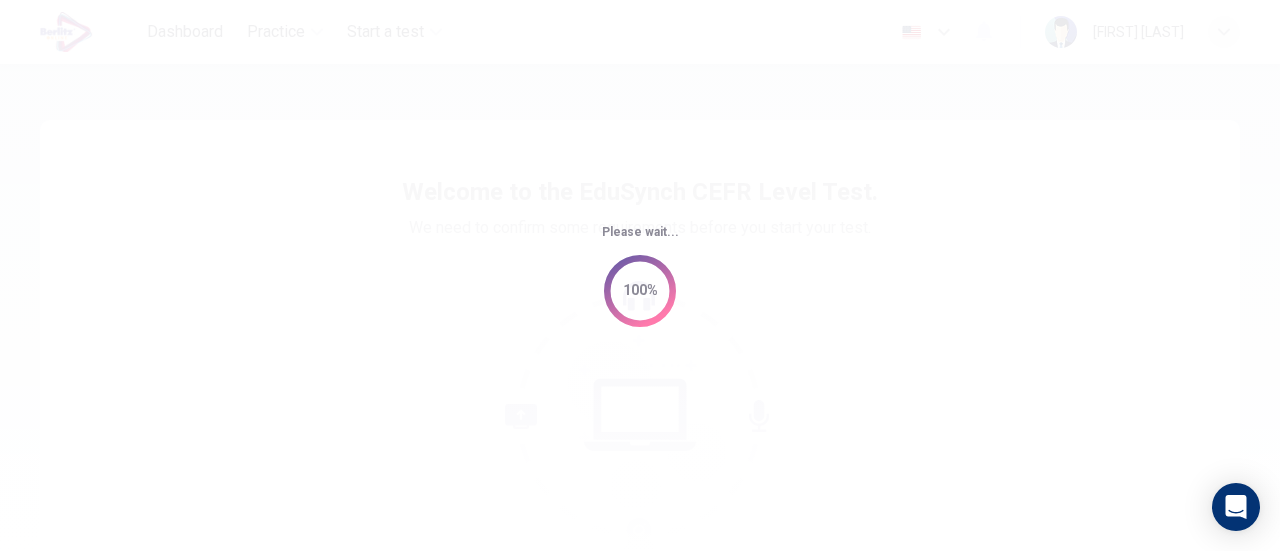 scroll, scrollTop: 0, scrollLeft: 0, axis: both 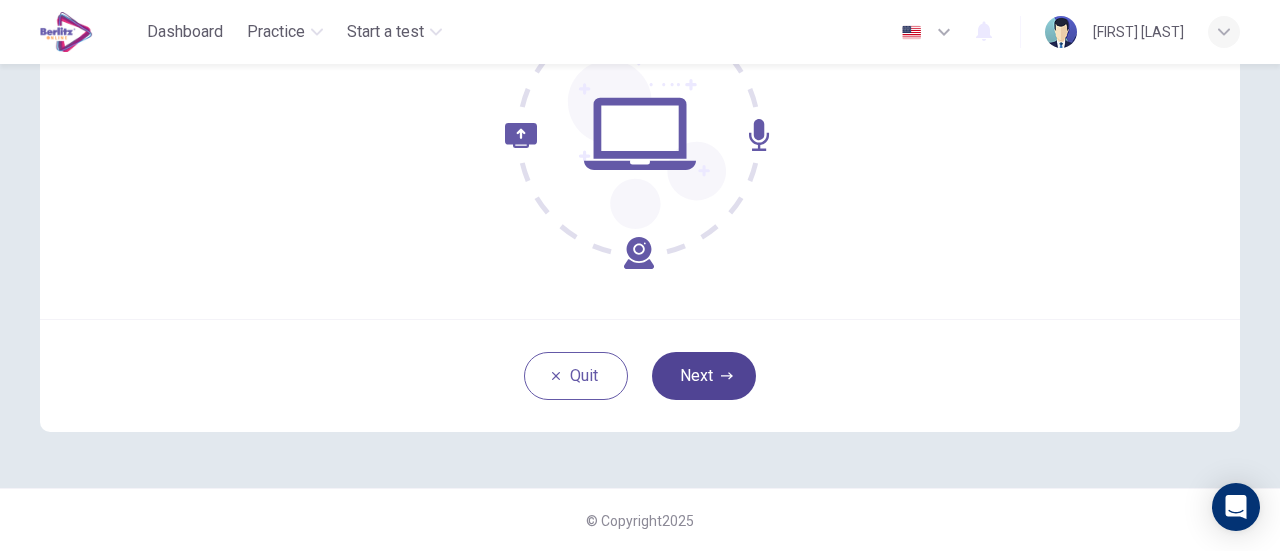 click on "Next" at bounding box center (704, 376) 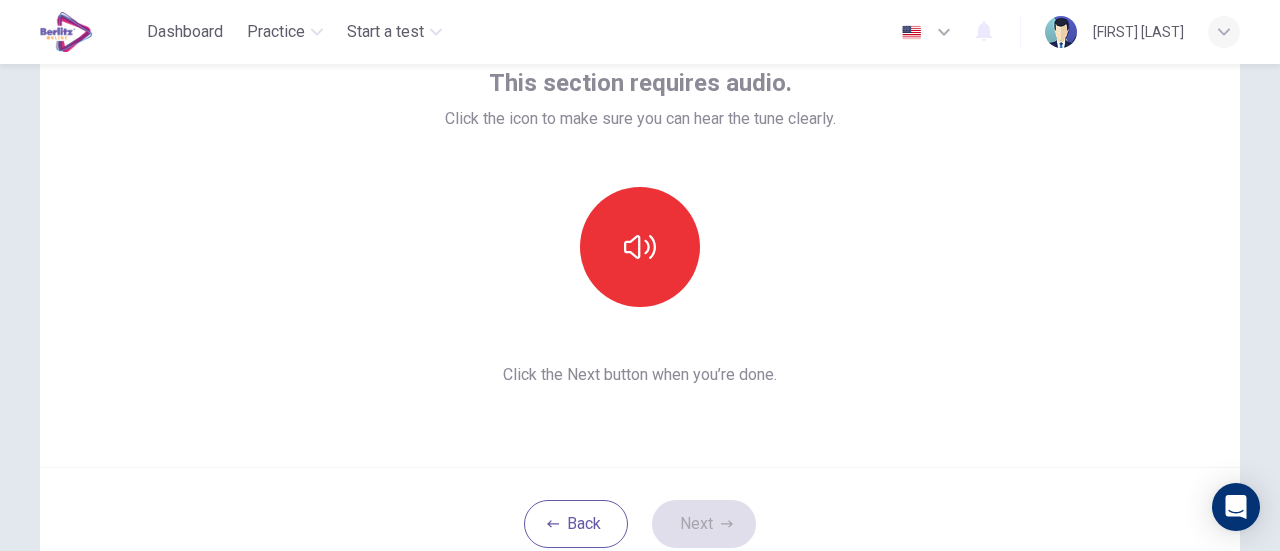 scroll, scrollTop: 112, scrollLeft: 0, axis: vertical 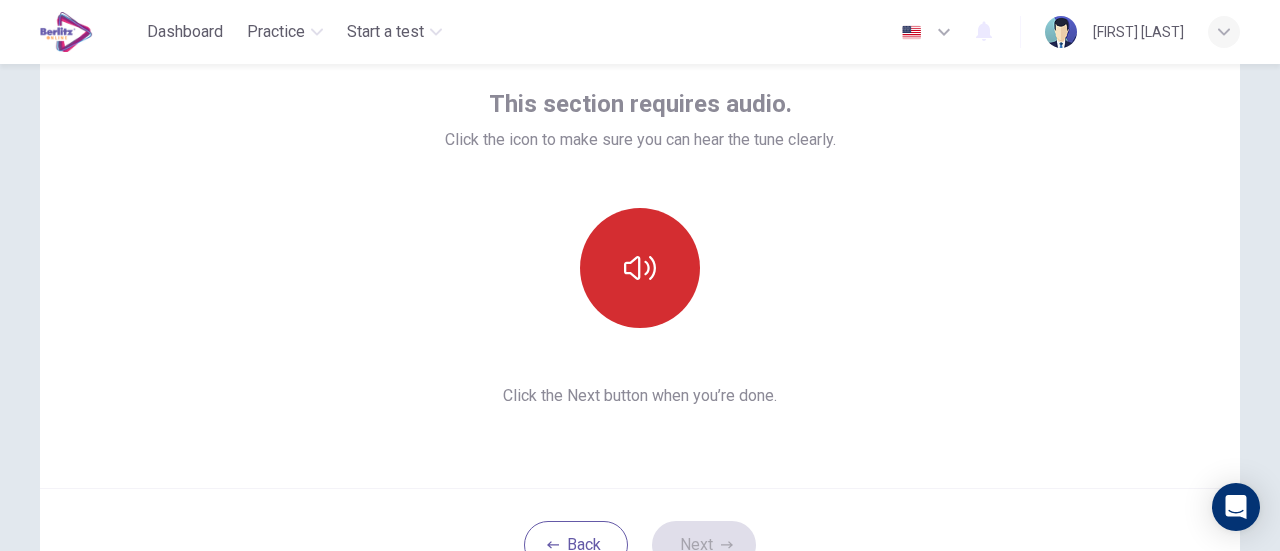click at bounding box center (640, 268) 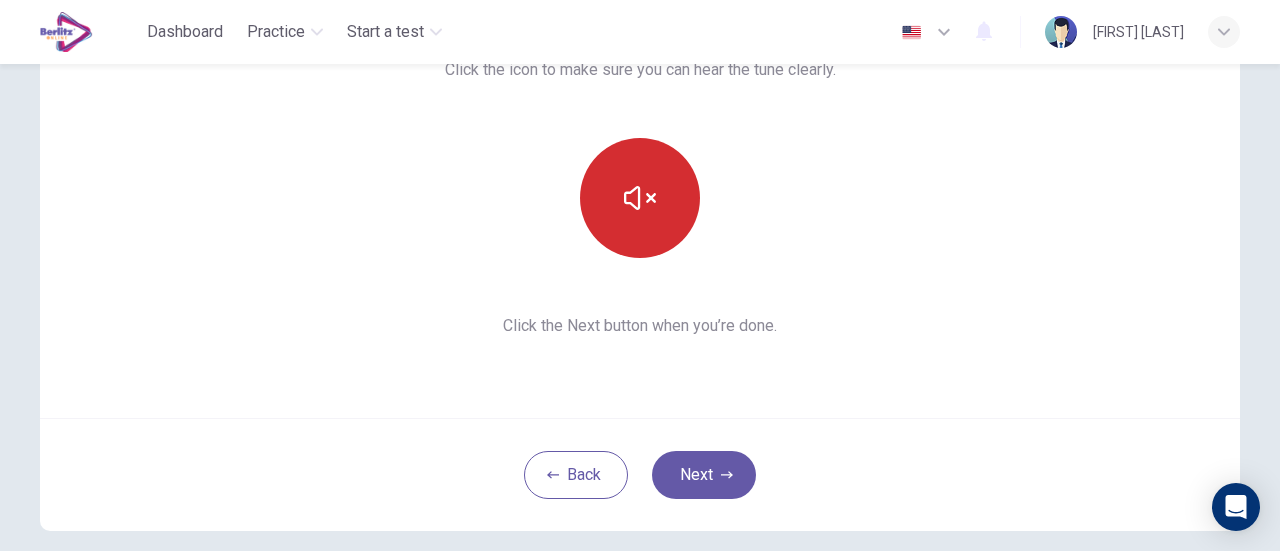 scroll, scrollTop: 191, scrollLeft: 0, axis: vertical 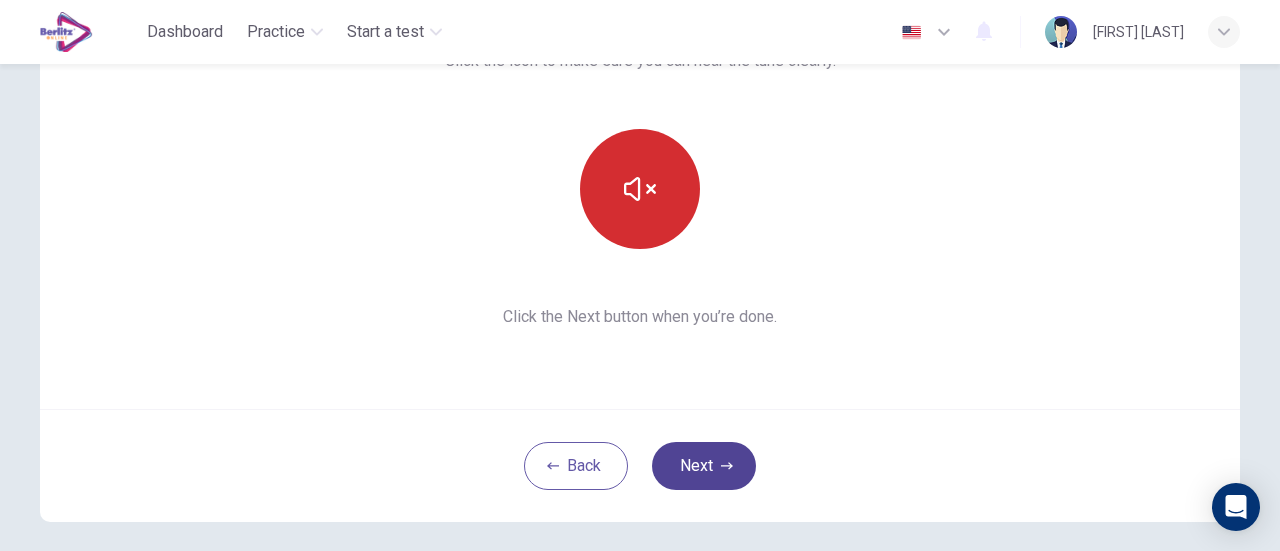 type 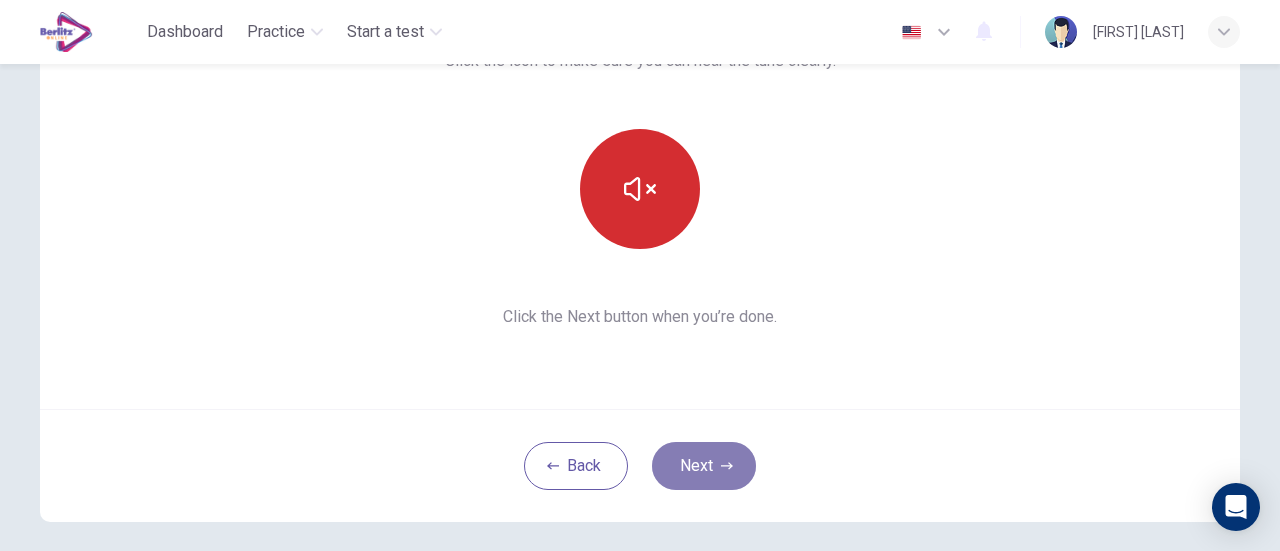 click on "Next" at bounding box center (704, 466) 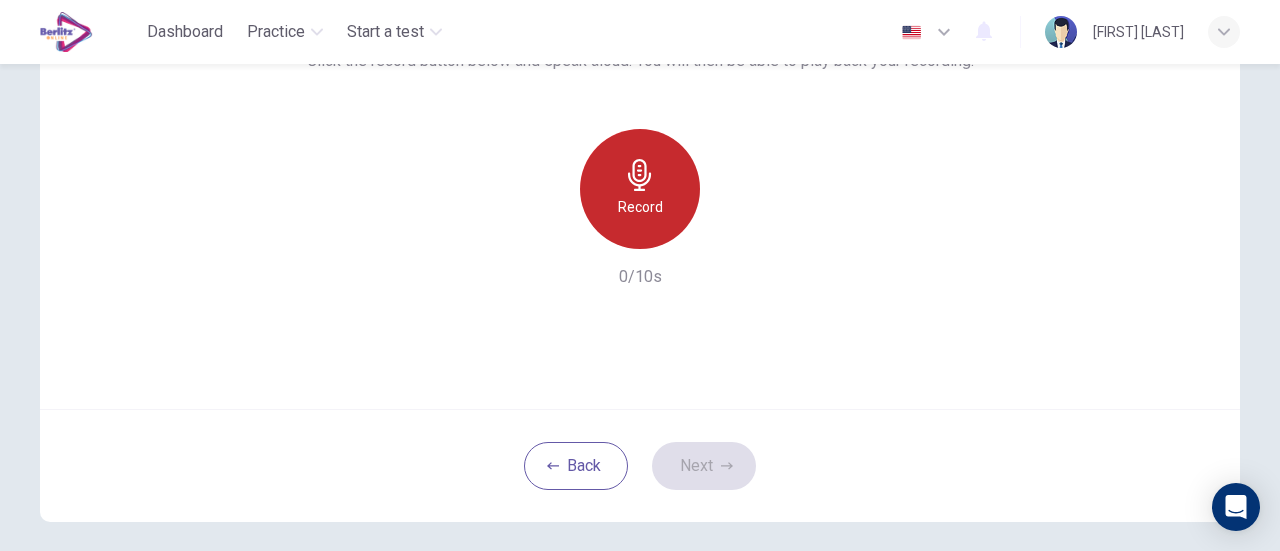 click at bounding box center (640, 175) 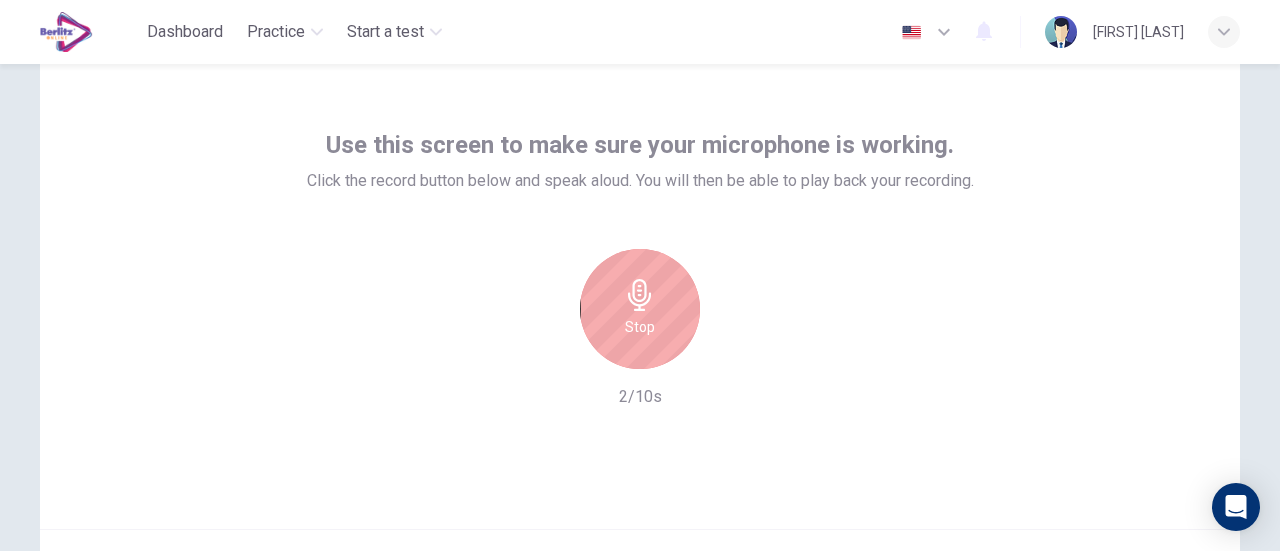 scroll, scrollTop: 80, scrollLeft: 0, axis: vertical 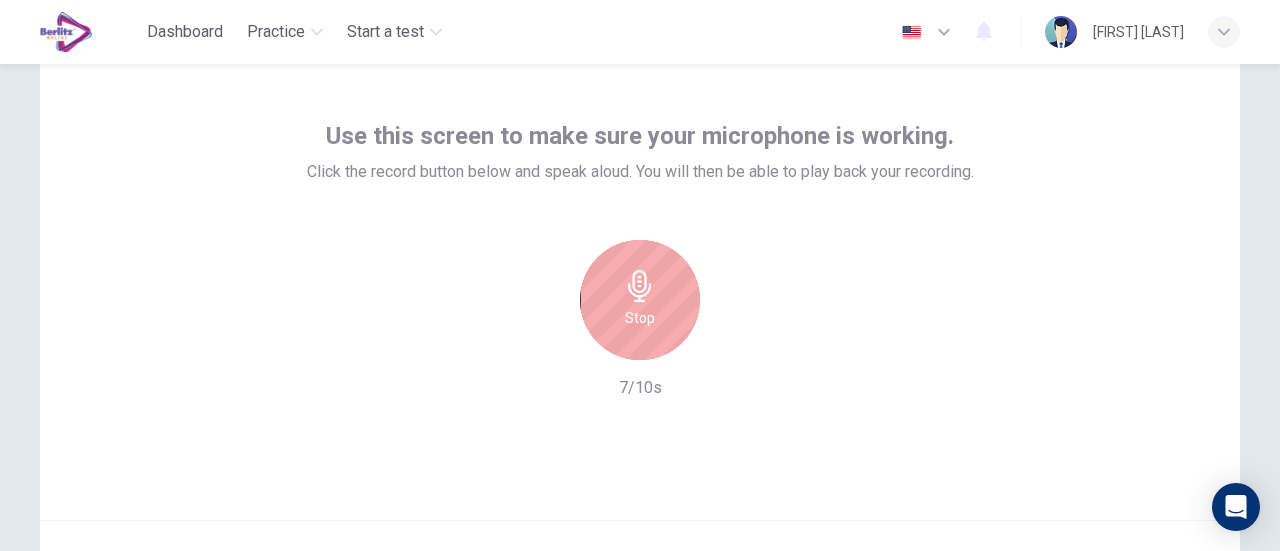 click at bounding box center [640, 286] 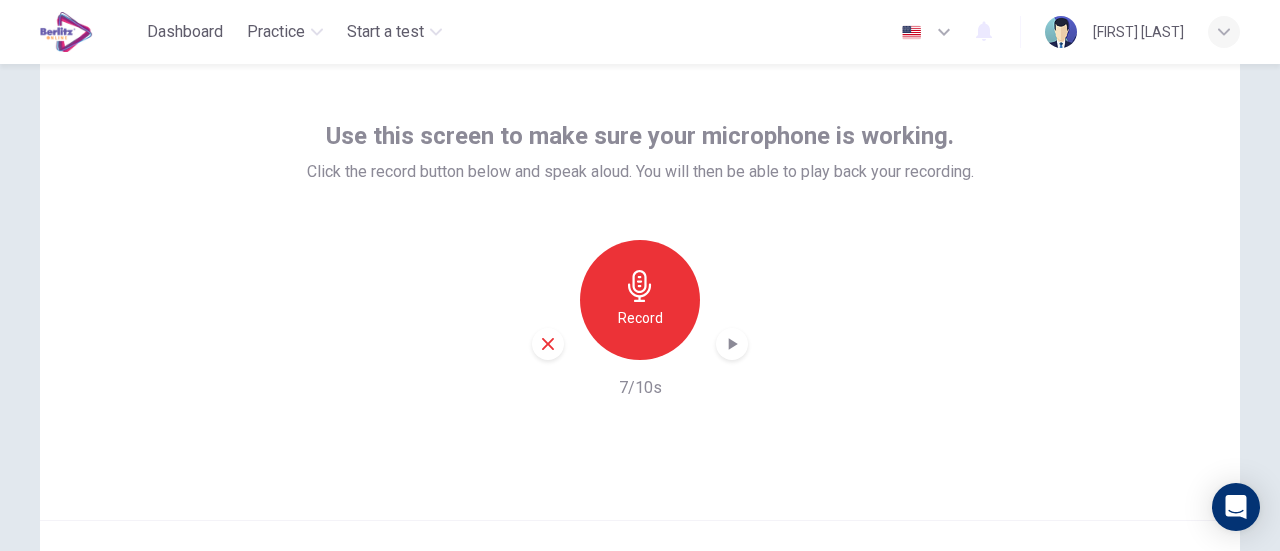 click at bounding box center (732, 344) 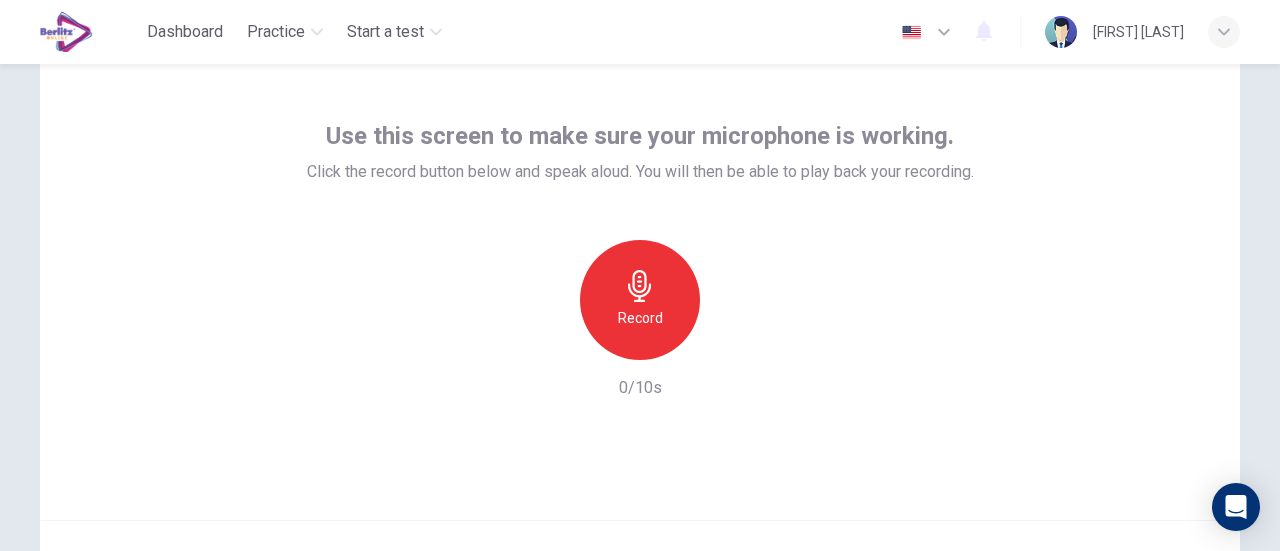 click on "Record" at bounding box center (640, 318) 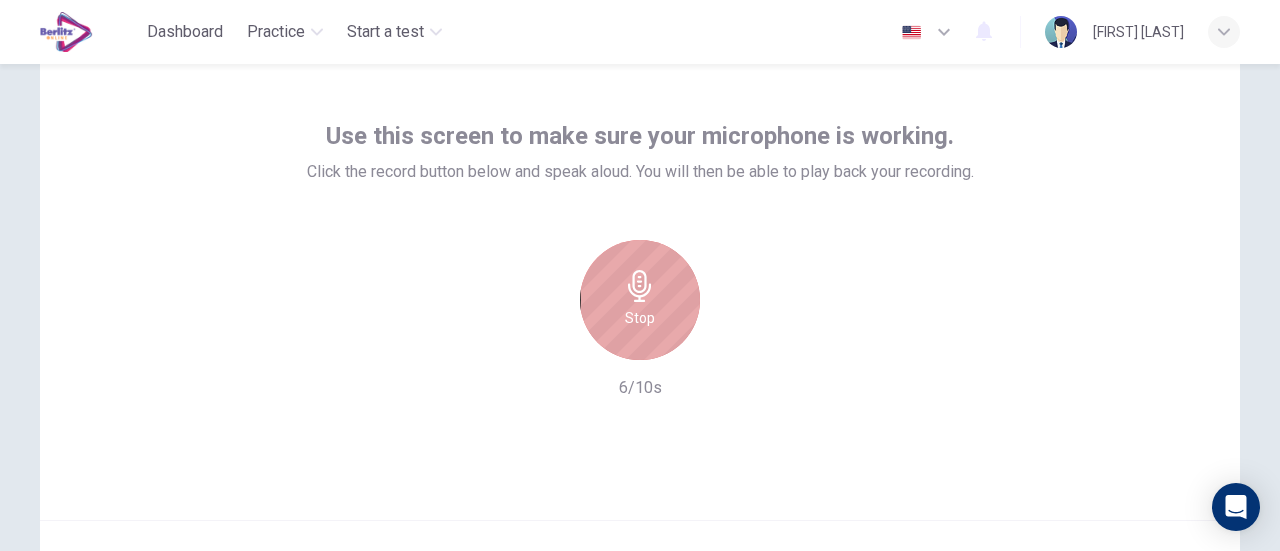 click on "Stop" at bounding box center (640, 300) 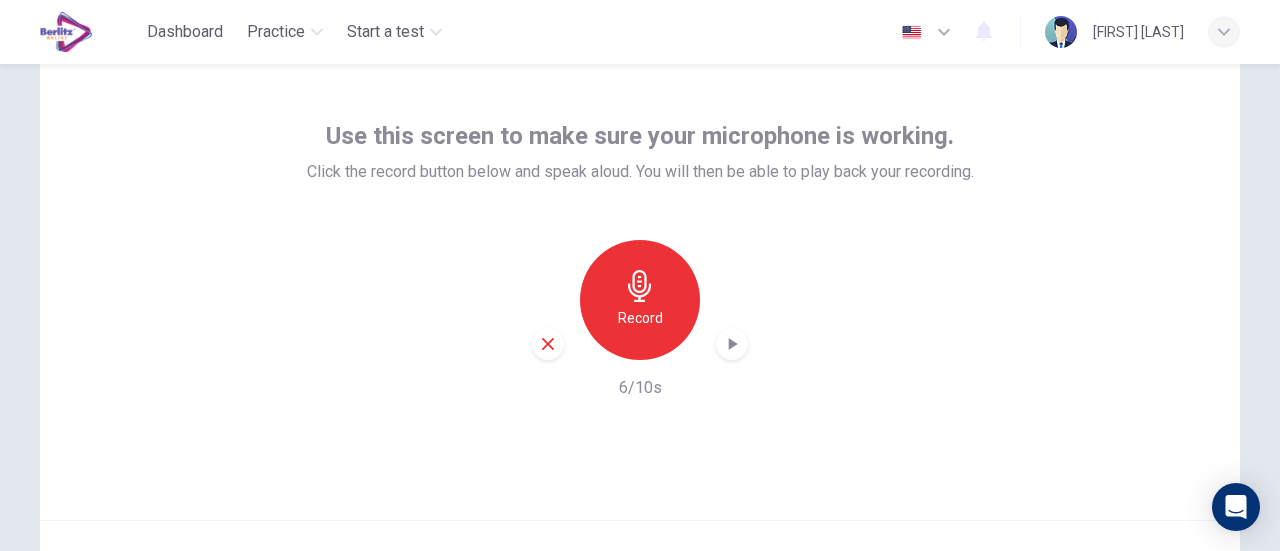click at bounding box center (732, 344) 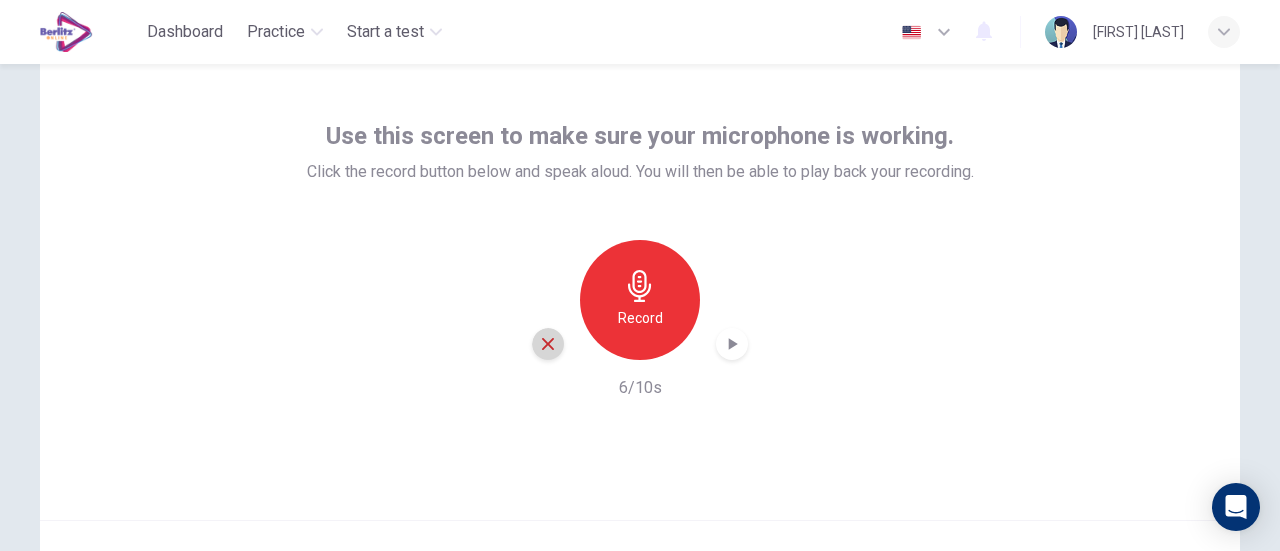 click at bounding box center [548, 344] 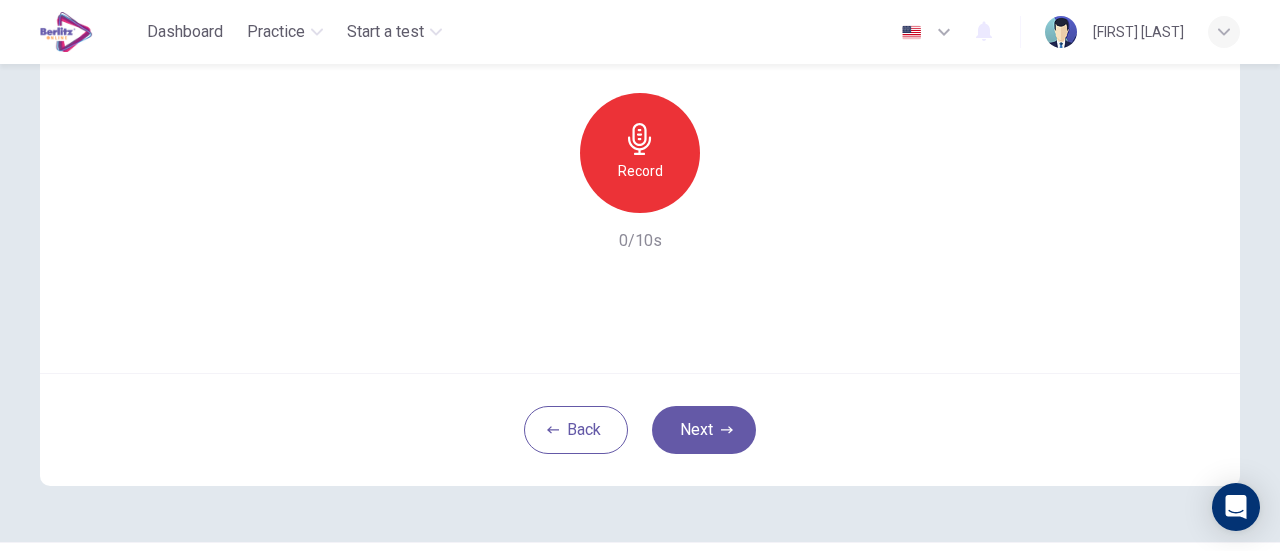 scroll, scrollTop: 281, scrollLeft: 0, axis: vertical 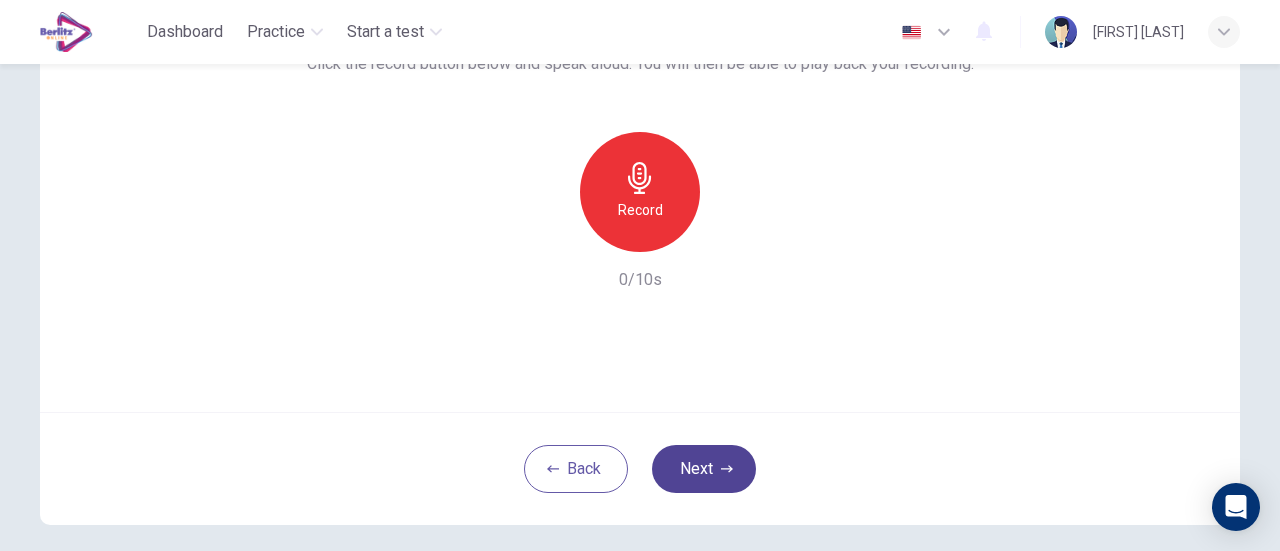click on "Next" at bounding box center [704, 469] 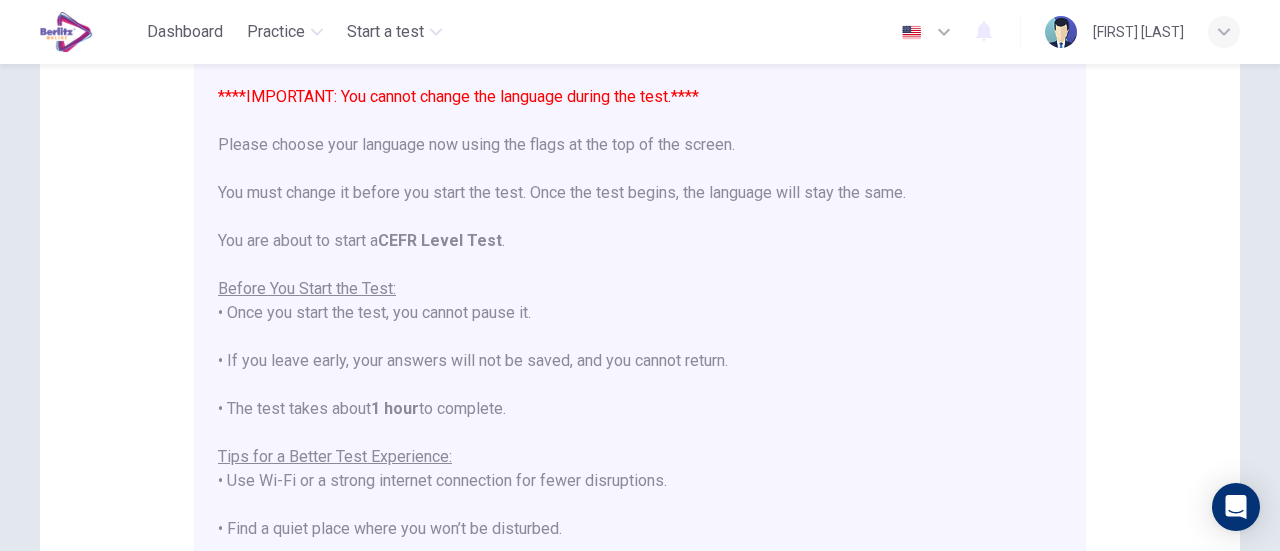 scroll, scrollTop: 193, scrollLeft: 0, axis: vertical 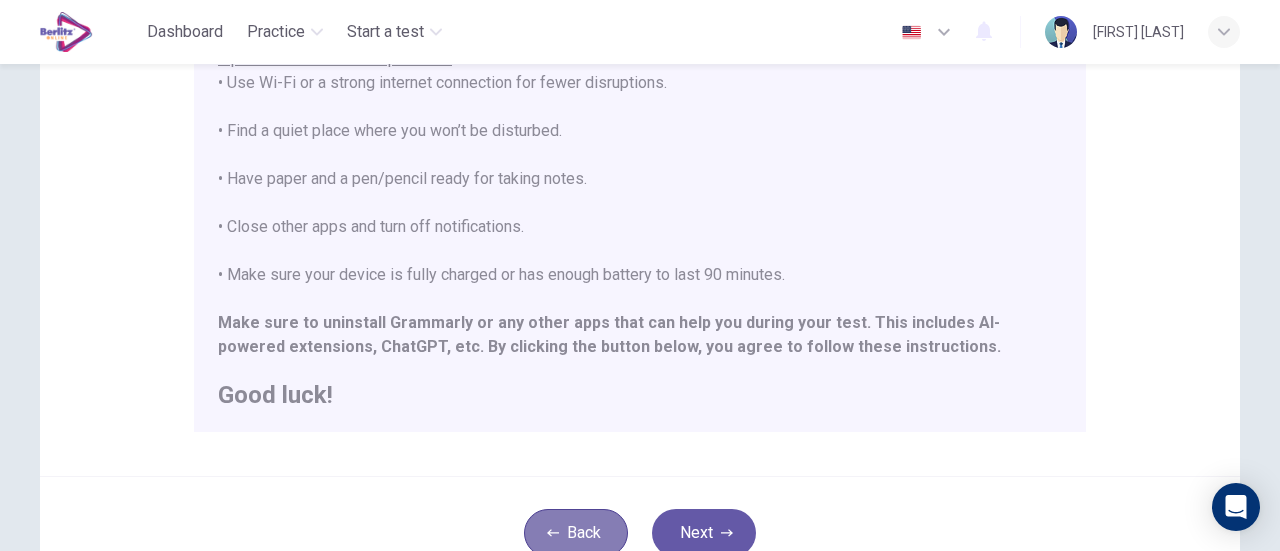 click on "Back" at bounding box center (576, 533) 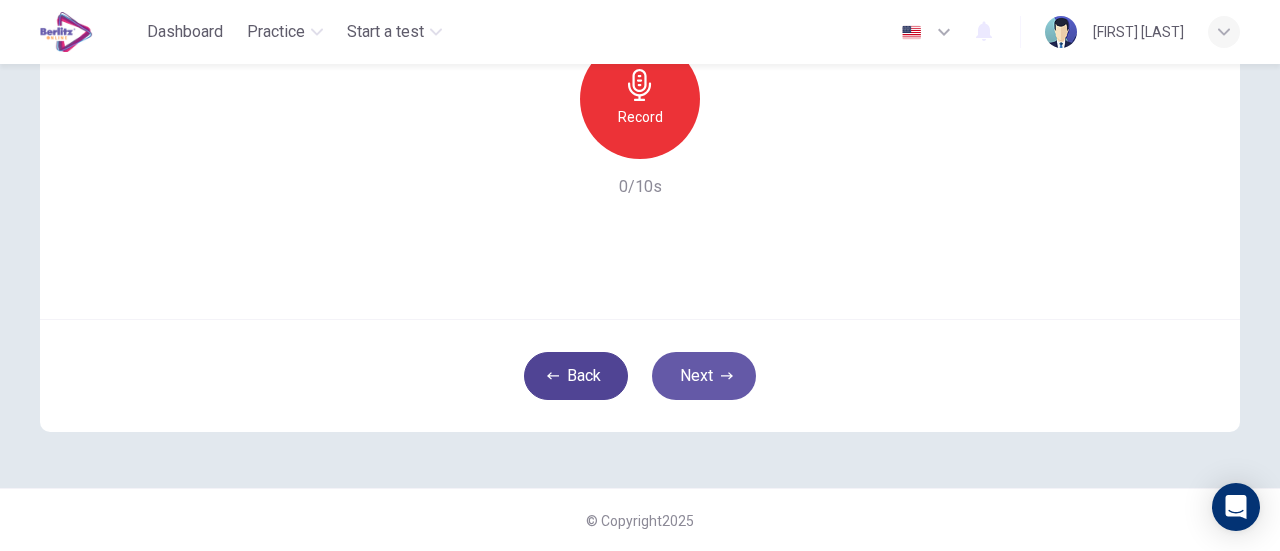 scroll, scrollTop: 267, scrollLeft: 0, axis: vertical 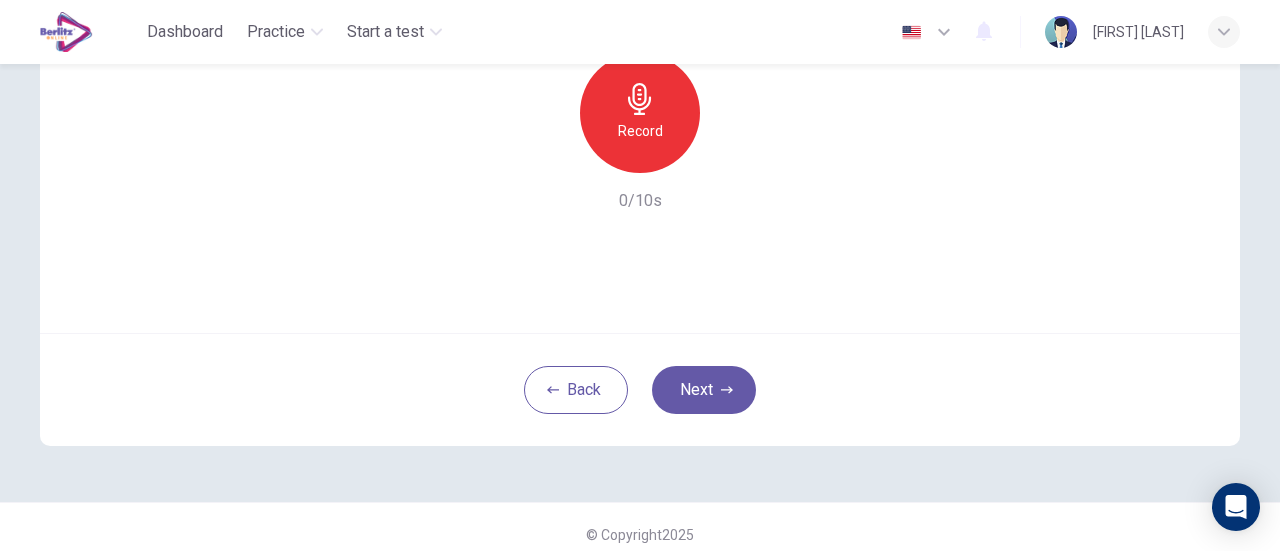 click on "Record" at bounding box center (640, 113) 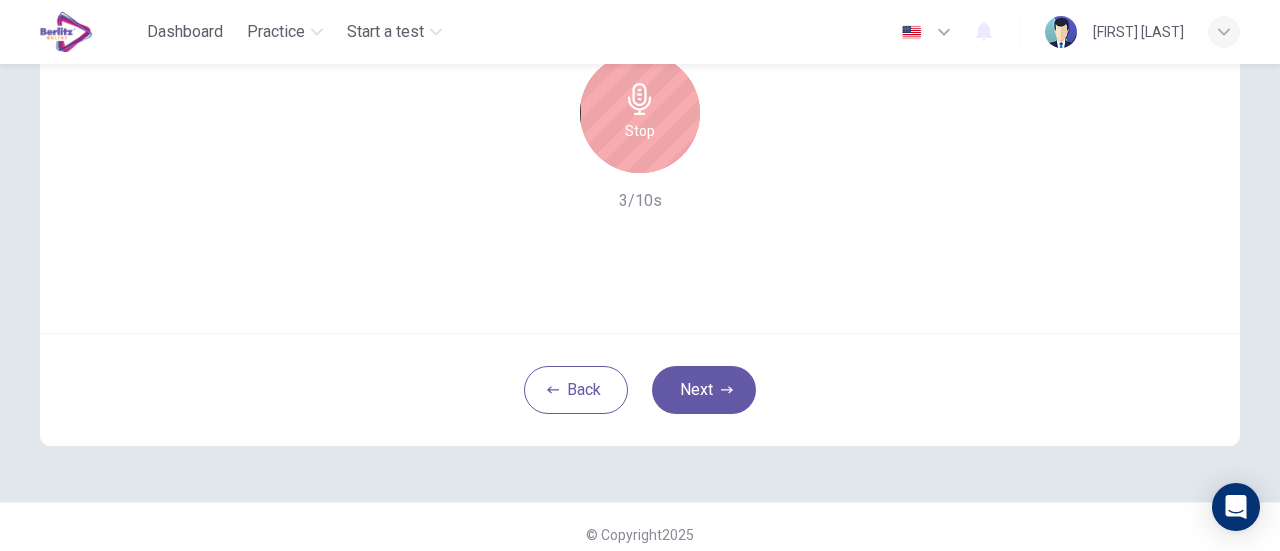 click on "Stop" at bounding box center [640, 131] 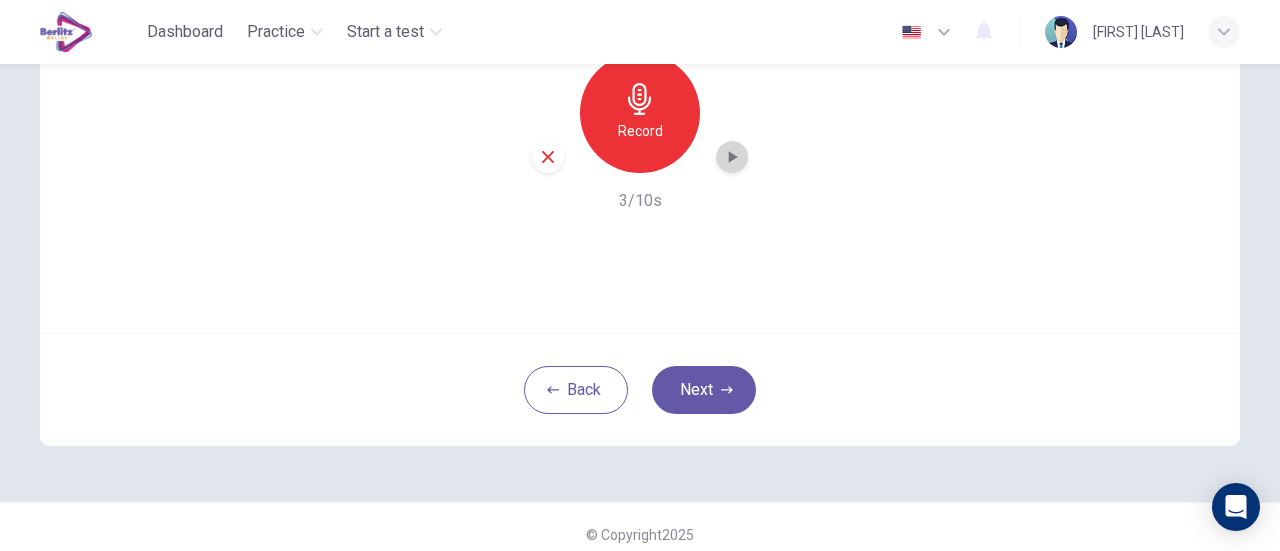 click at bounding box center [733, 157] 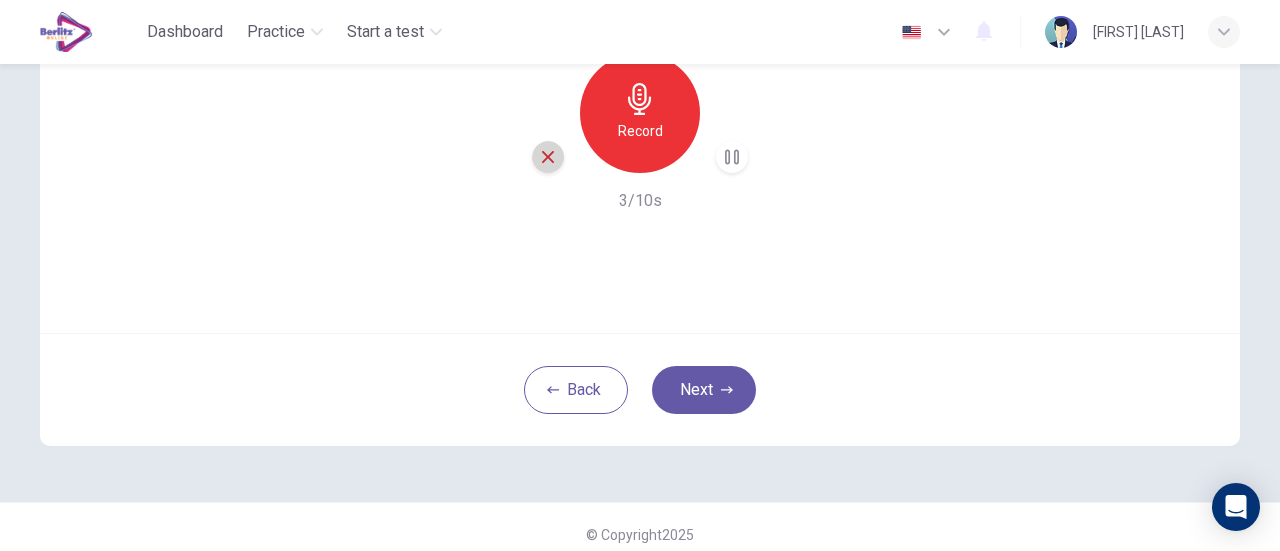 click at bounding box center [548, 157] 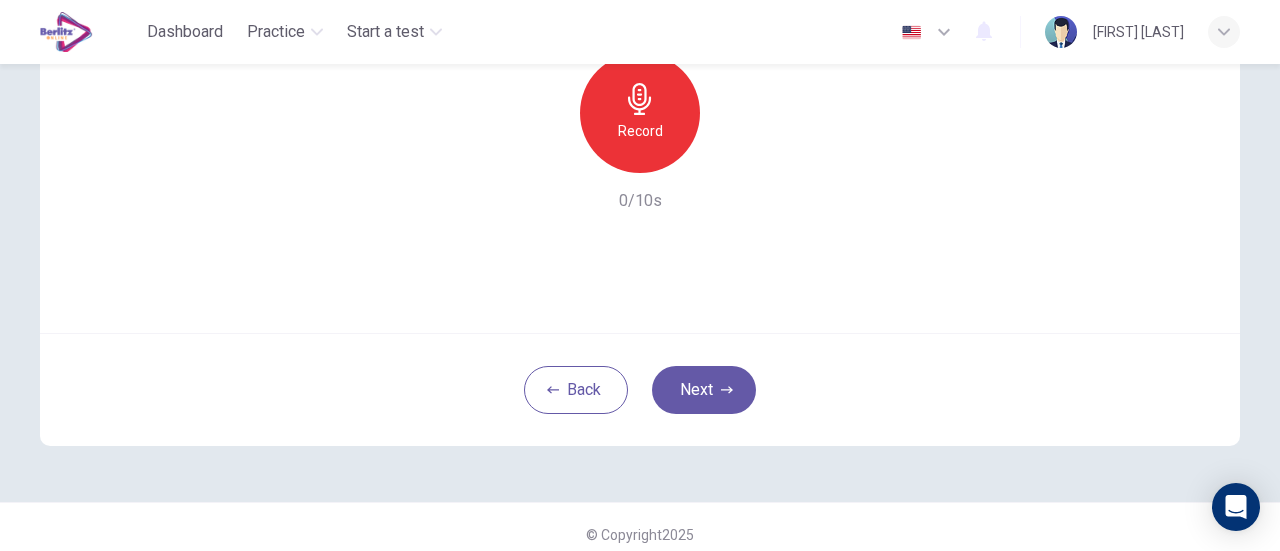 click on "Record" at bounding box center (640, 131) 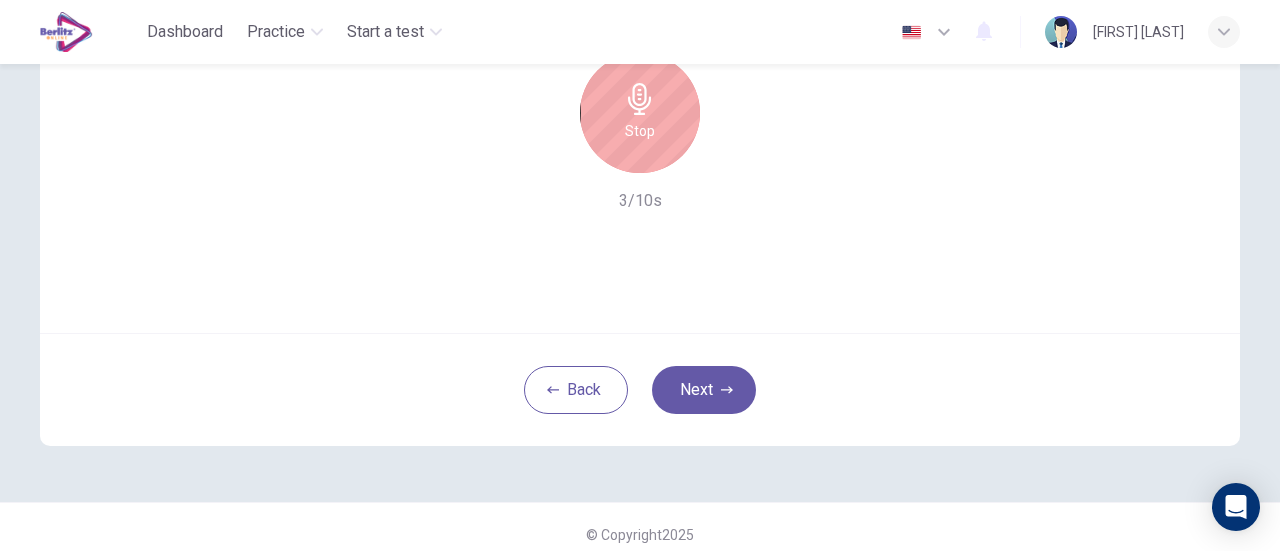 click on "Stop" at bounding box center [640, 113] 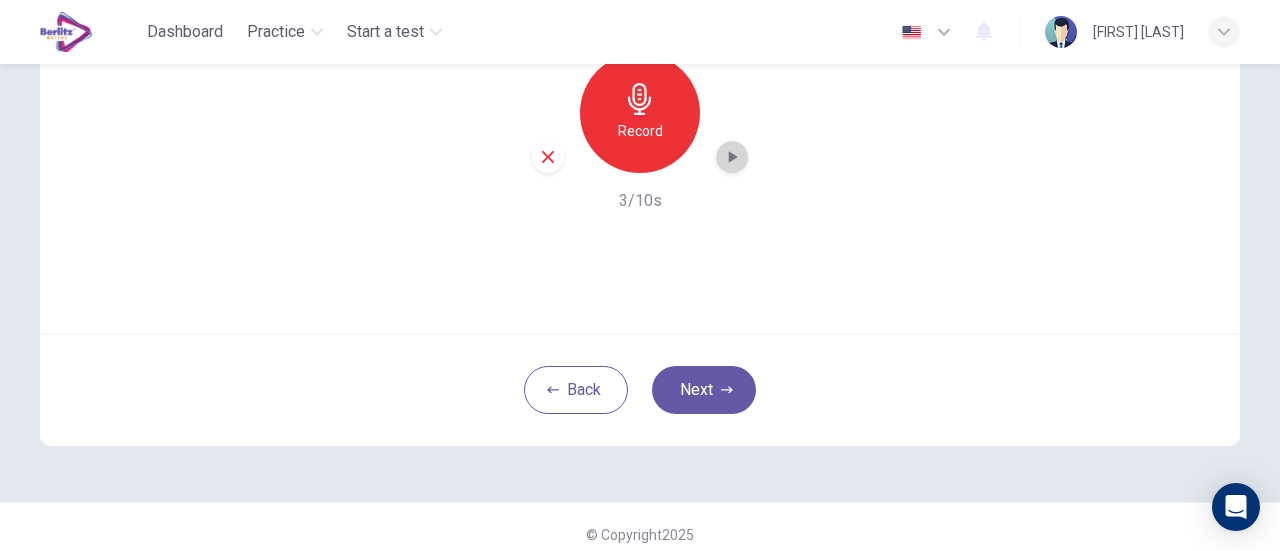 click at bounding box center (732, 157) 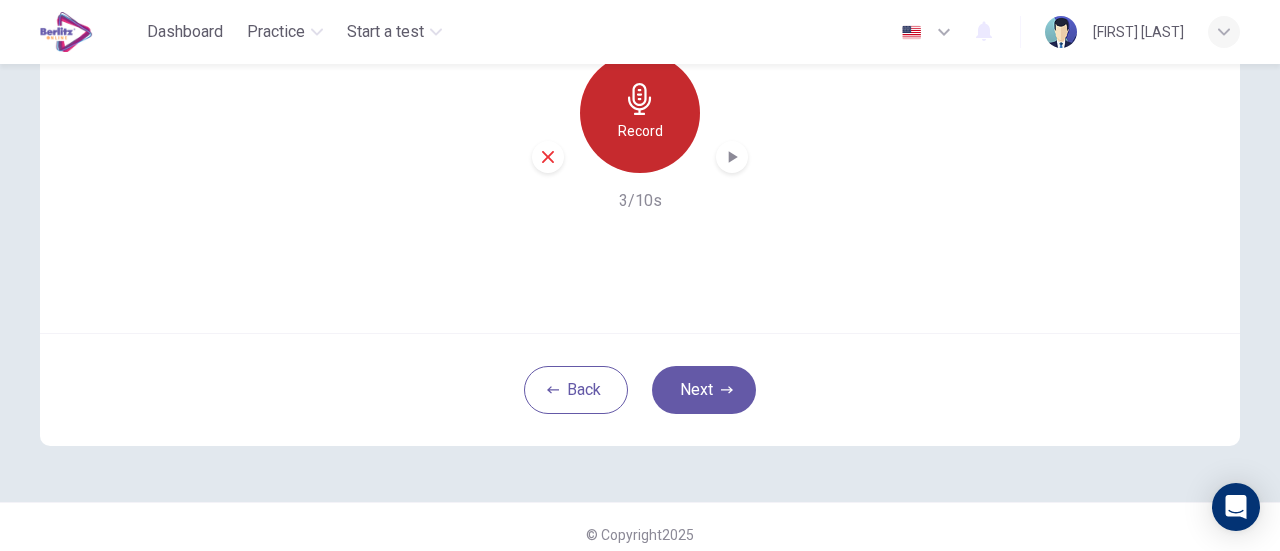 click on "Record" at bounding box center (640, 131) 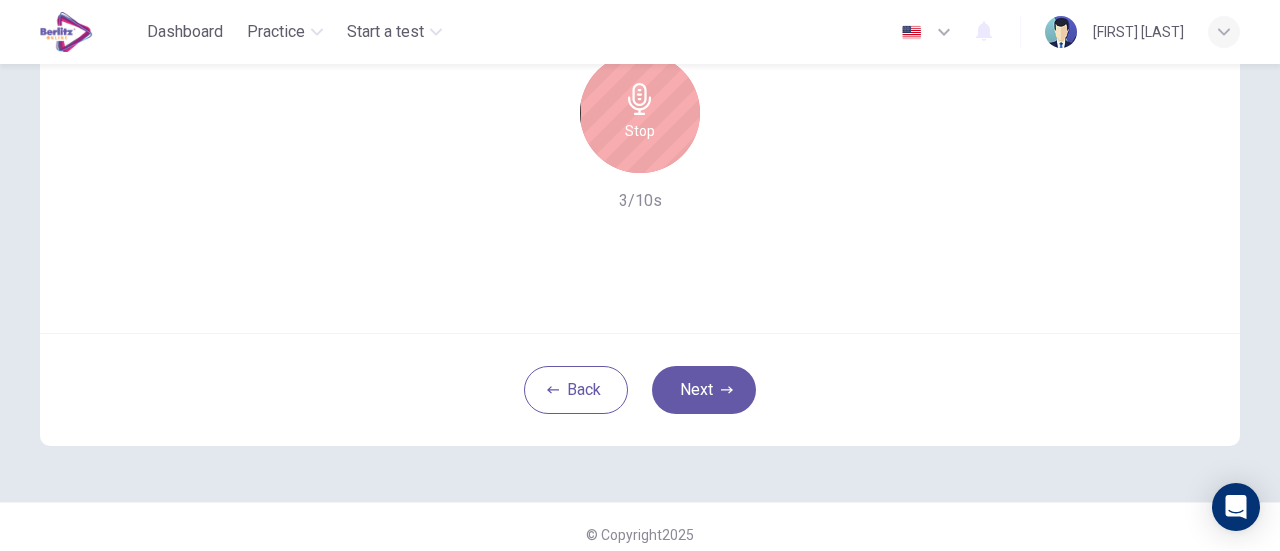 click on "Stop" at bounding box center [640, 131] 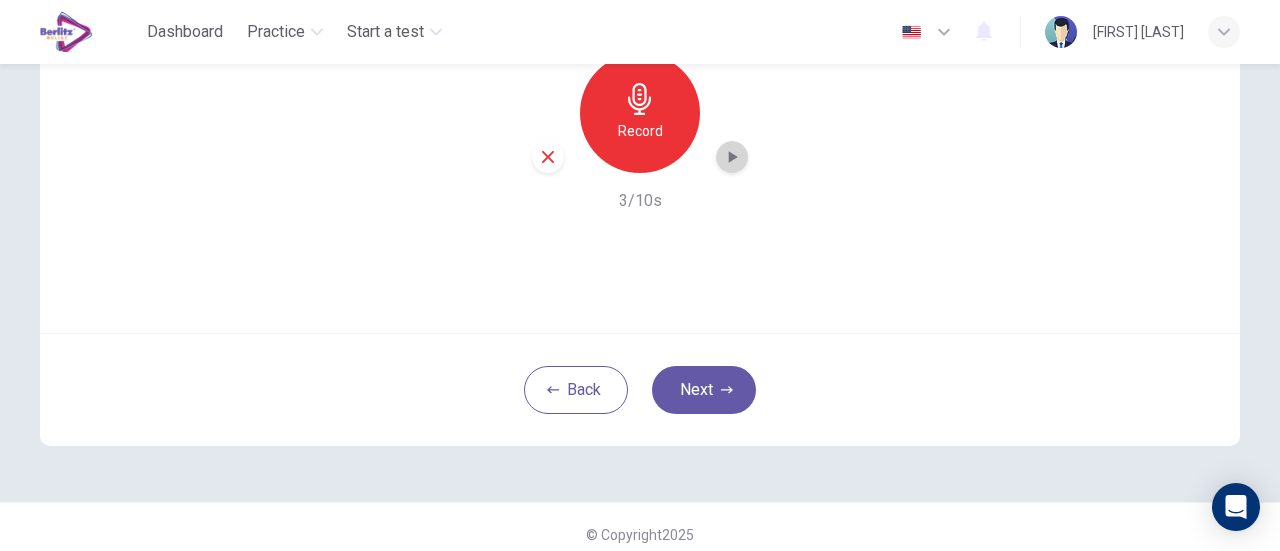 click at bounding box center [733, 157] 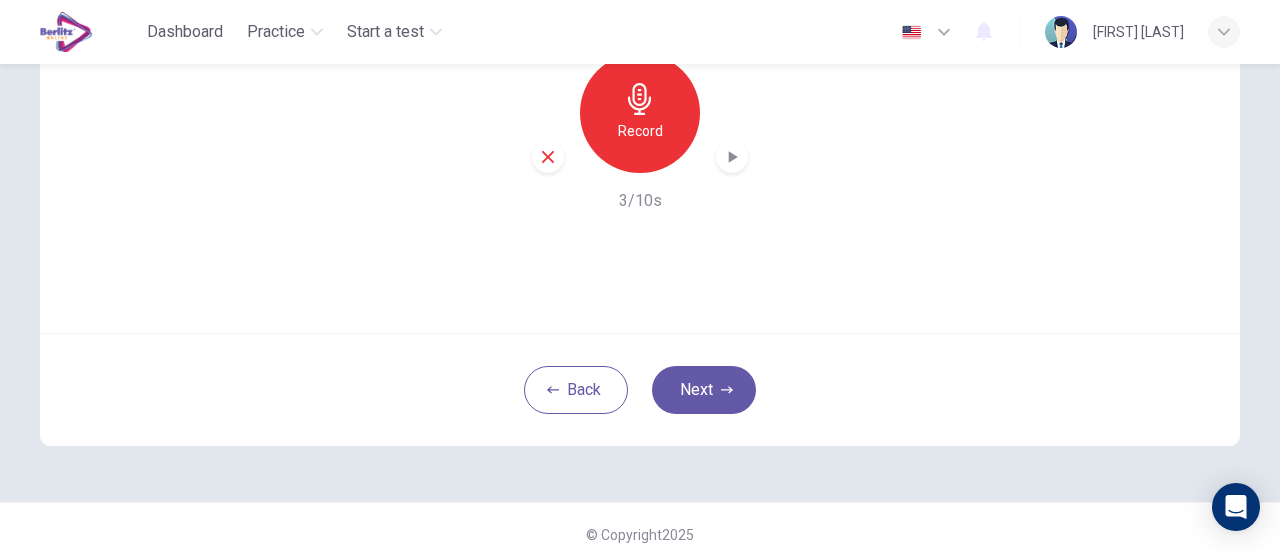 click on "Record" at bounding box center (640, 131) 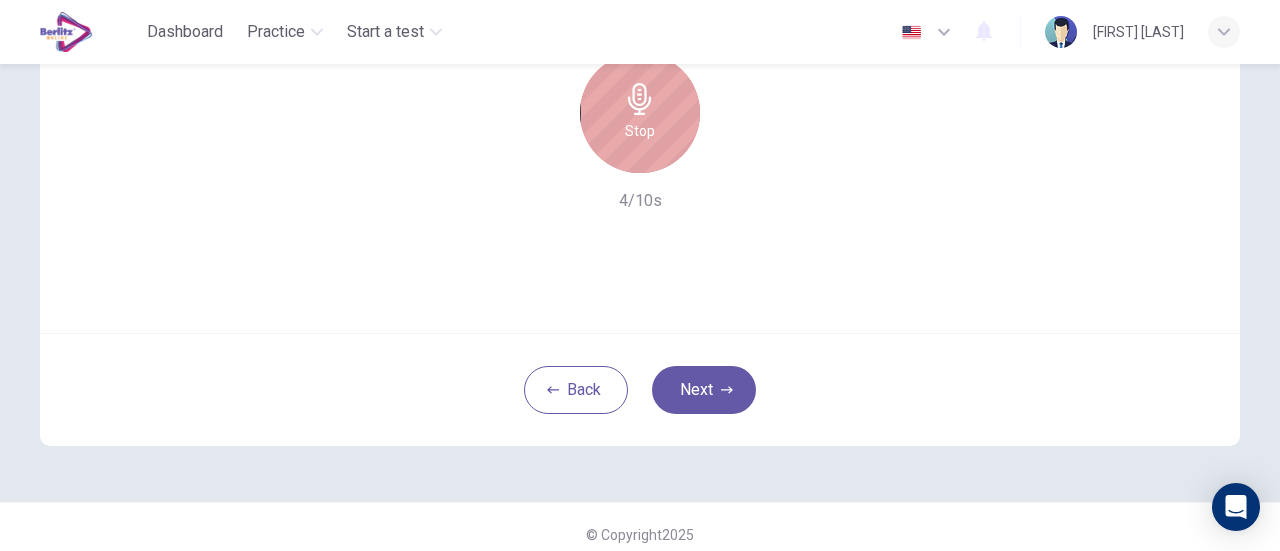 click on "Stop" at bounding box center [640, 131] 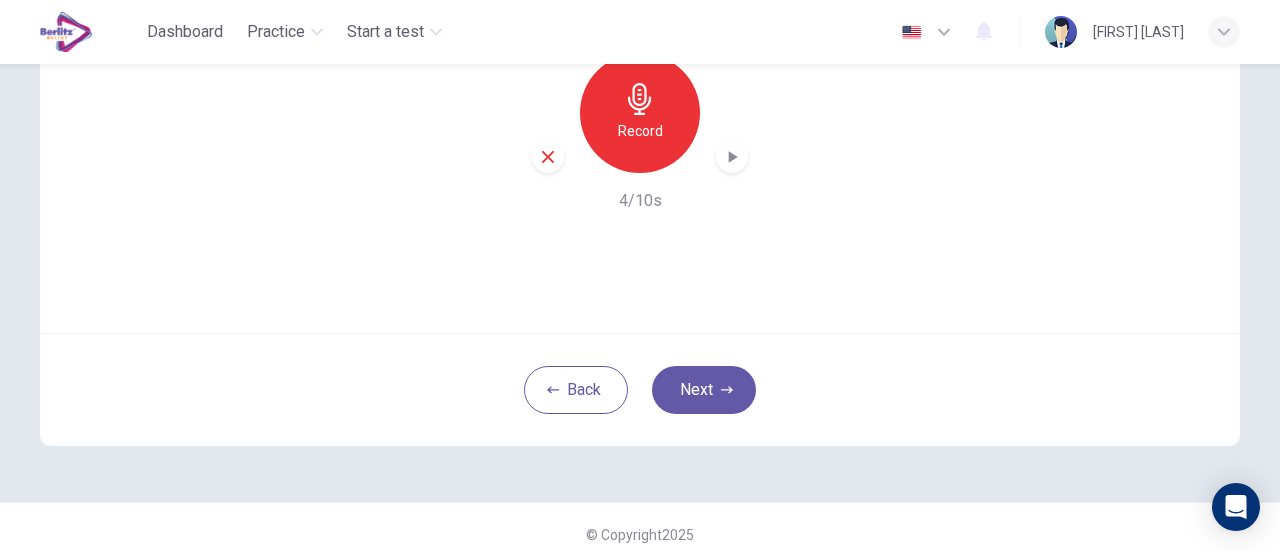 click at bounding box center (732, 157) 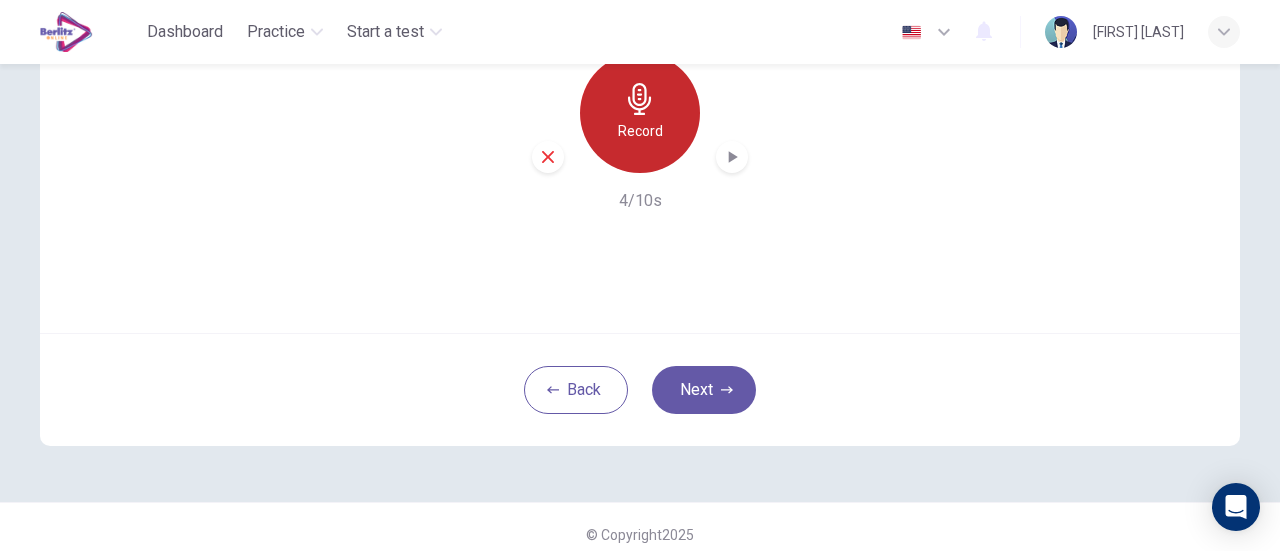 click on "Record" at bounding box center [640, 131] 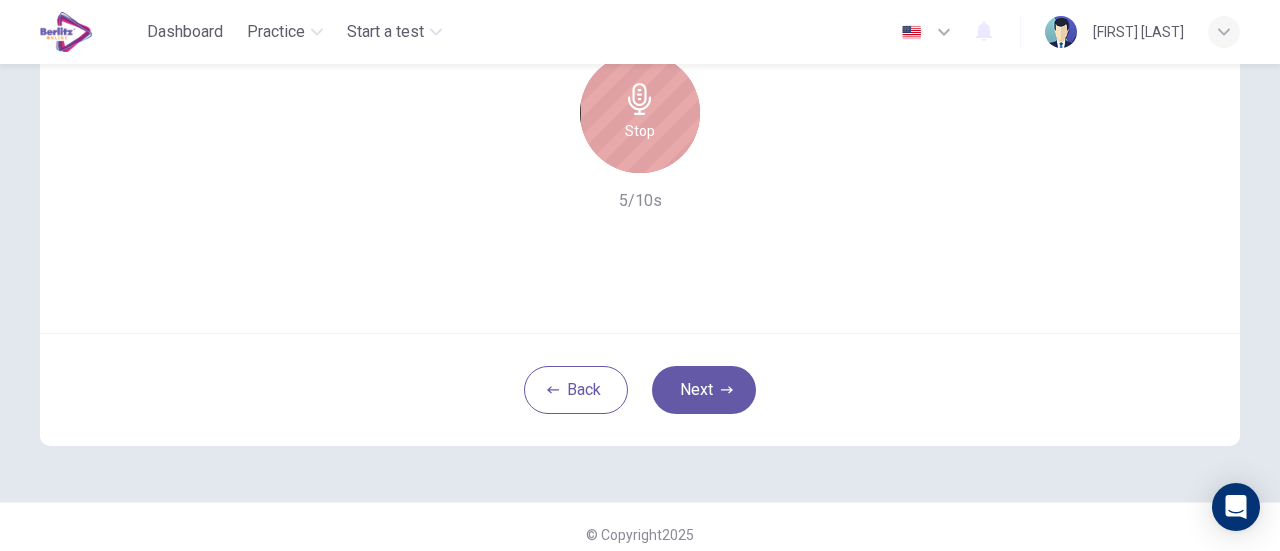 click on "Stop" at bounding box center (640, 131) 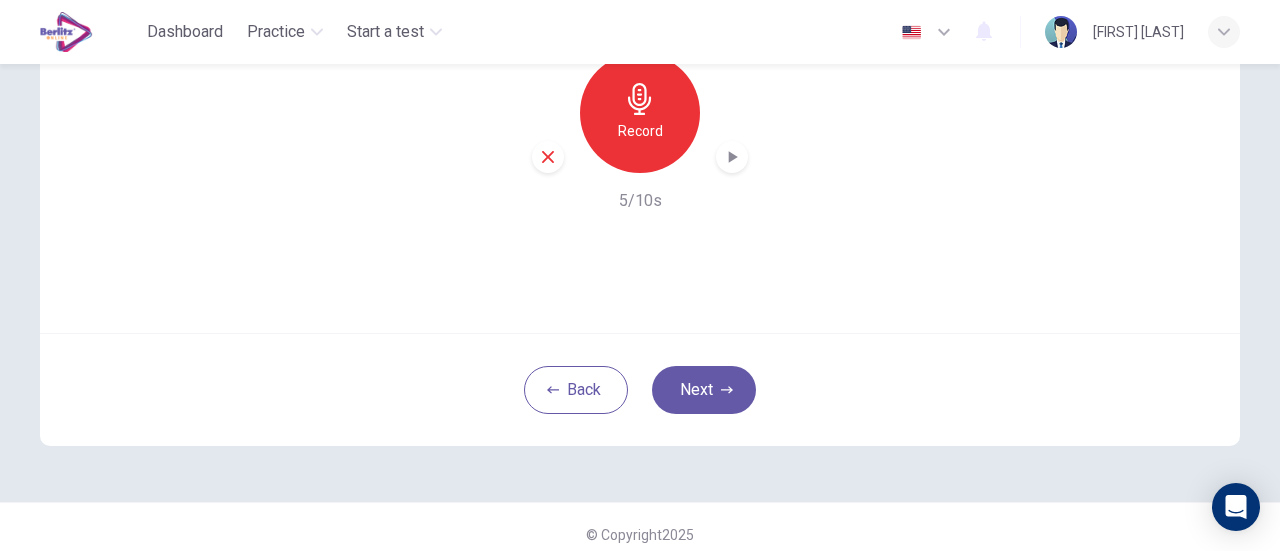 click on "Record" at bounding box center [640, 131] 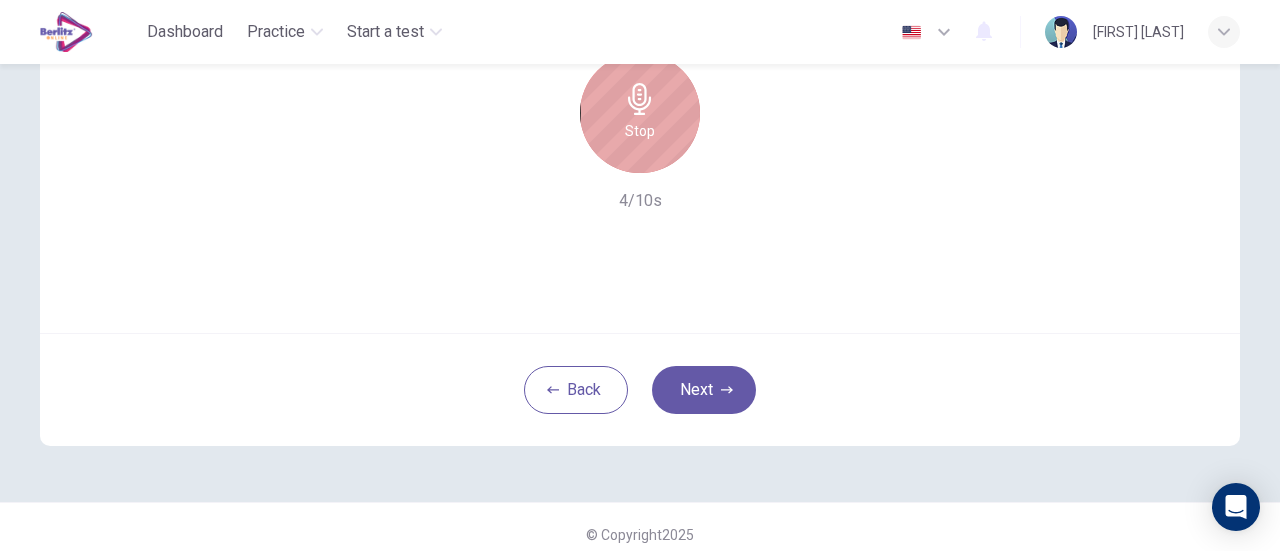 click on "Stop" at bounding box center (640, 131) 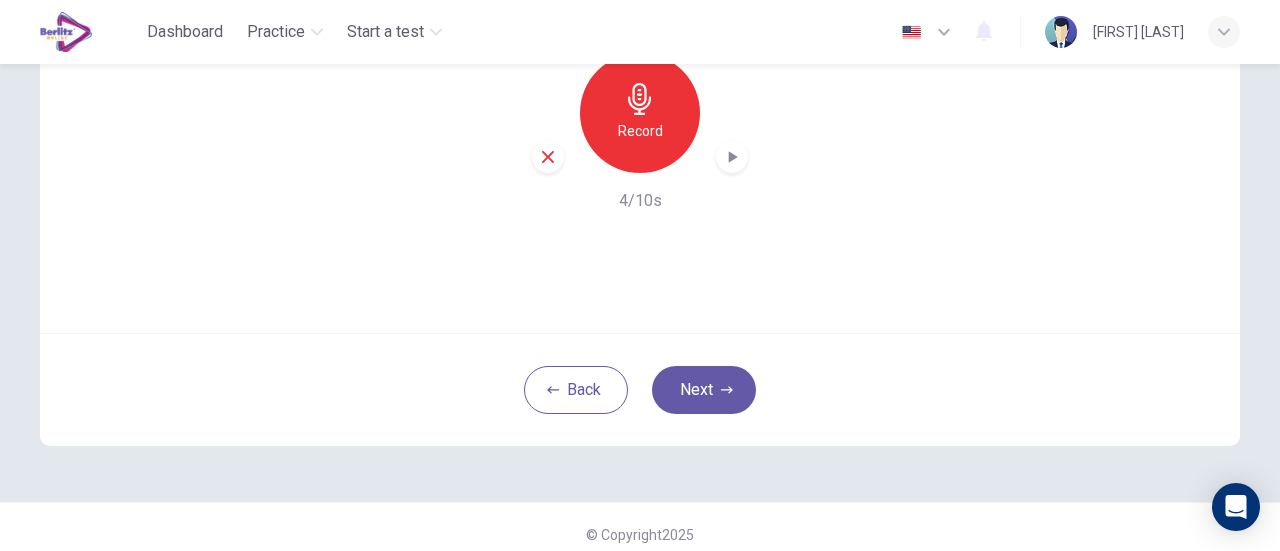 click at bounding box center (733, 157) 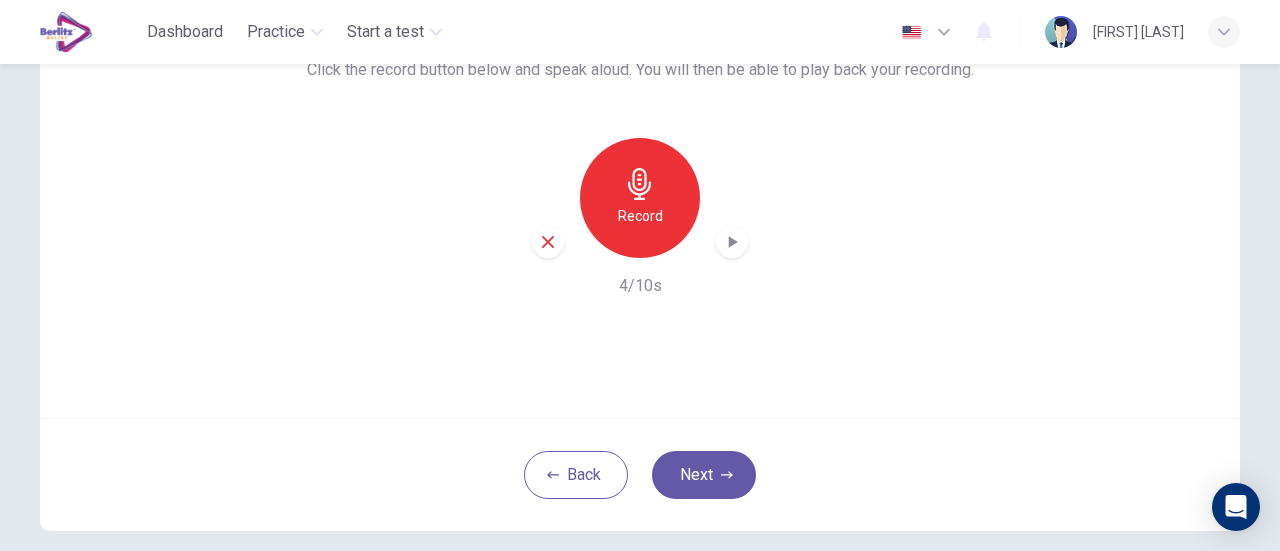 scroll, scrollTop: 179, scrollLeft: 0, axis: vertical 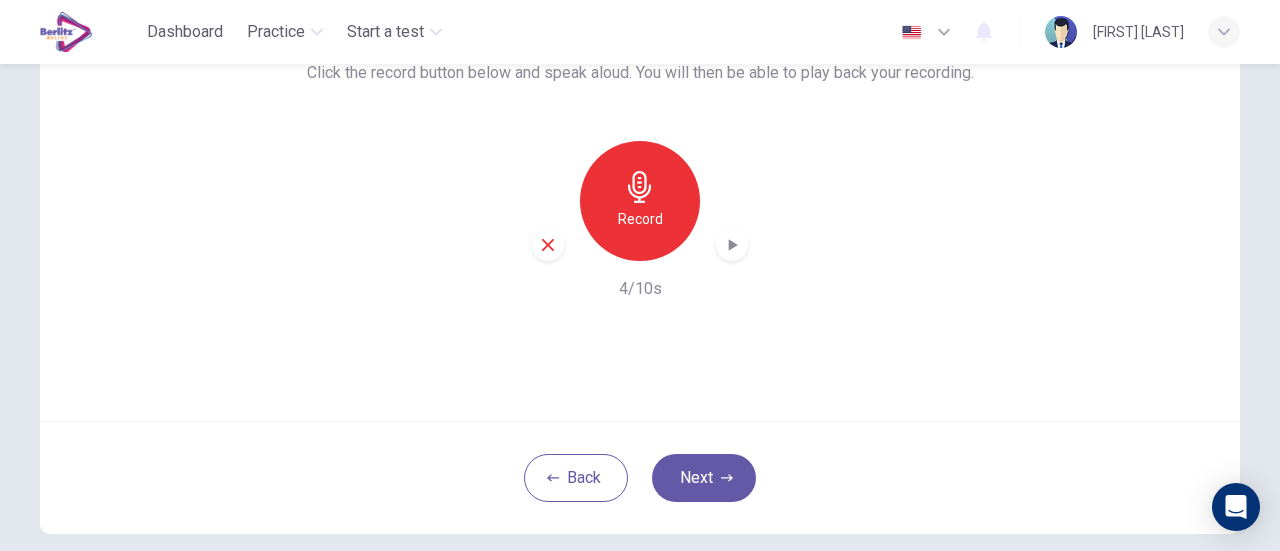 click at bounding box center (548, 245) 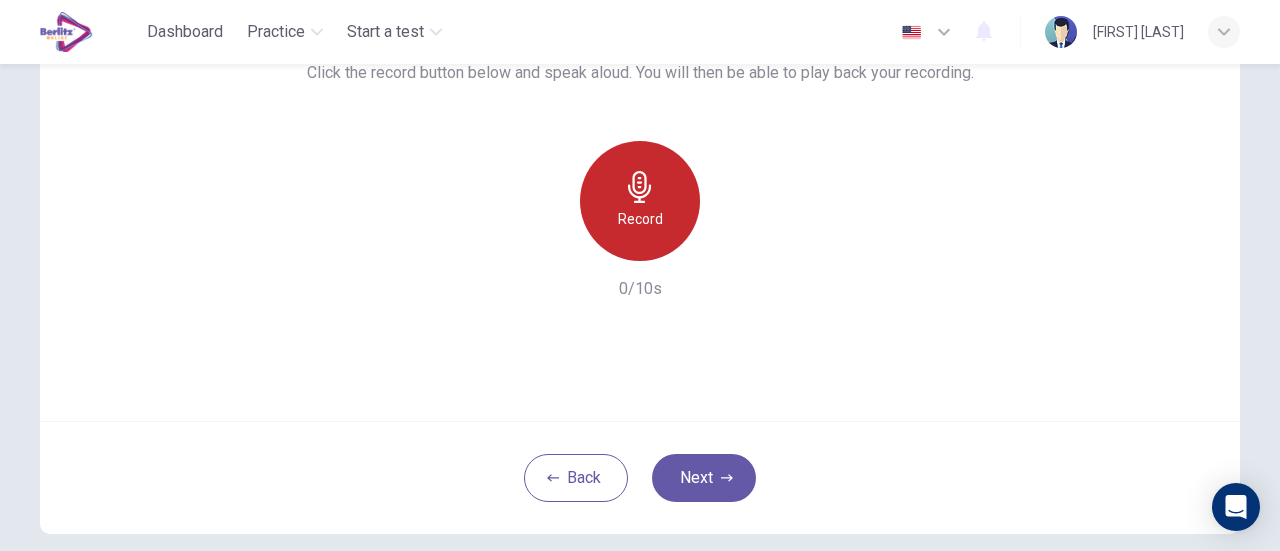 click on "Record" at bounding box center (640, 219) 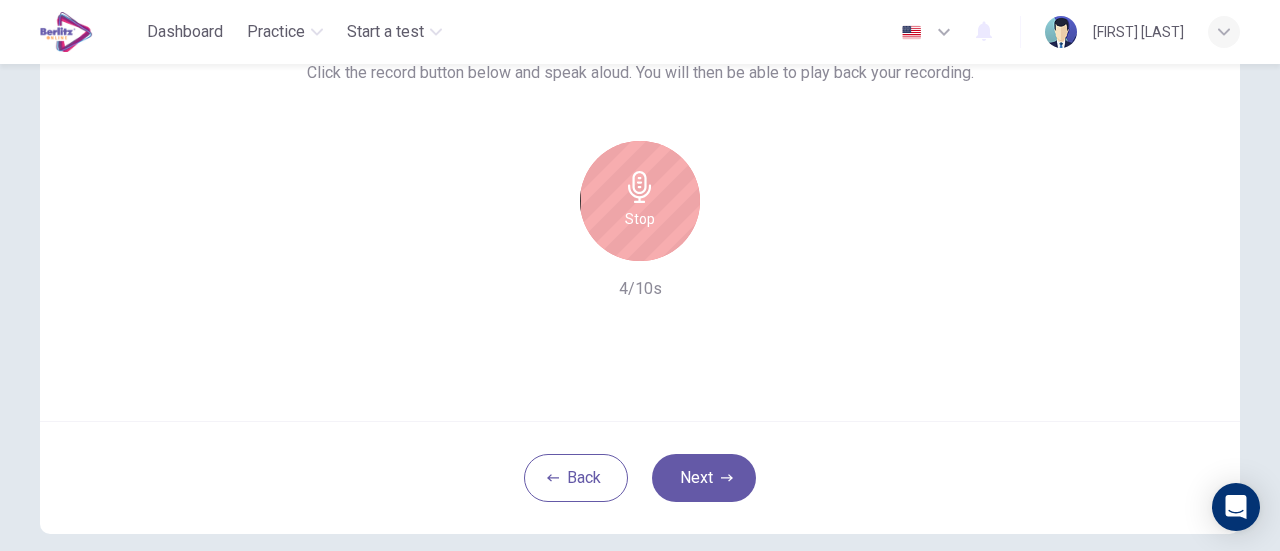 click on "Stop" at bounding box center (640, 219) 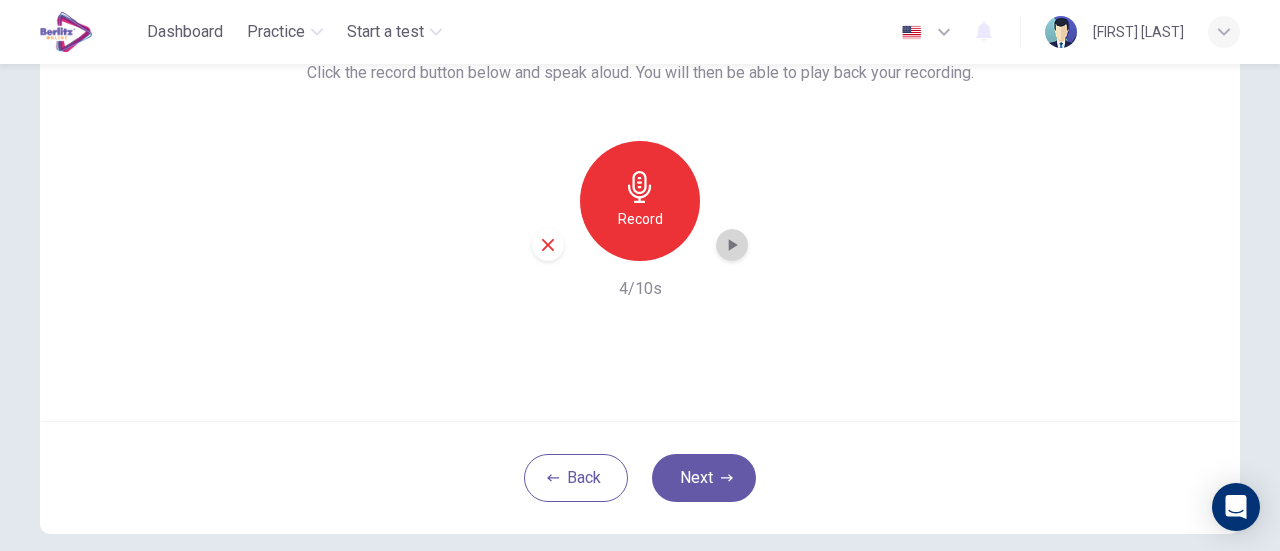 click at bounding box center (733, 245) 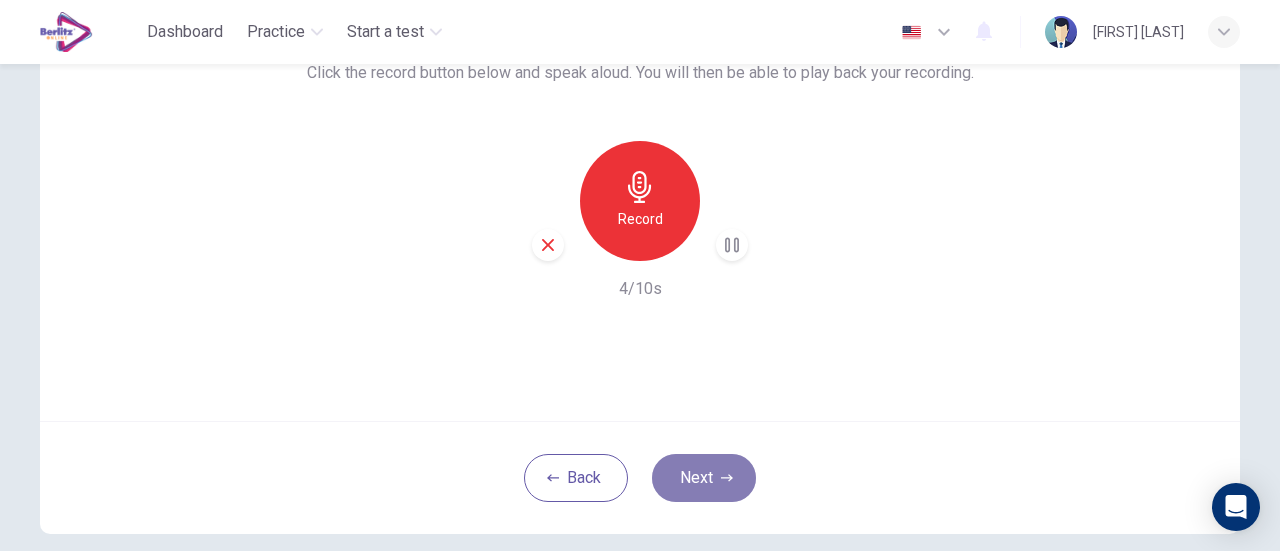 click on "Next" at bounding box center (704, 478) 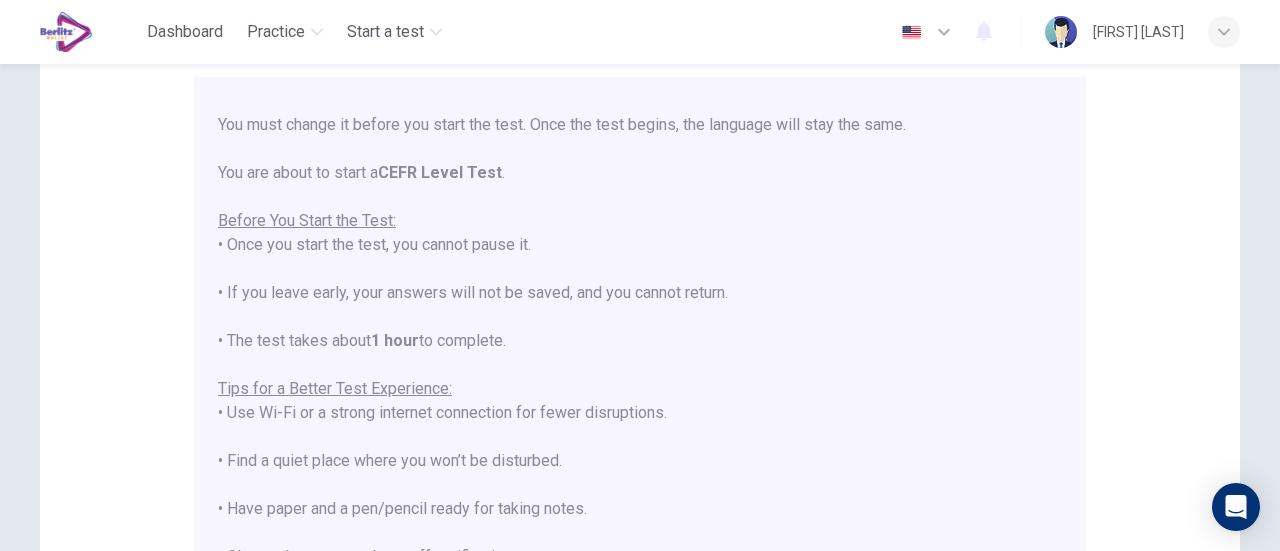 scroll, scrollTop: 190, scrollLeft: 0, axis: vertical 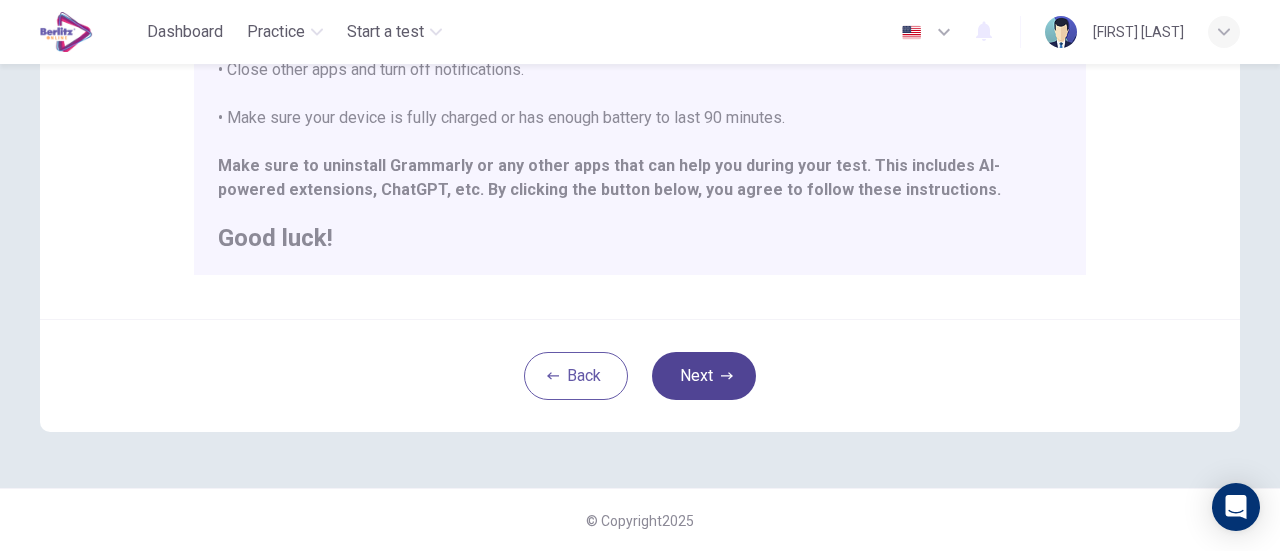 click on "Next" at bounding box center (704, 376) 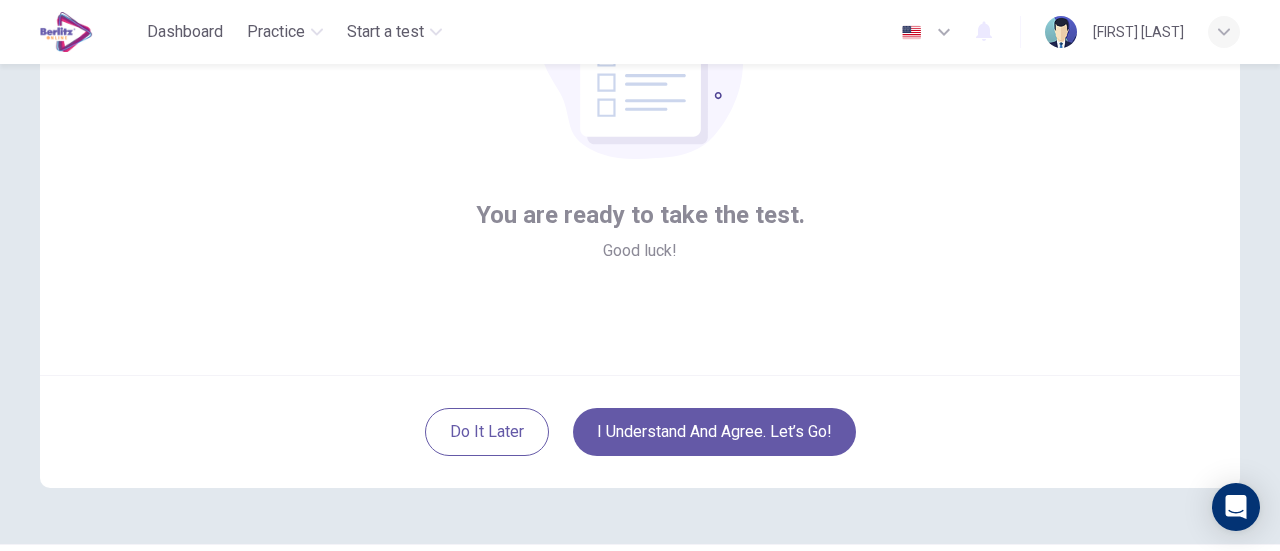scroll, scrollTop: 256, scrollLeft: 0, axis: vertical 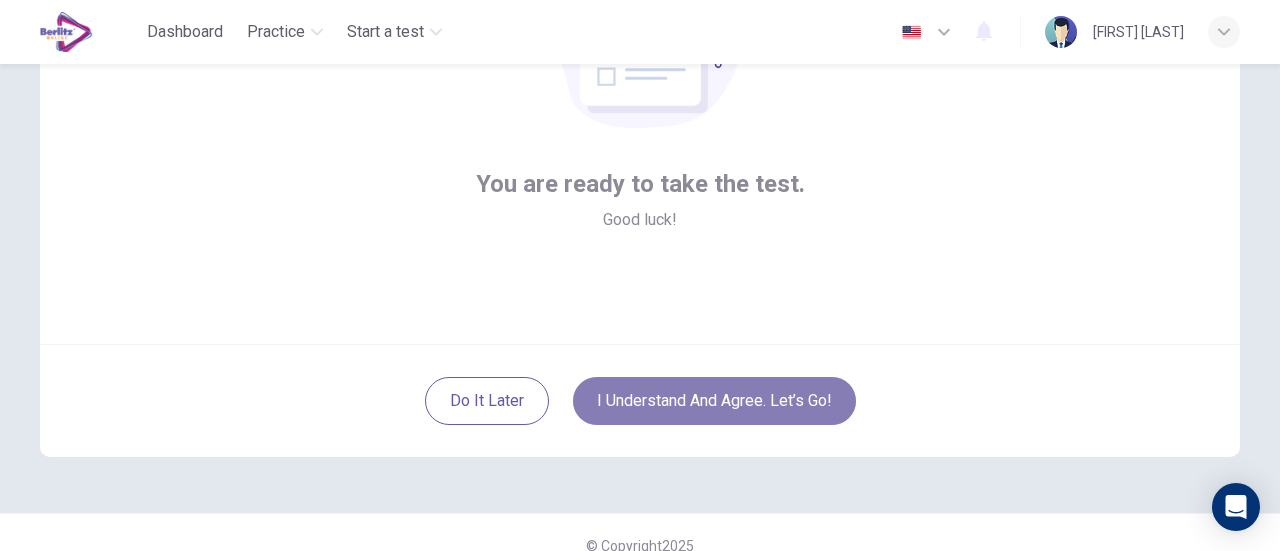 click on "I understand and agree. Let’s go!" at bounding box center (714, 401) 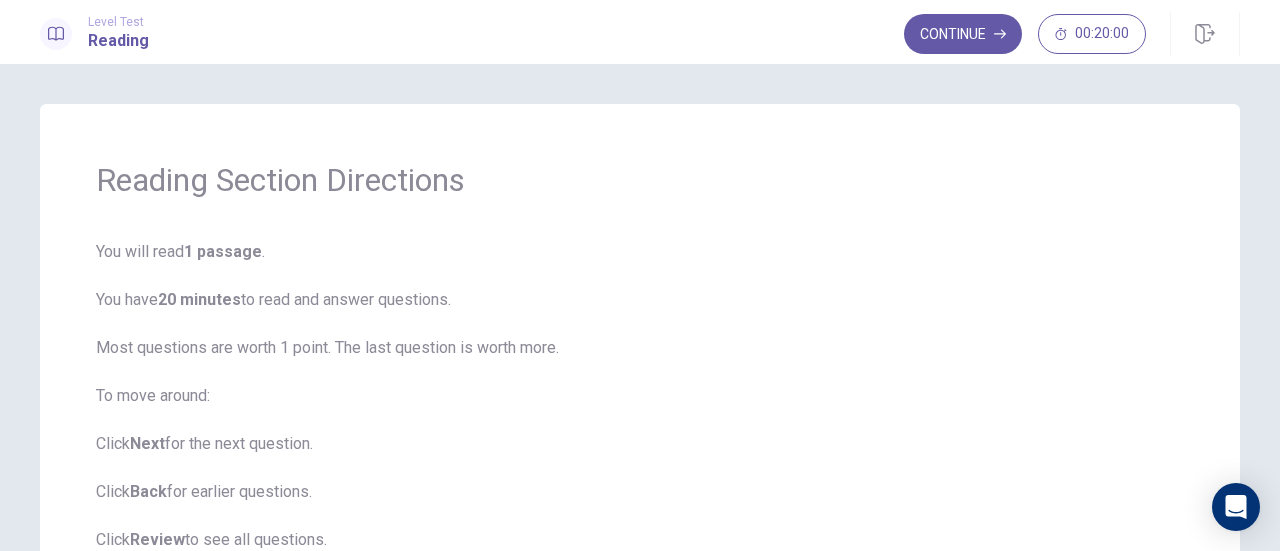 click on "You will read  1 passage .
You have  20 minutes  to read and answer questions.
Most questions are worth 1 point. The last question is worth more.
To move around:
Click  Next  for the next question.
Click  Back  for earlier questions.
Click  Review  to see all questions.
Remember: You can skip questions and come back later.
You have  20 minutes  total.
Click  Continue  to start." at bounding box center (640, 468) 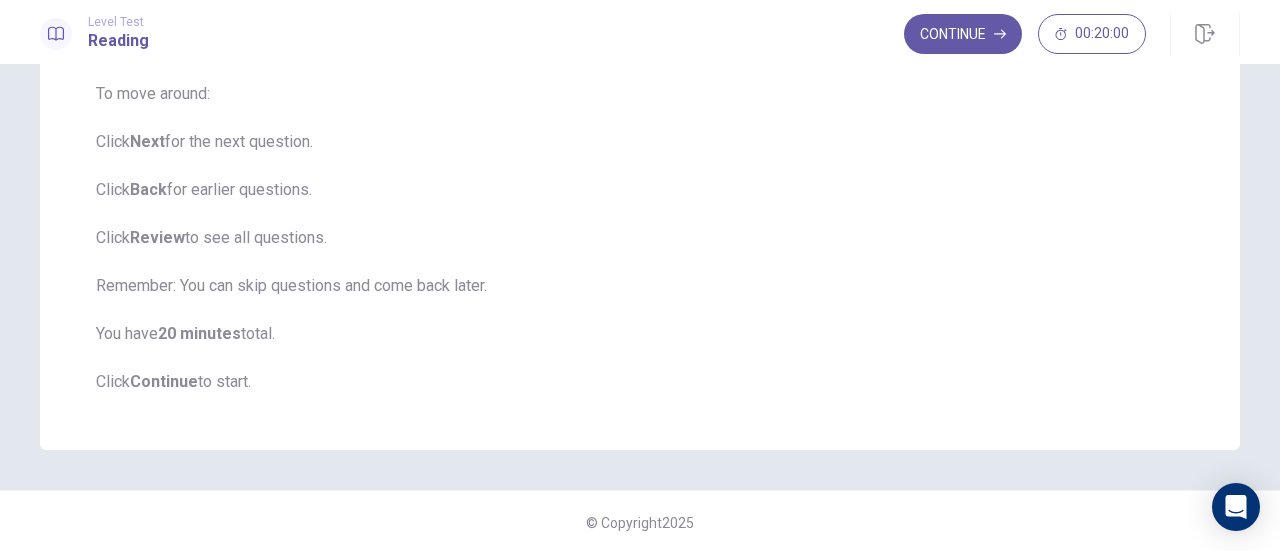 scroll, scrollTop: 304, scrollLeft: 0, axis: vertical 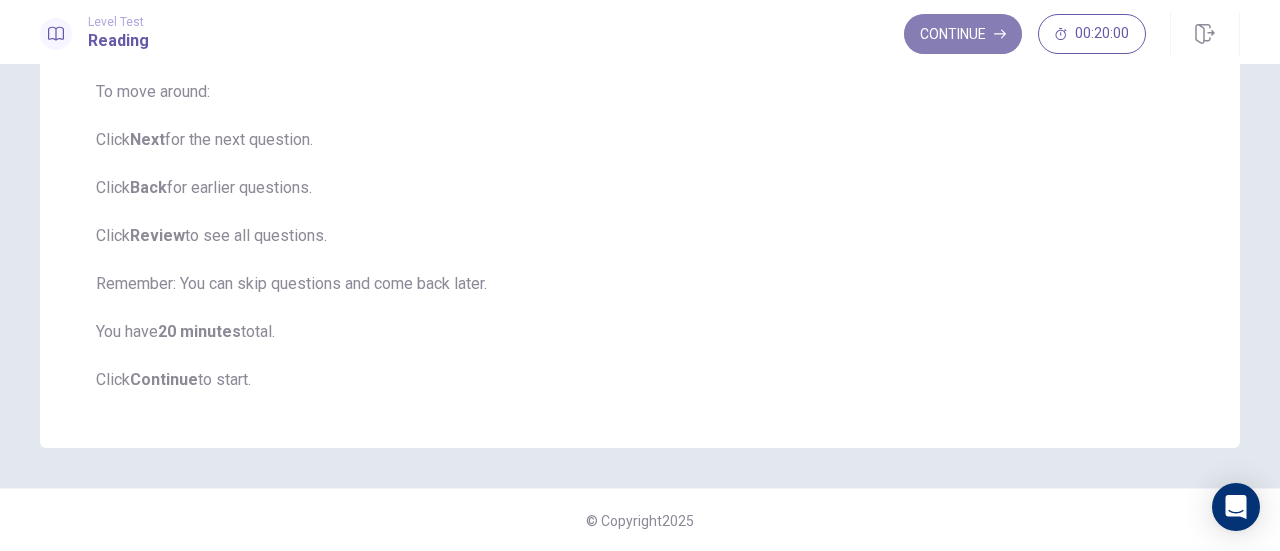 click on "Continue" at bounding box center [963, 34] 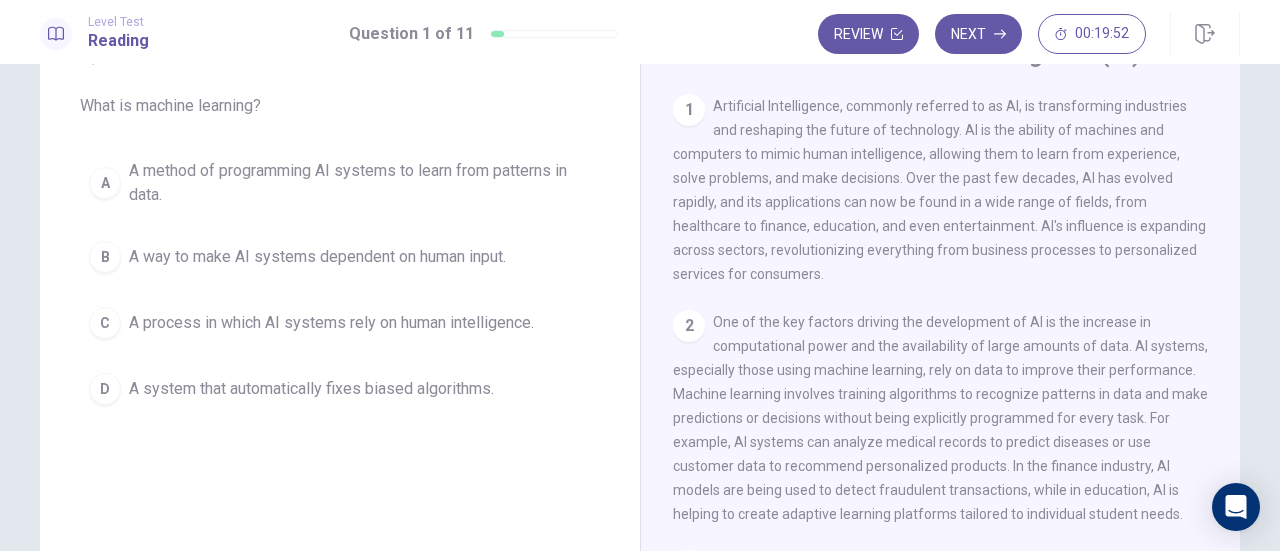 scroll, scrollTop: 48, scrollLeft: 0, axis: vertical 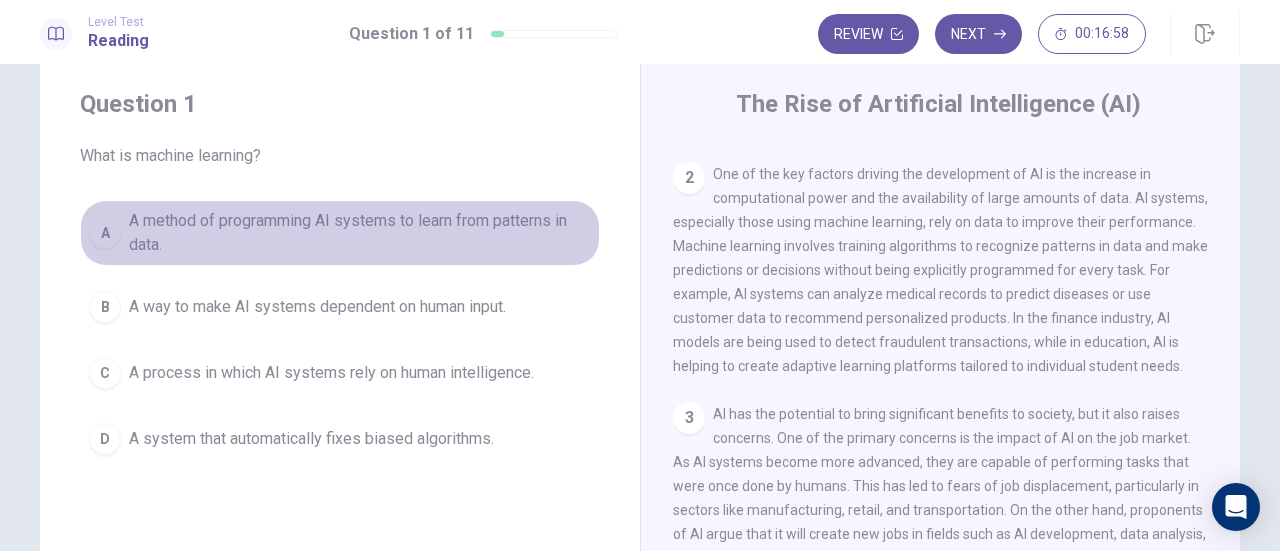 click on "A method of programming AI systems to learn from patterns in data." at bounding box center [360, 233] 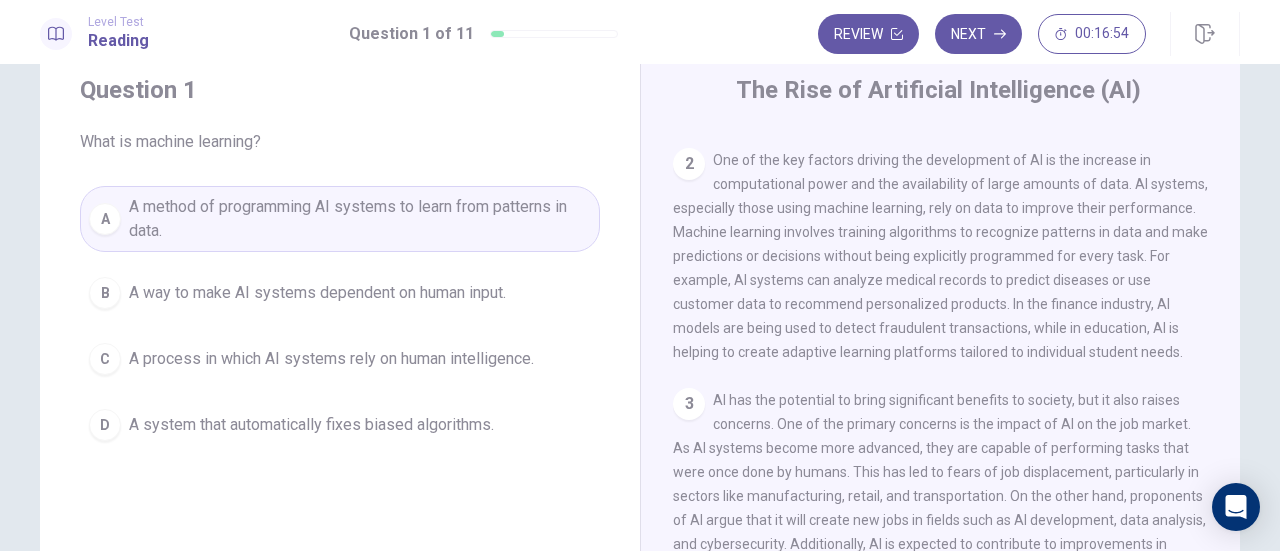 scroll, scrollTop: 55, scrollLeft: 0, axis: vertical 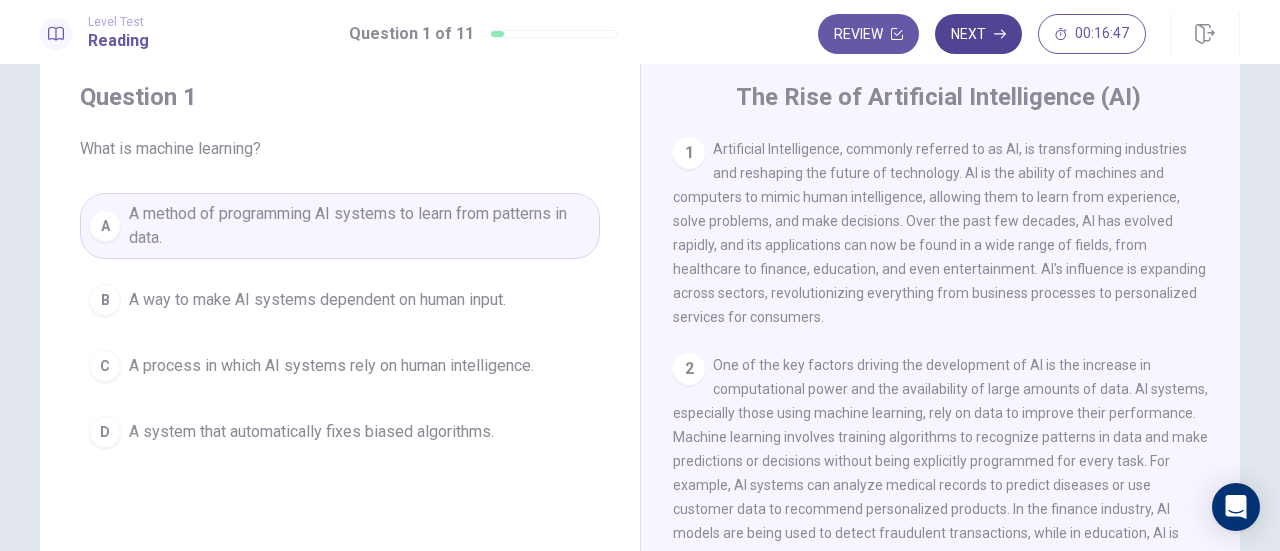 click on "Next" at bounding box center [978, 34] 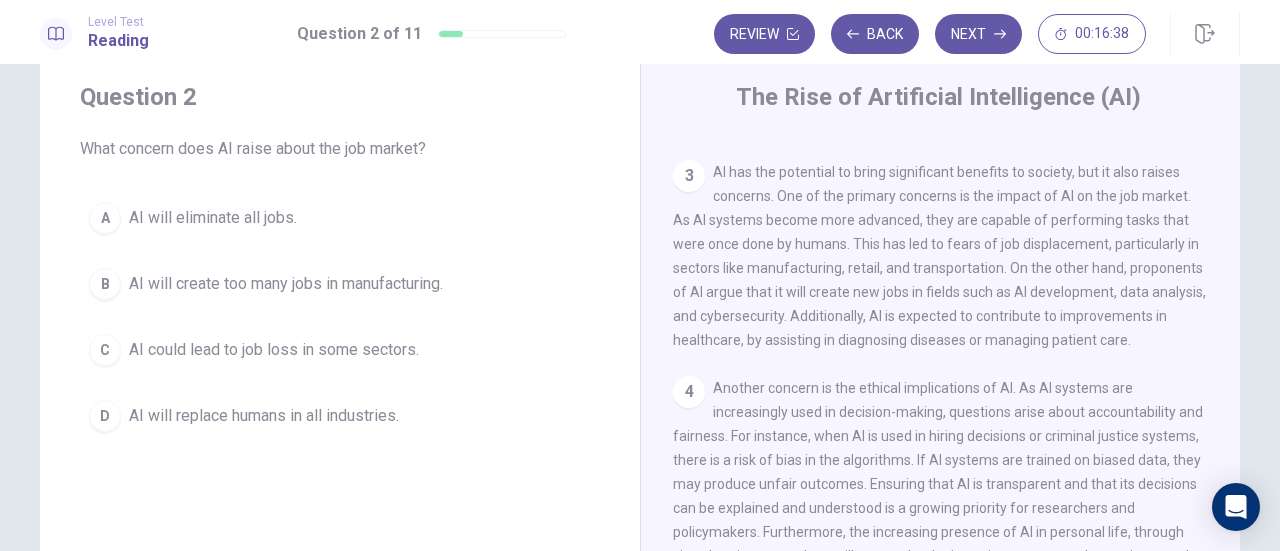 scroll, scrollTop: 442, scrollLeft: 0, axis: vertical 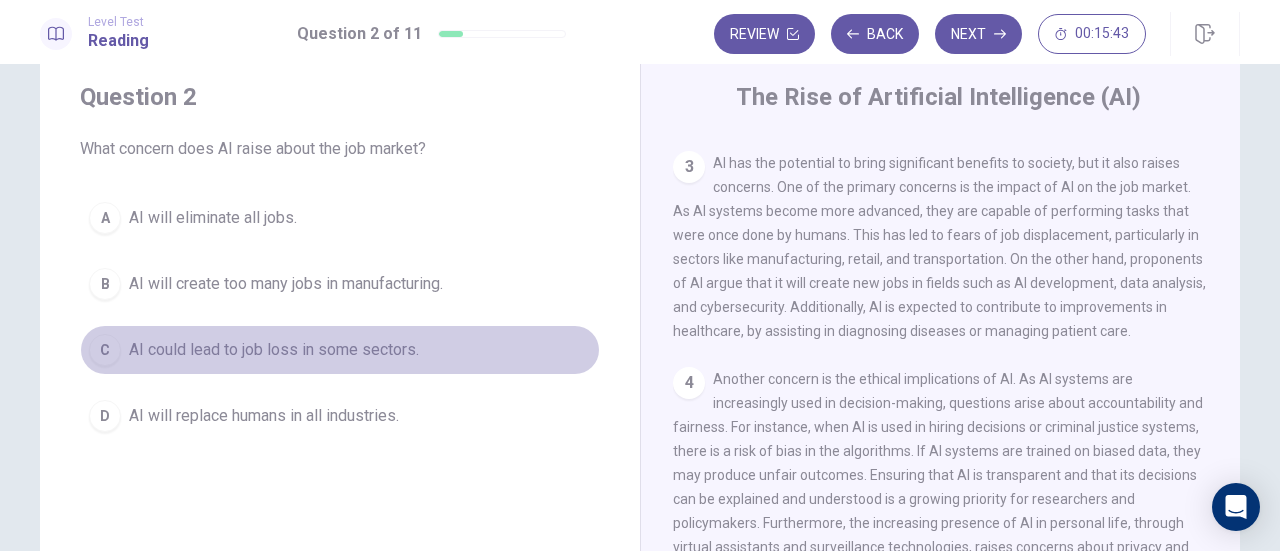 click on "AI could lead to job loss in some sectors." at bounding box center [213, 218] 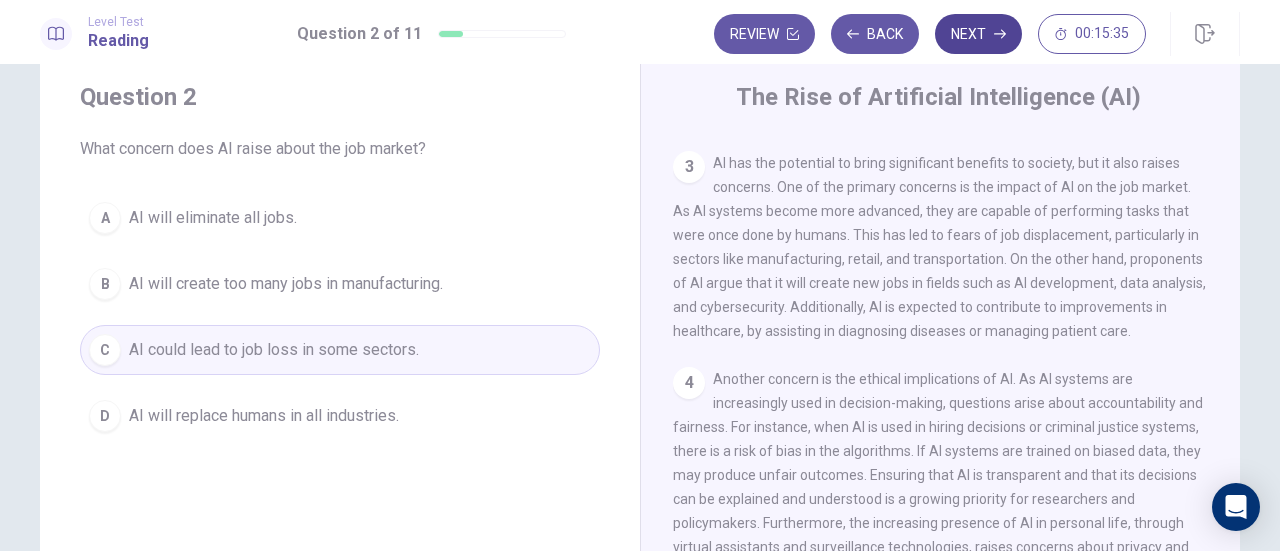 click on "Next" at bounding box center [978, 34] 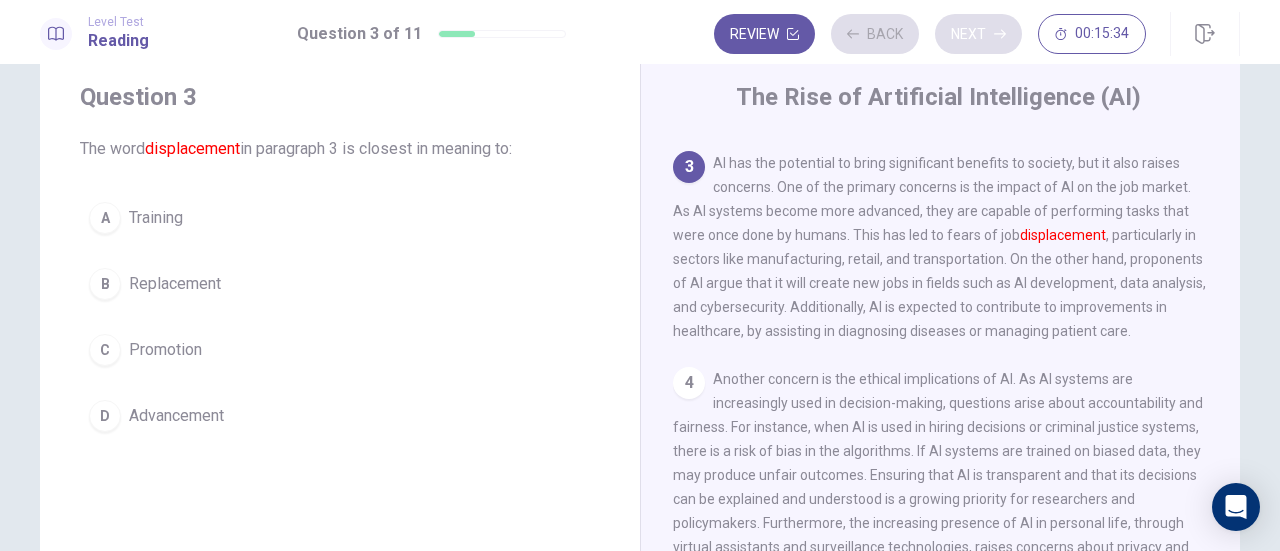 scroll, scrollTop: 467, scrollLeft: 0, axis: vertical 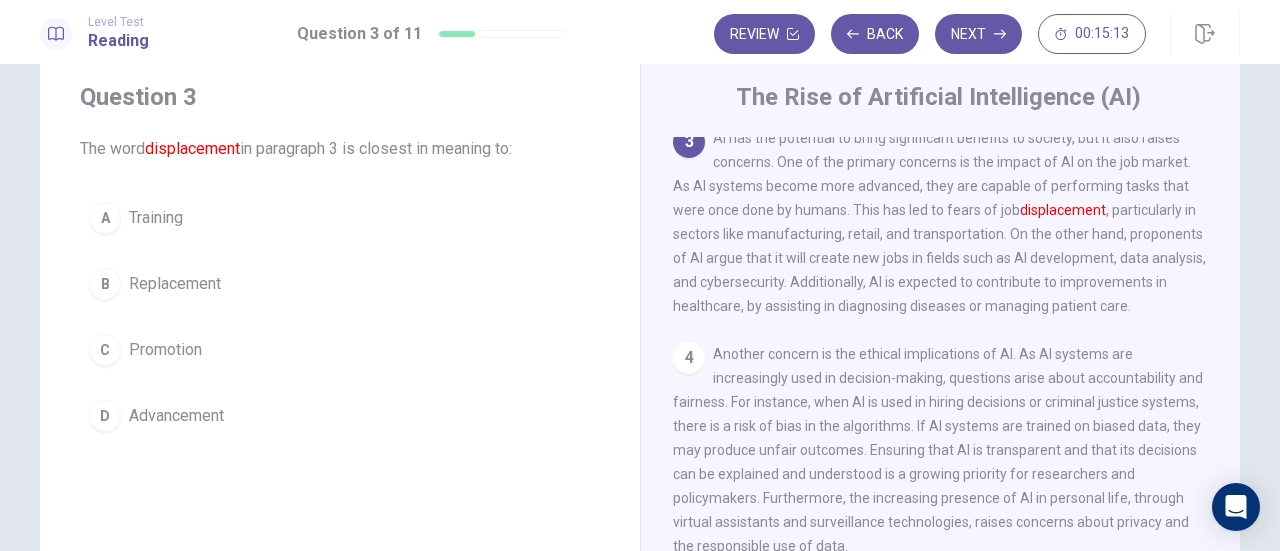 click on "Replacement" at bounding box center (156, 218) 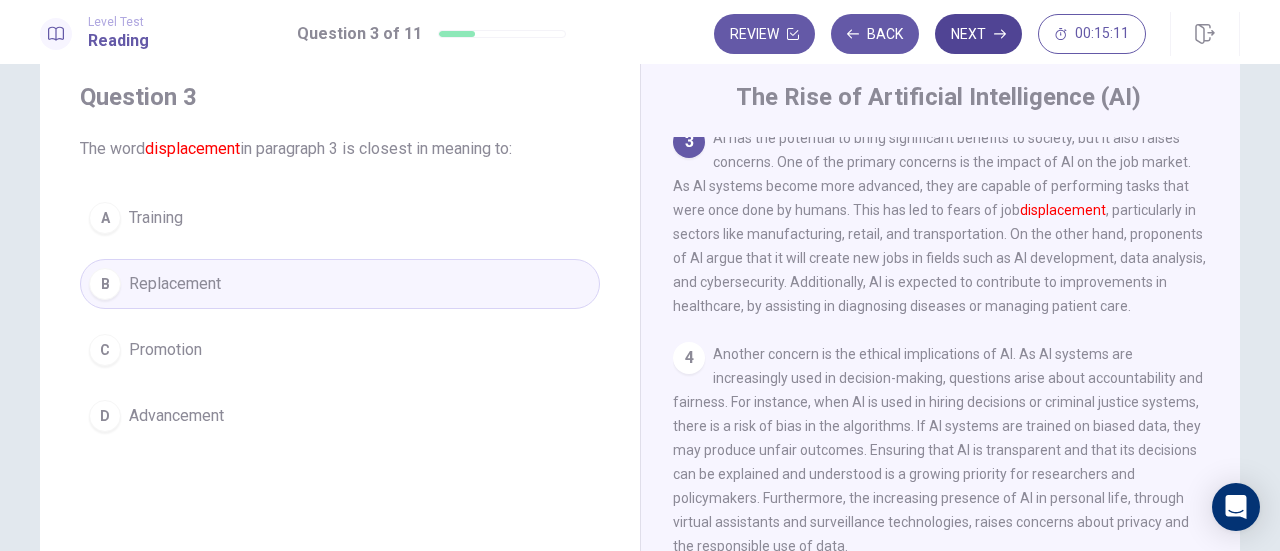 click on "Next" at bounding box center [978, 34] 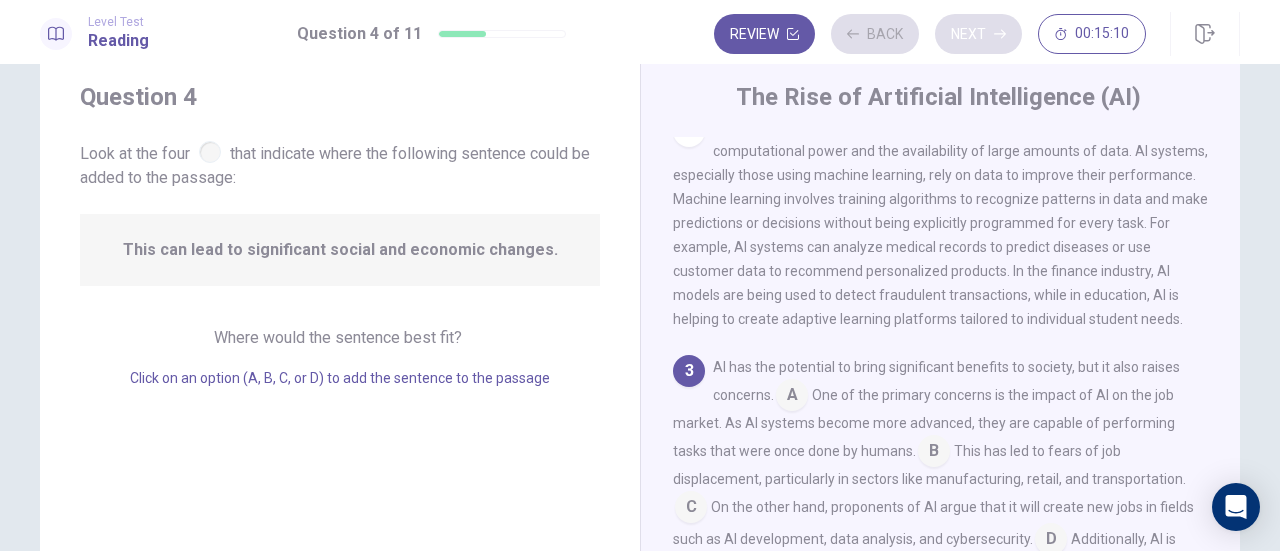 scroll, scrollTop: 340, scrollLeft: 0, axis: vertical 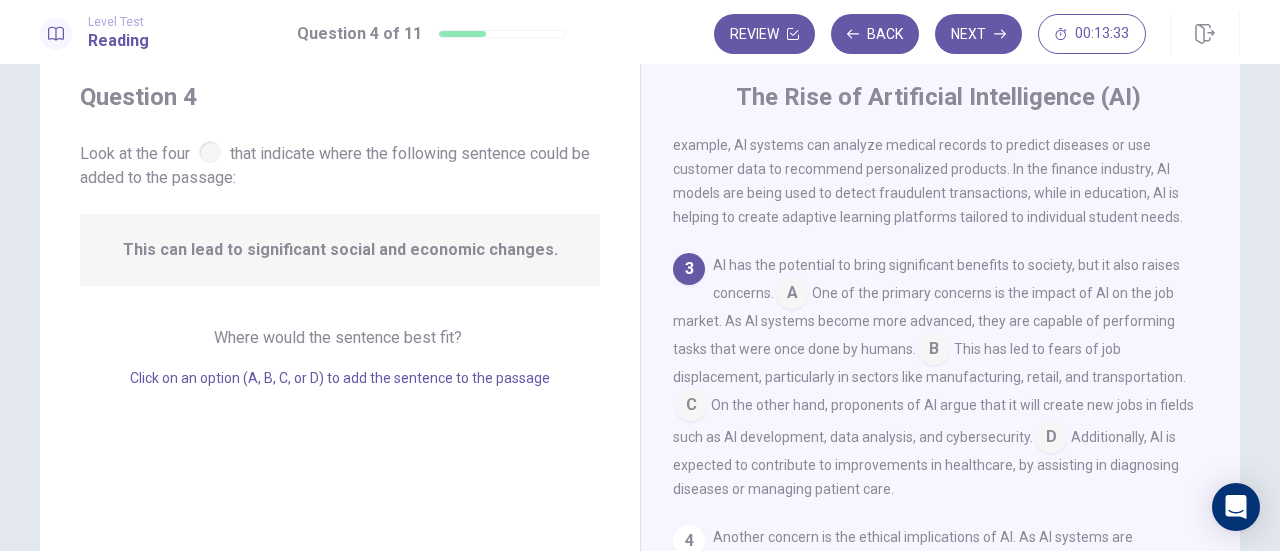 click at bounding box center (792, 295) 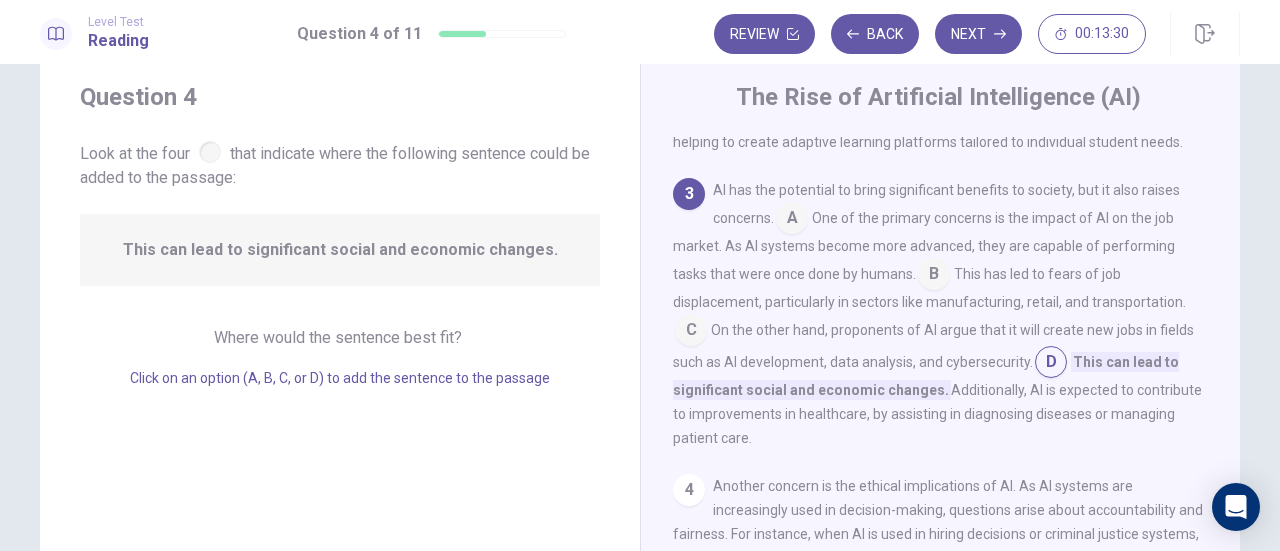 scroll, scrollTop: 427, scrollLeft: 0, axis: vertical 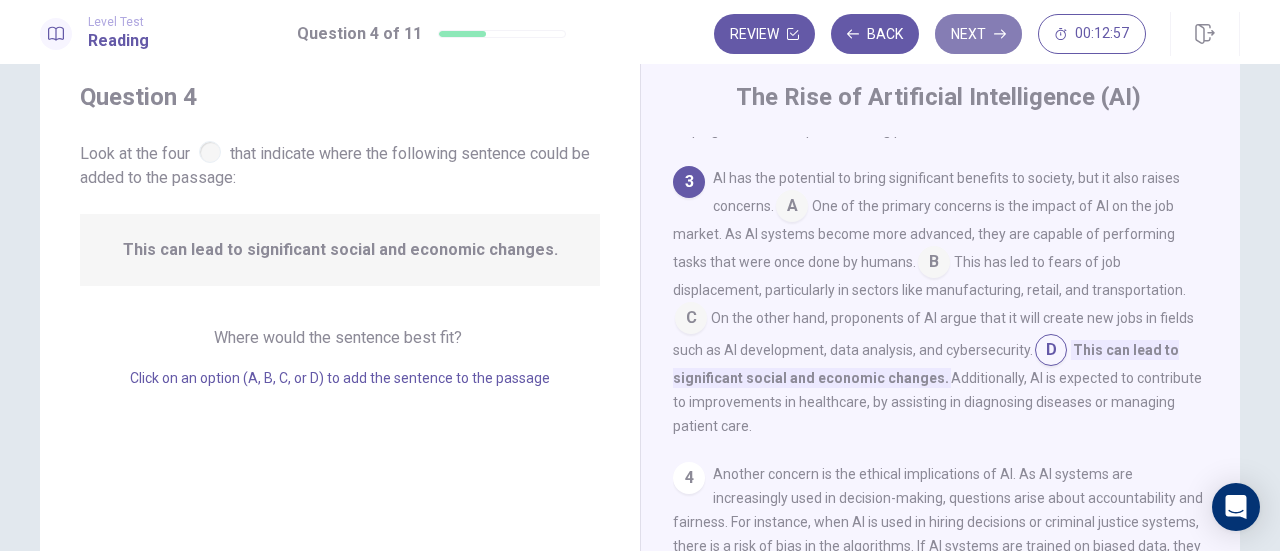 click on "Next" at bounding box center [978, 34] 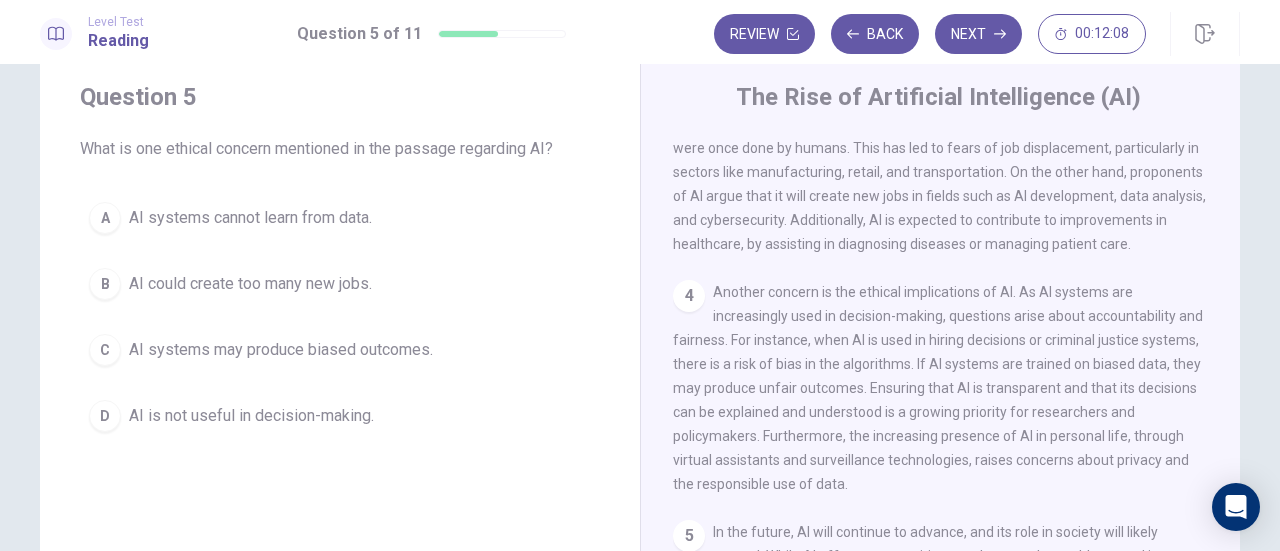 scroll, scrollTop: 580, scrollLeft: 0, axis: vertical 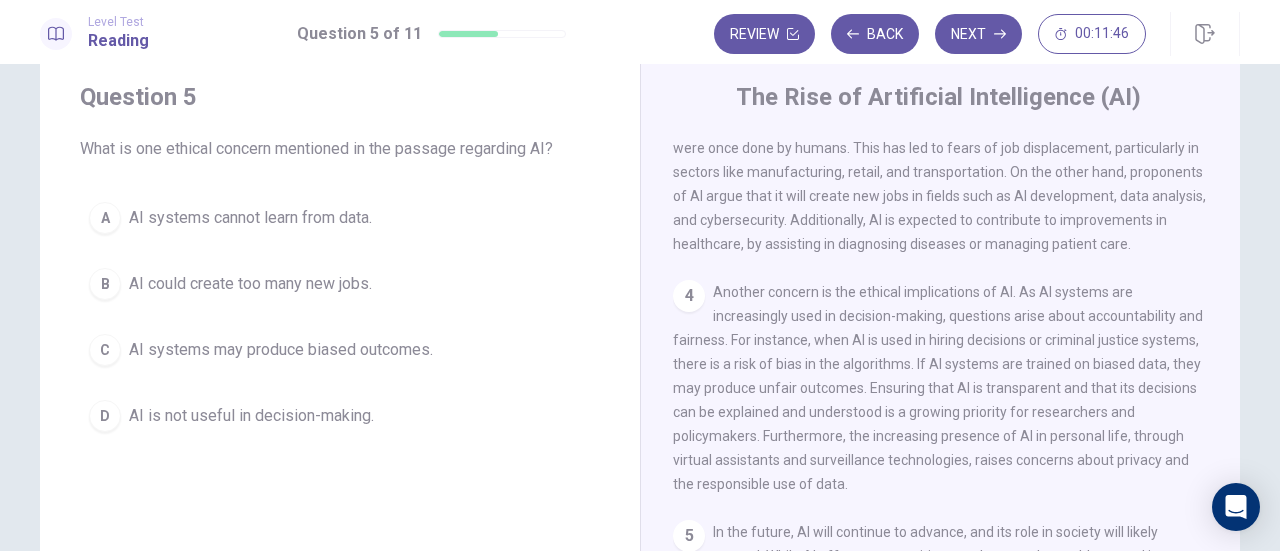 click on "AI is not useful in decision-making." at bounding box center [250, 218] 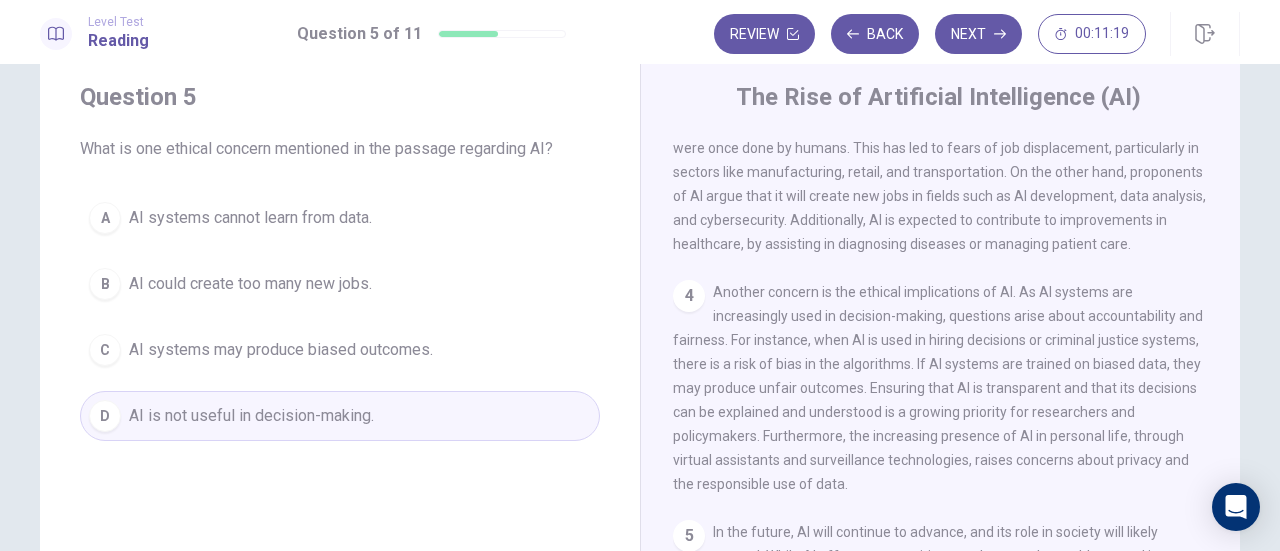 click on "AI systems may produce biased outcomes." at bounding box center (250, 218) 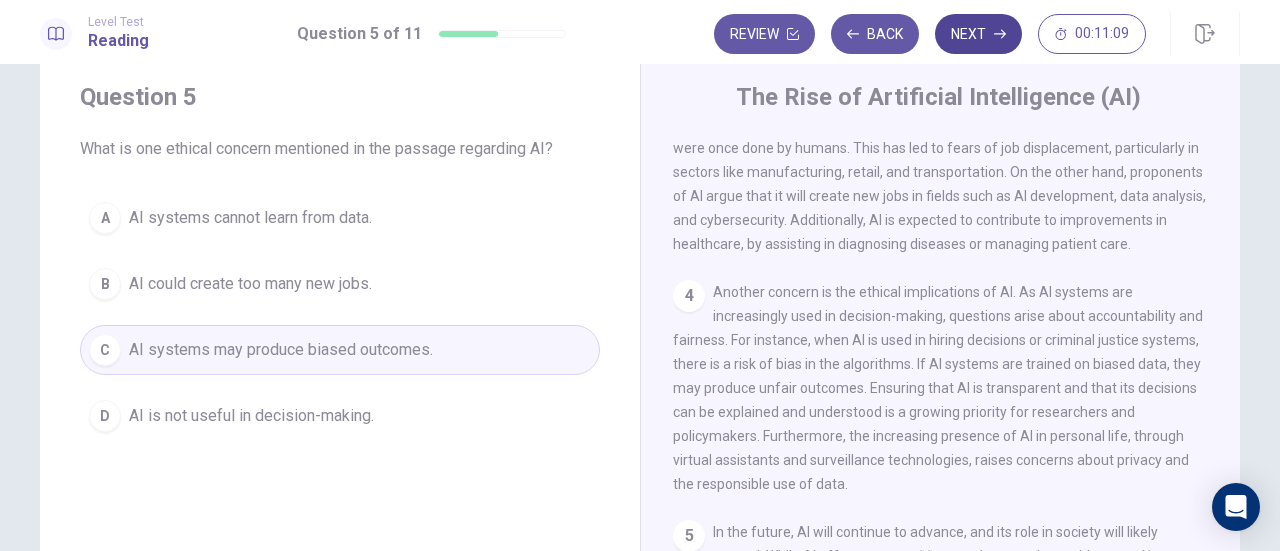 click on "Next" at bounding box center [978, 34] 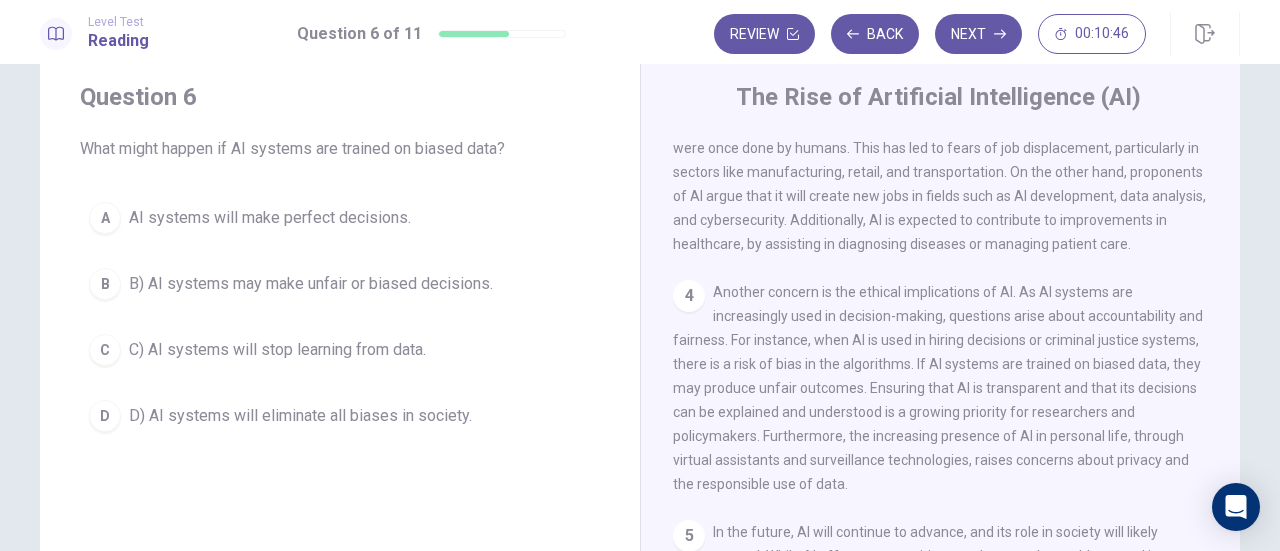 click on "B) AI systems may make unfair or biased decisions." at bounding box center (270, 218) 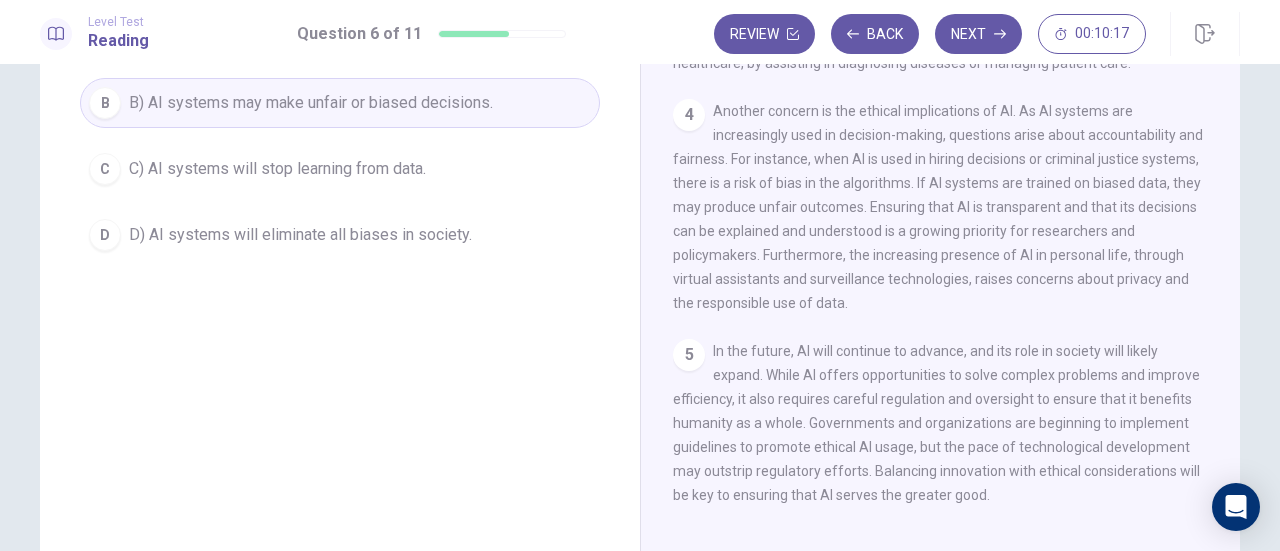 scroll, scrollTop: 237, scrollLeft: 0, axis: vertical 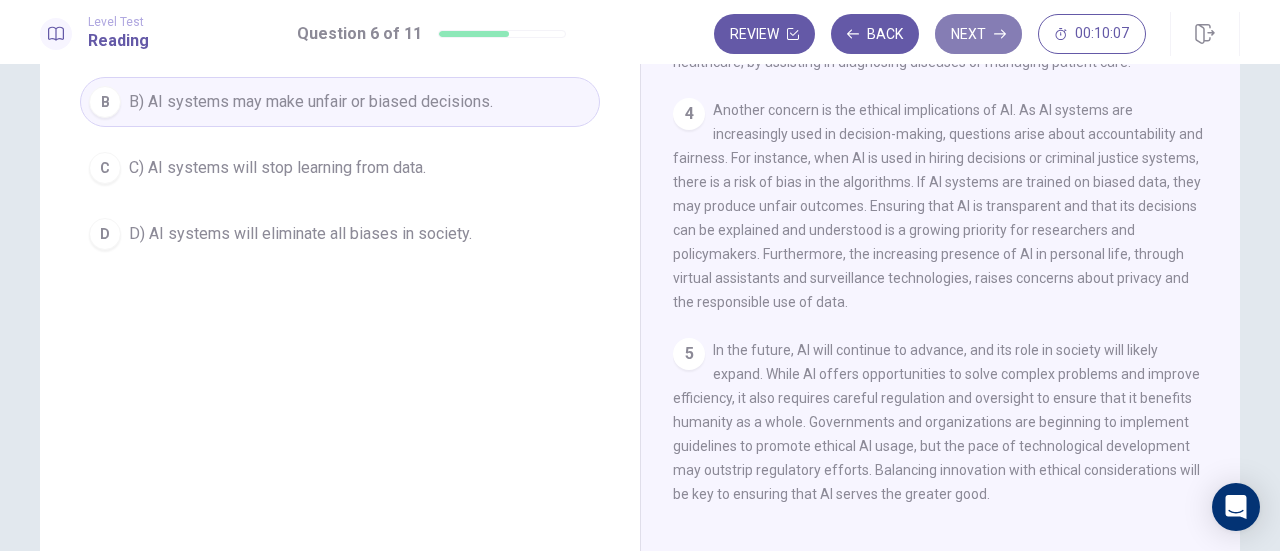 click on "Next" at bounding box center [978, 34] 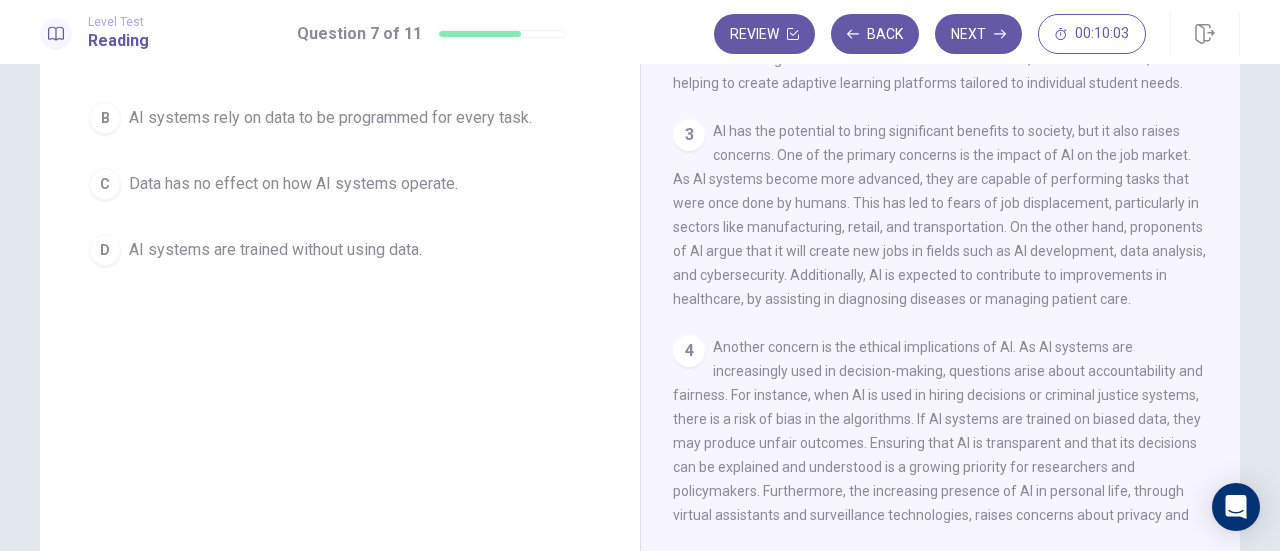 scroll, scrollTop: 293, scrollLeft: 0, axis: vertical 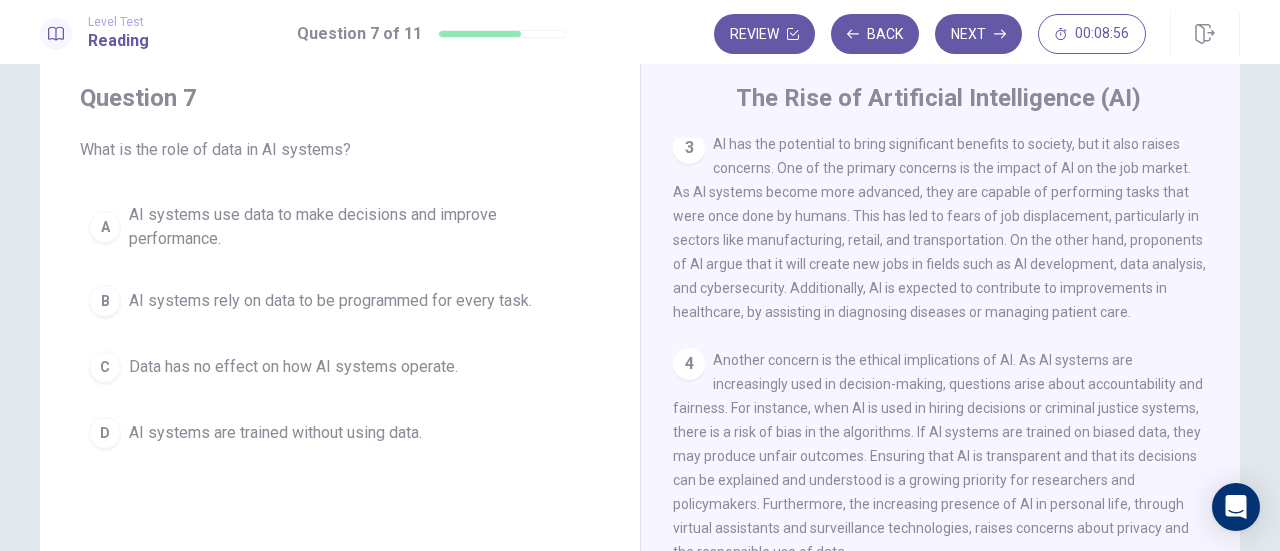 click on "AI systems use data to make decisions and improve performance." at bounding box center [360, 227] 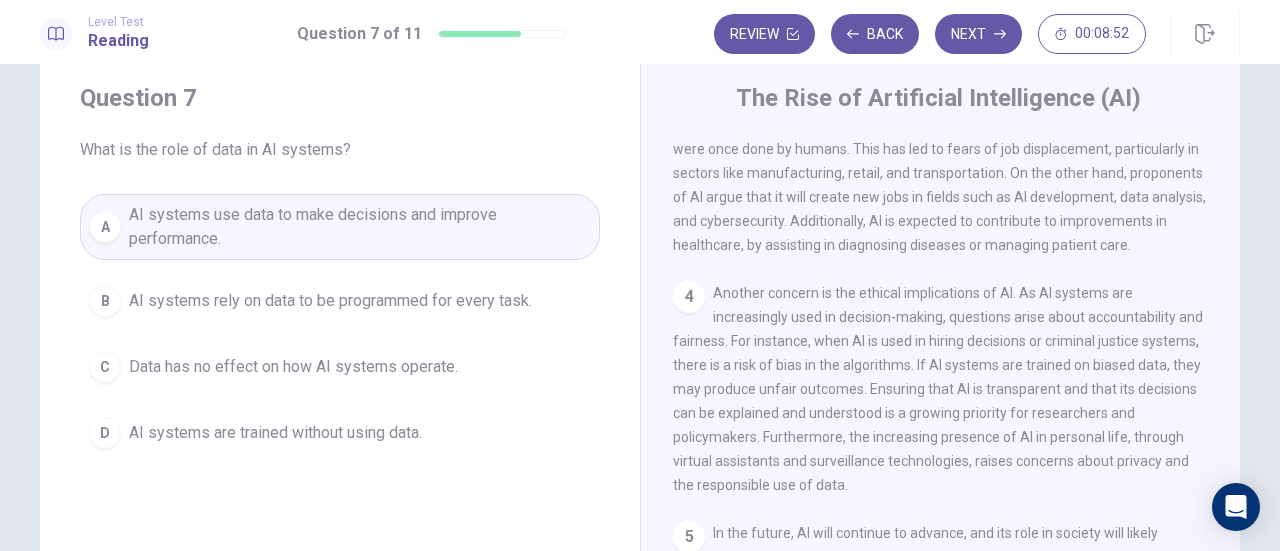 scroll, scrollTop: 554, scrollLeft: 0, axis: vertical 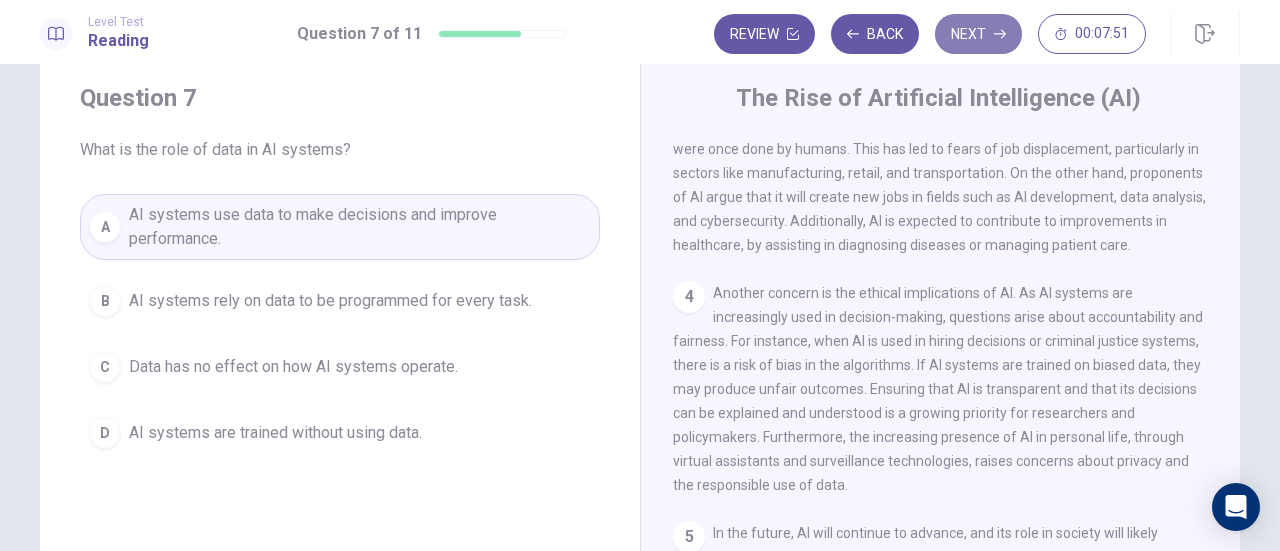 click on "Next" at bounding box center [978, 34] 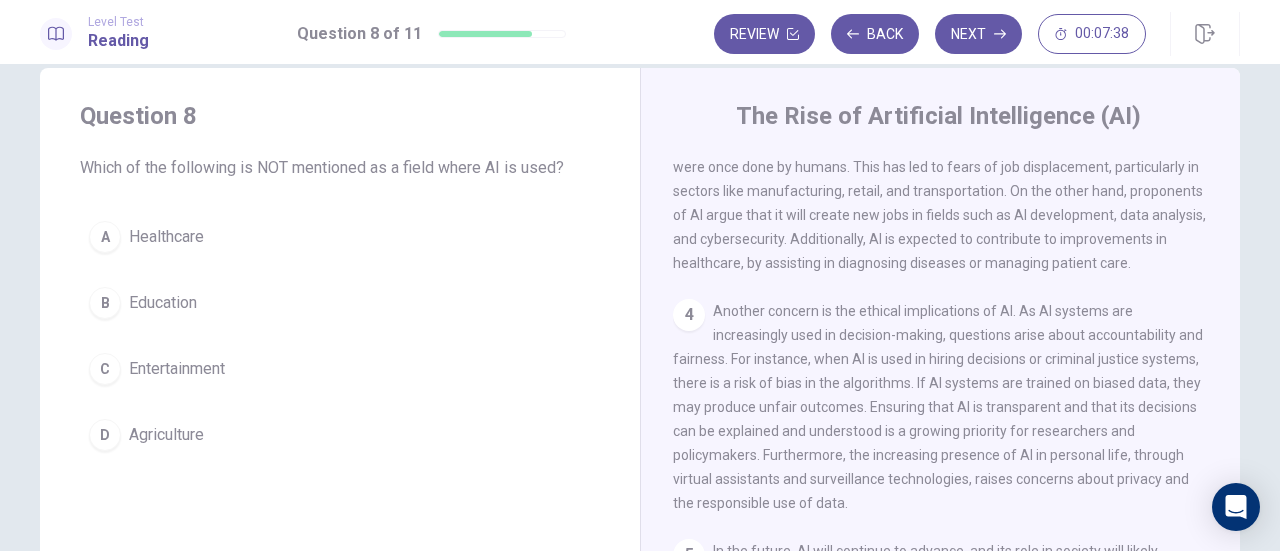 scroll, scrollTop: 0, scrollLeft: 0, axis: both 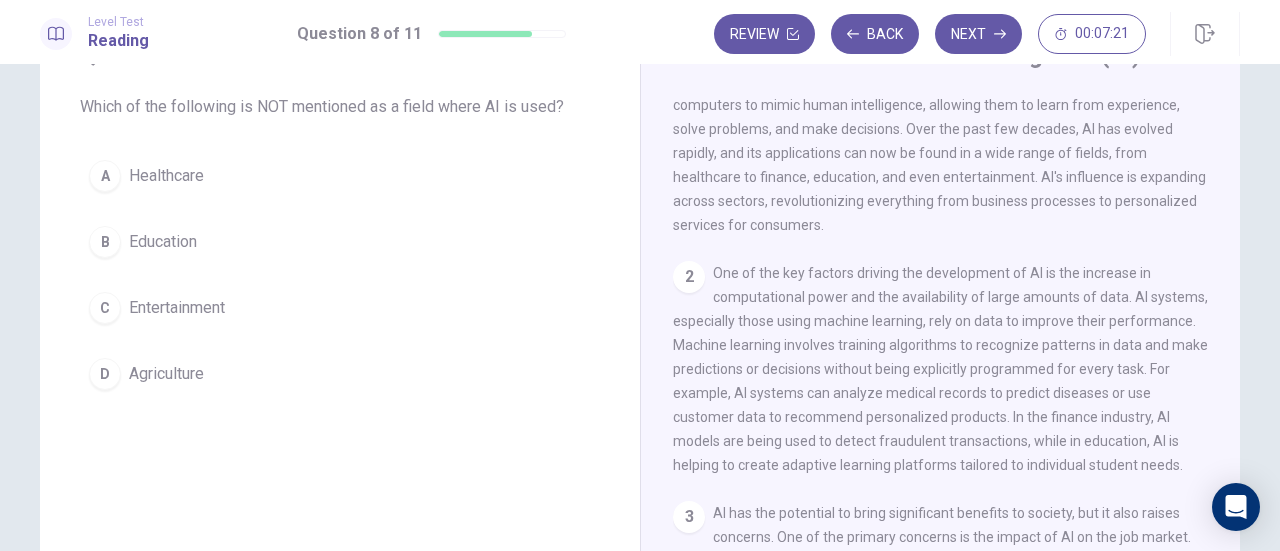 click on "D" at bounding box center (105, 176) 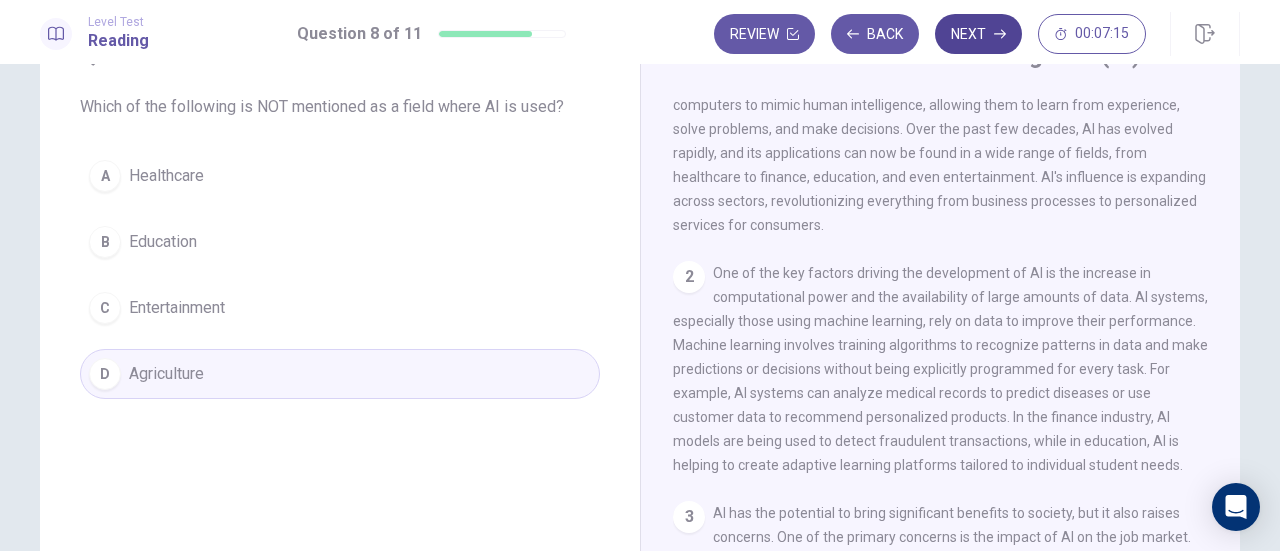 click on "Next" at bounding box center (978, 34) 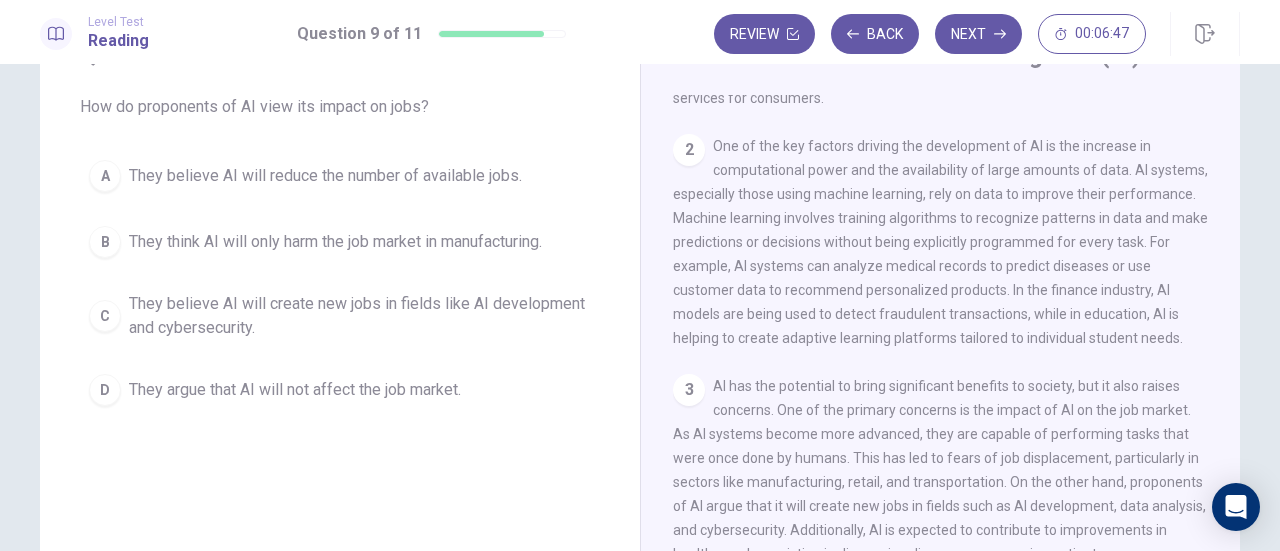scroll, scrollTop: 180, scrollLeft: 0, axis: vertical 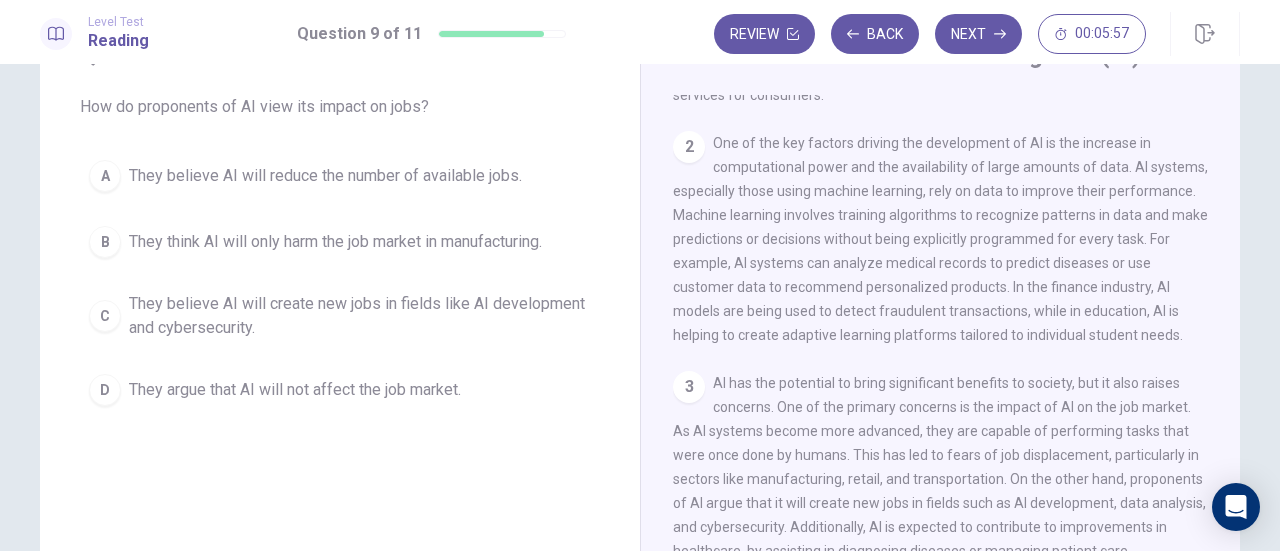 click on "They believe AI will create new jobs in fields like AI development and cybersecurity." at bounding box center (325, 176) 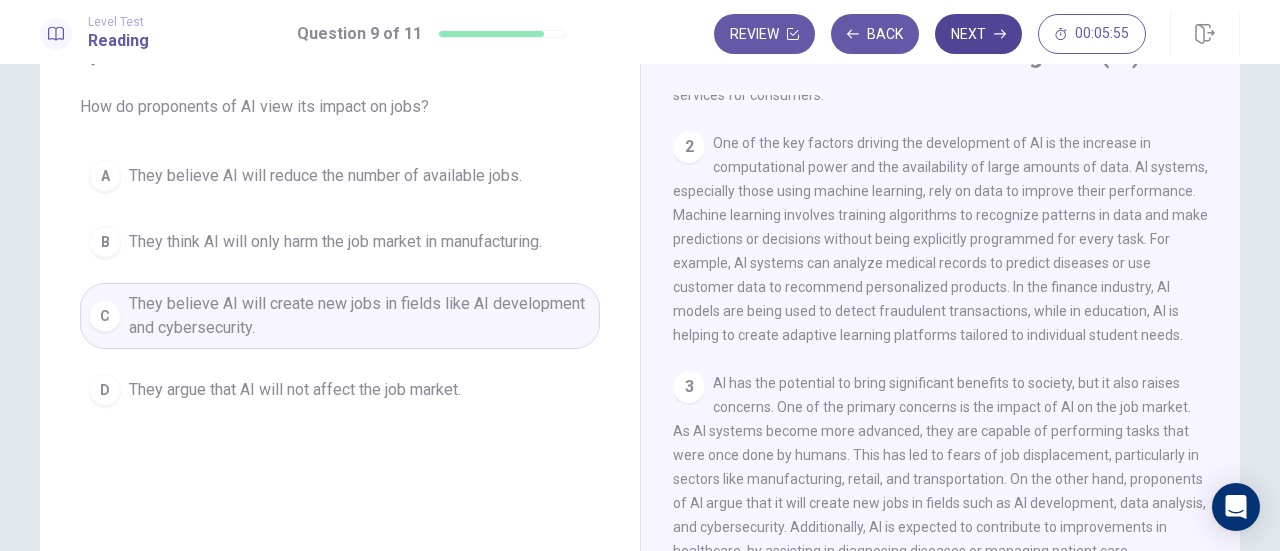 click on "Next" at bounding box center [978, 34] 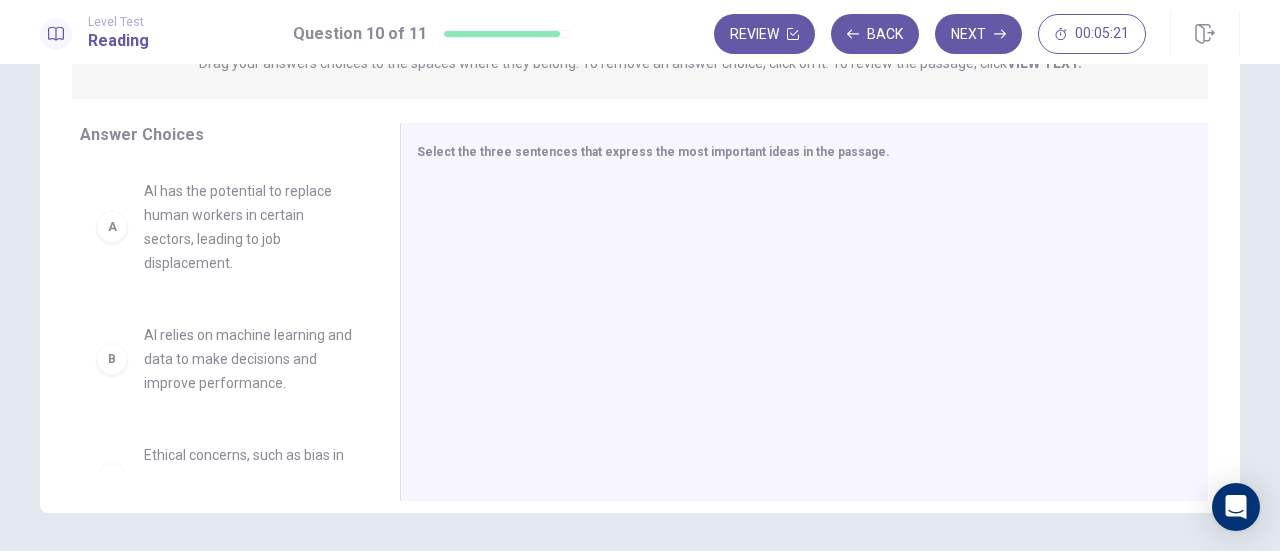 scroll, scrollTop: 284, scrollLeft: 0, axis: vertical 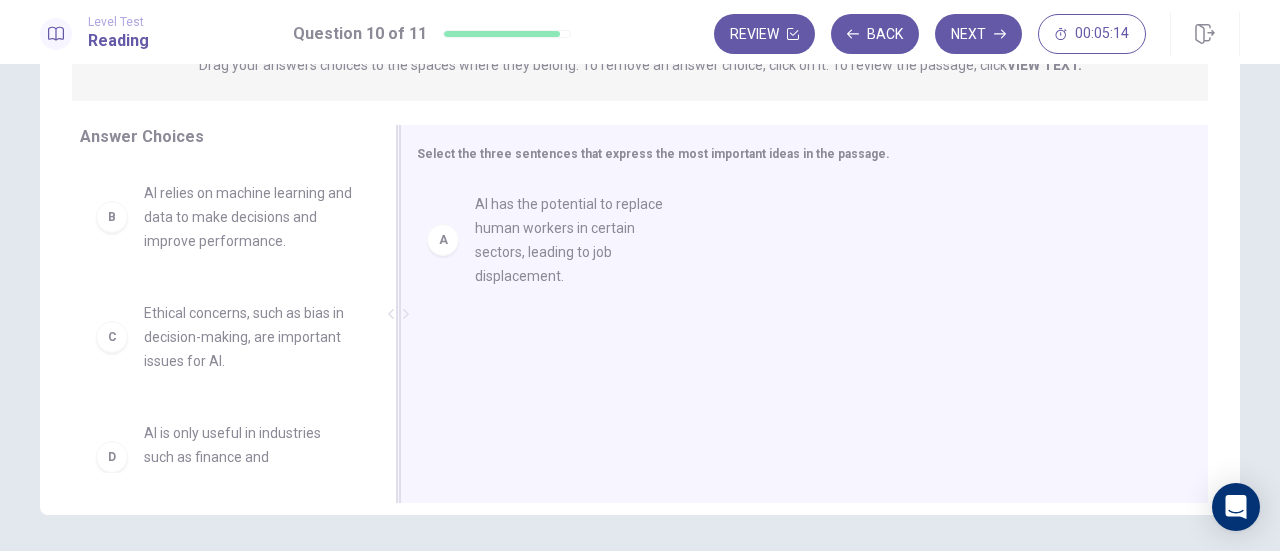 drag, startPoint x: 215, startPoint y: 238, endPoint x: 562, endPoint y: 249, distance: 347.17432 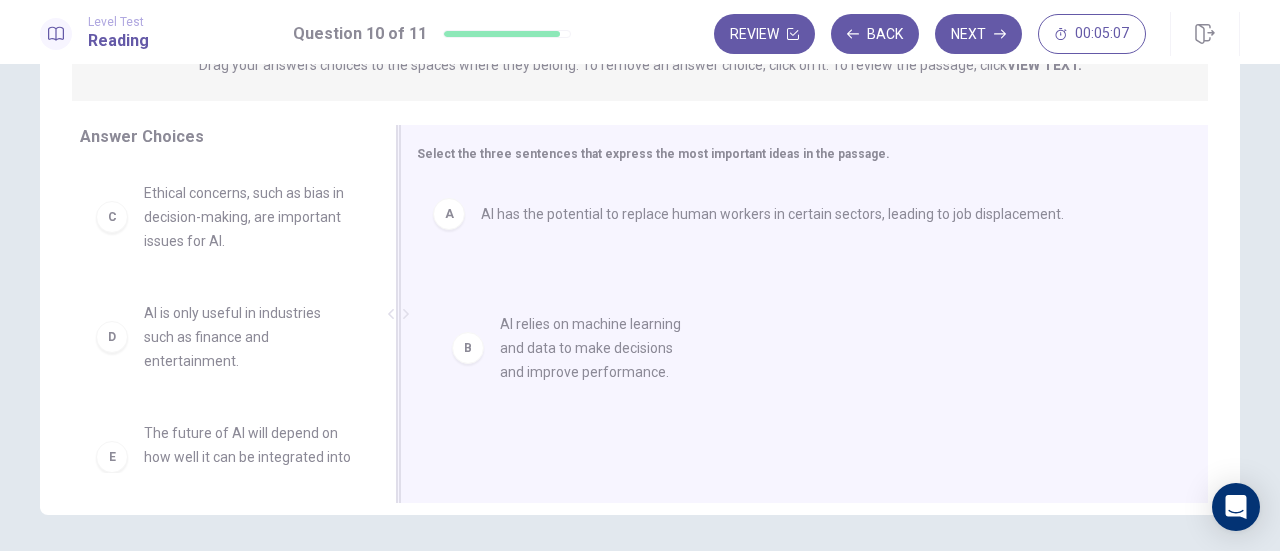 drag, startPoint x: 240, startPoint y: 213, endPoint x: 621, endPoint y: 350, distance: 404.8827 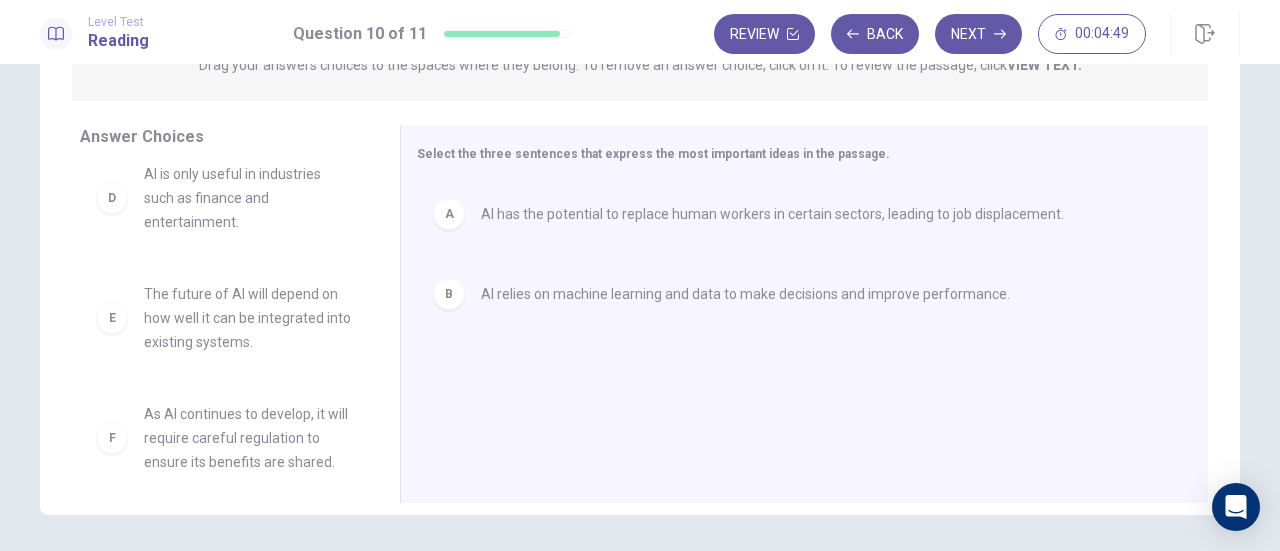 scroll, scrollTop: 156, scrollLeft: 0, axis: vertical 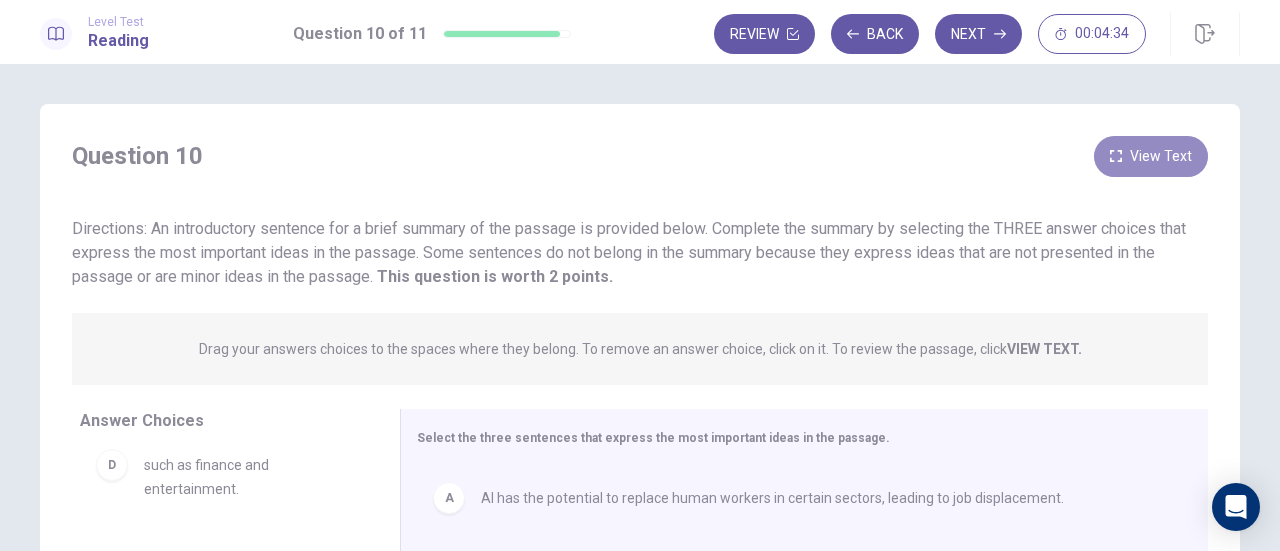click on "View Text" at bounding box center (1151, 156) 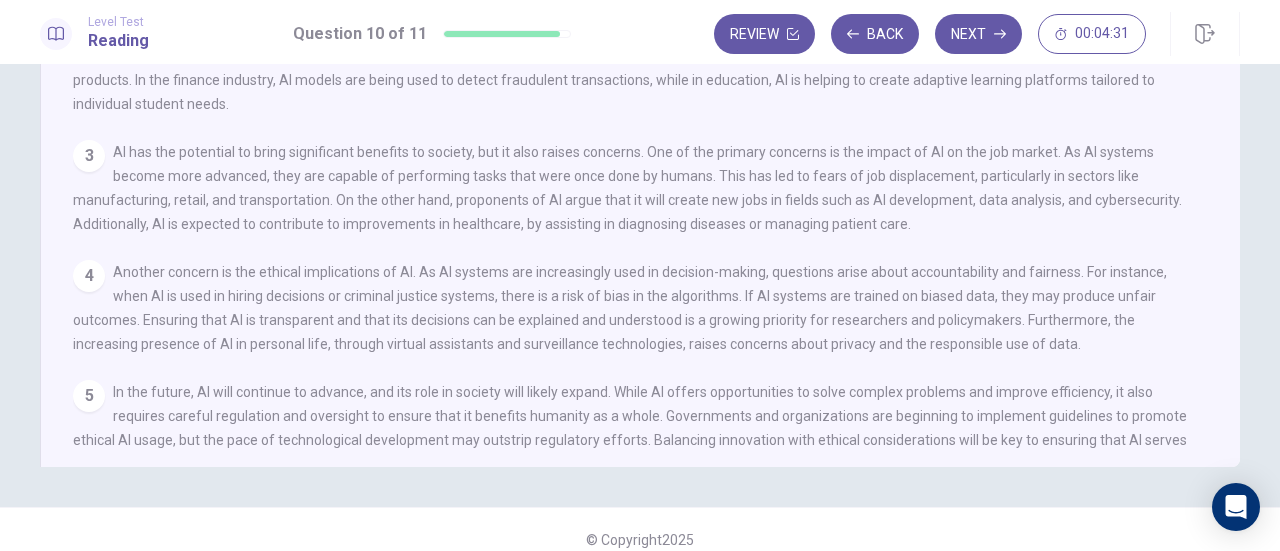 scroll, scrollTop: 350, scrollLeft: 0, axis: vertical 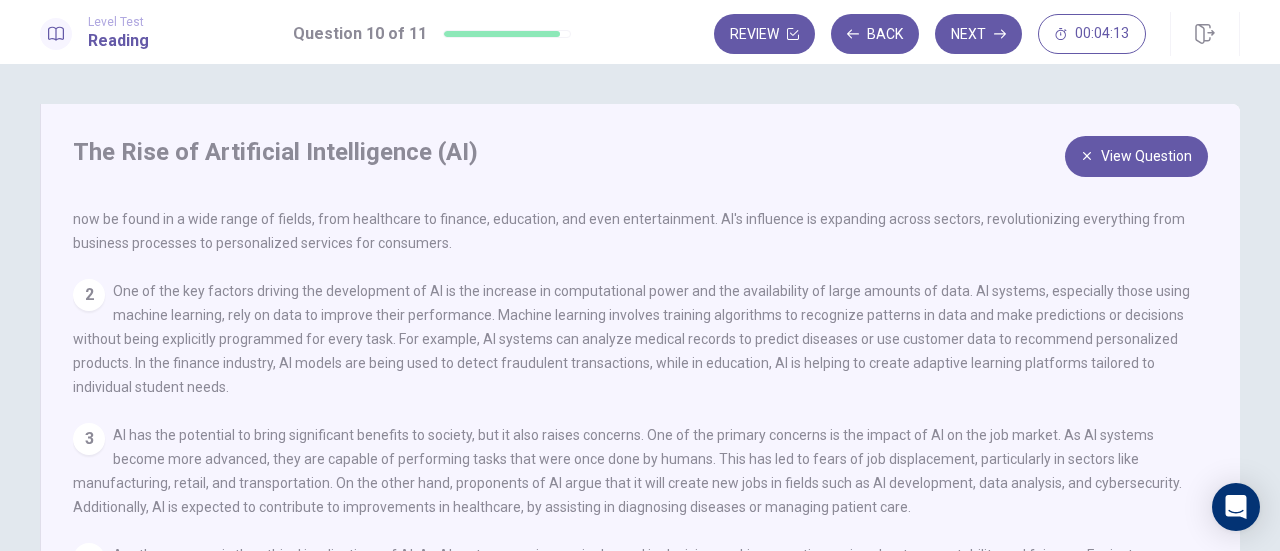 click on "View Question" at bounding box center (1136, 156) 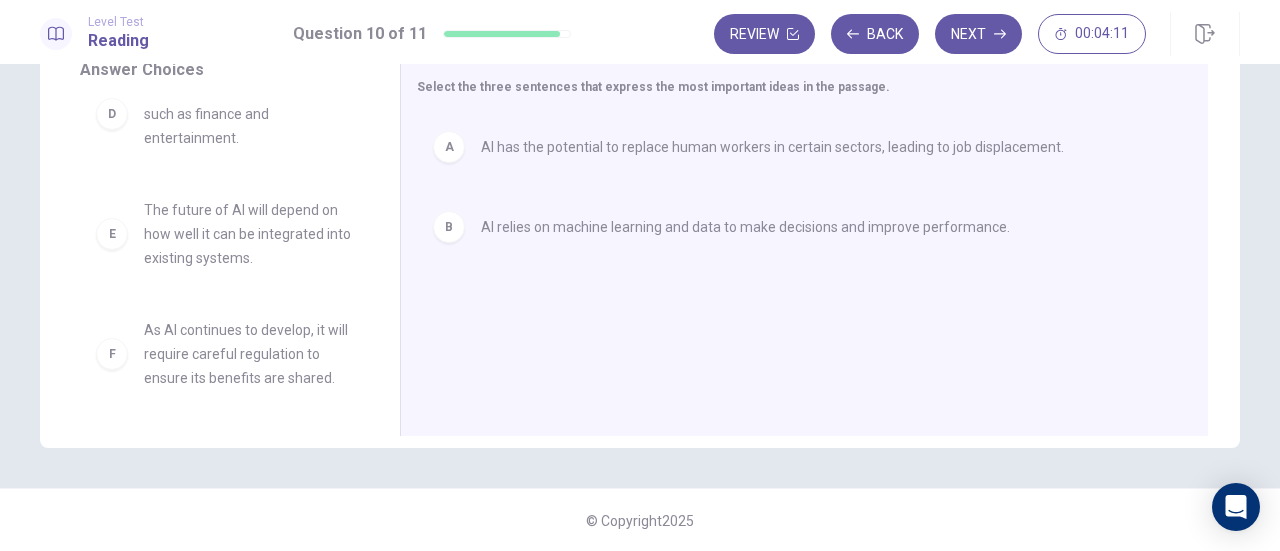 scroll, scrollTop: 352, scrollLeft: 0, axis: vertical 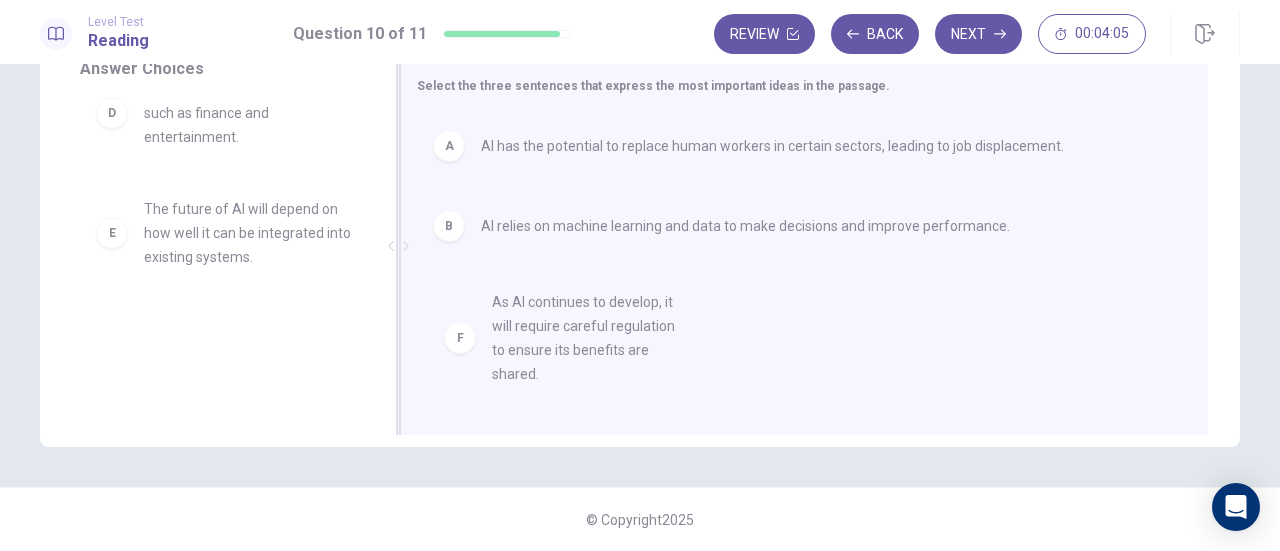 drag, startPoint x: 232, startPoint y: 350, endPoint x: 605, endPoint y: 314, distance: 374.73325 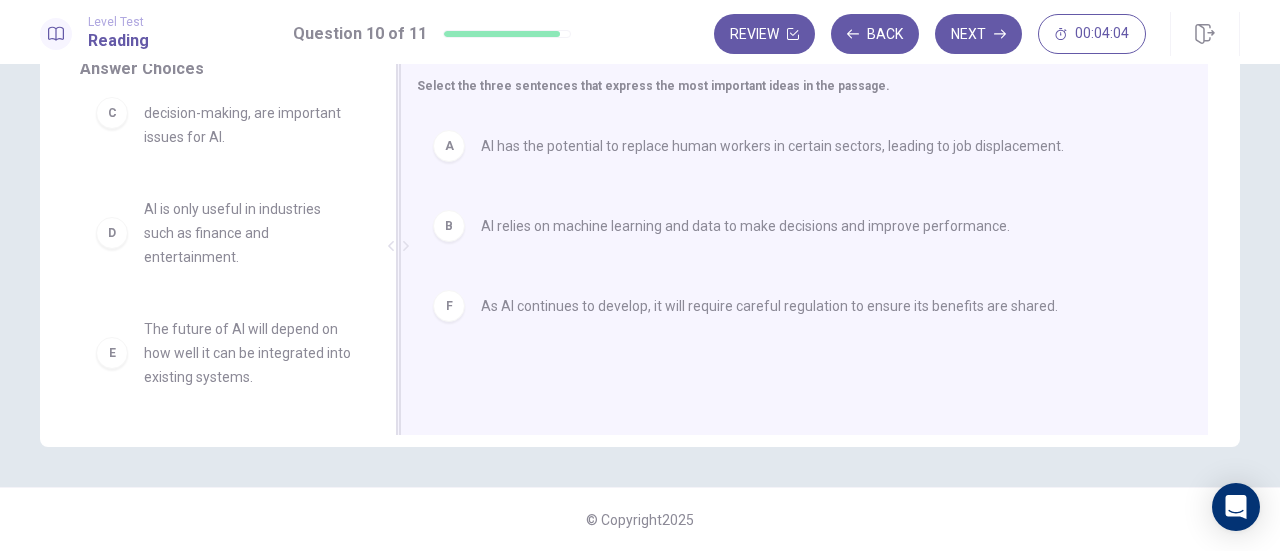 scroll, scrollTop: 36, scrollLeft: 0, axis: vertical 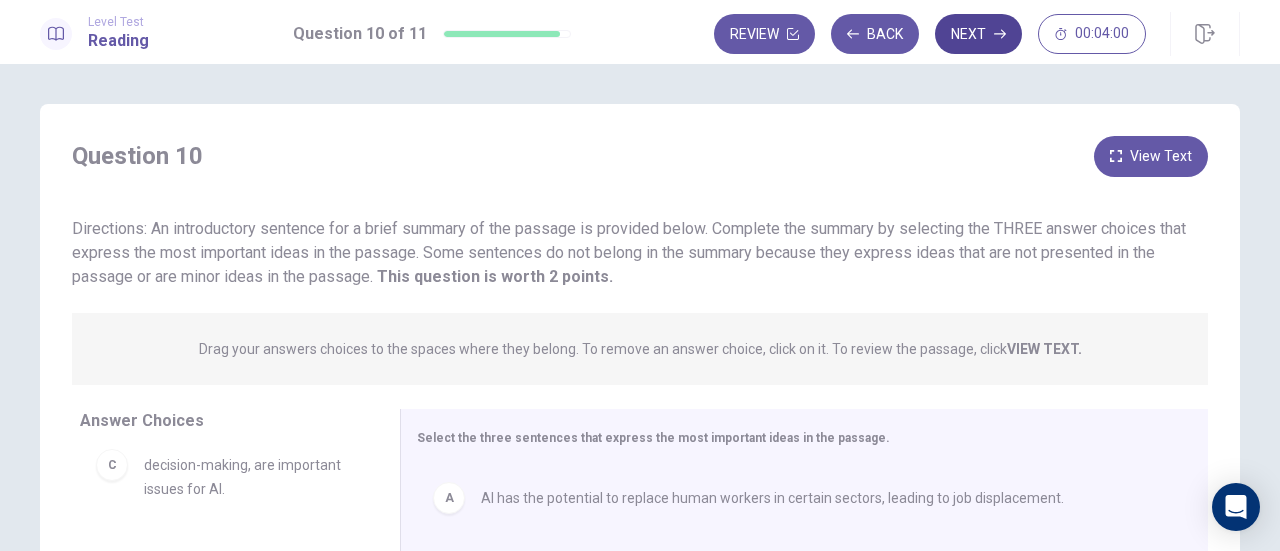 click on "Next" at bounding box center (978, 34) 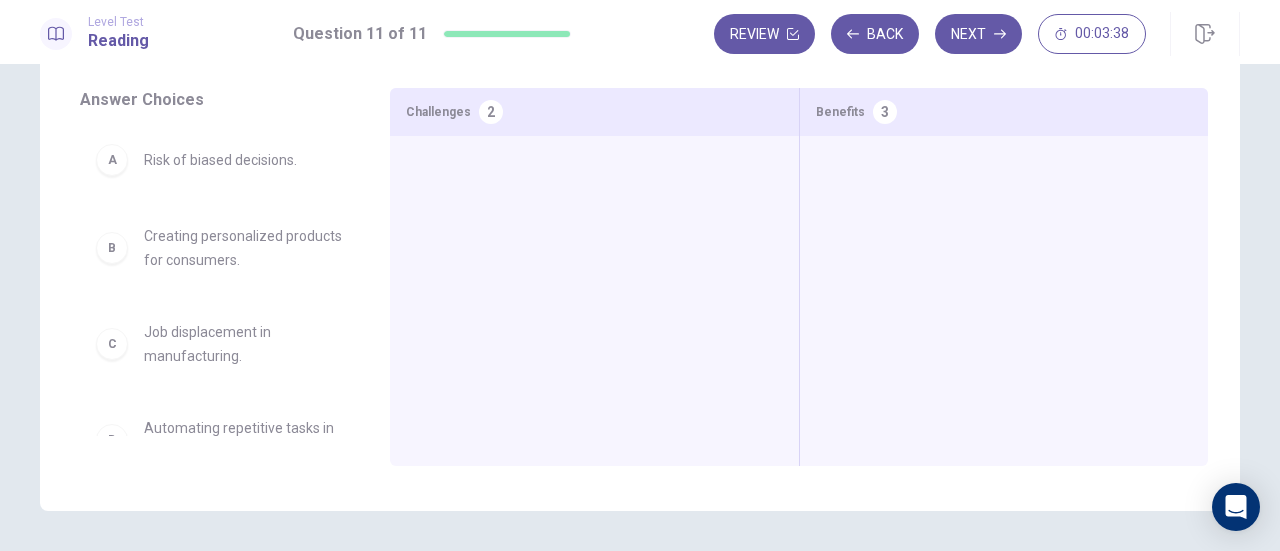 scroll, scrollTop: 290, scrollLeft: 0, axis: vertical 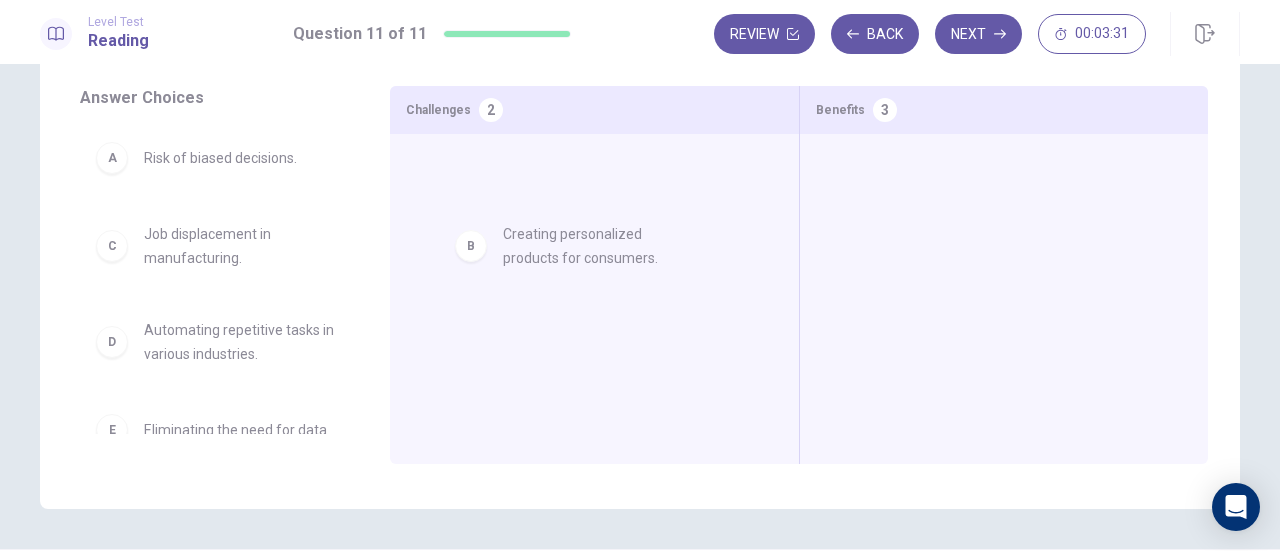 drag, startPoint x: 198, startPoint y: 249, endPoint x: 568, endPoint y: 249, distance: 370 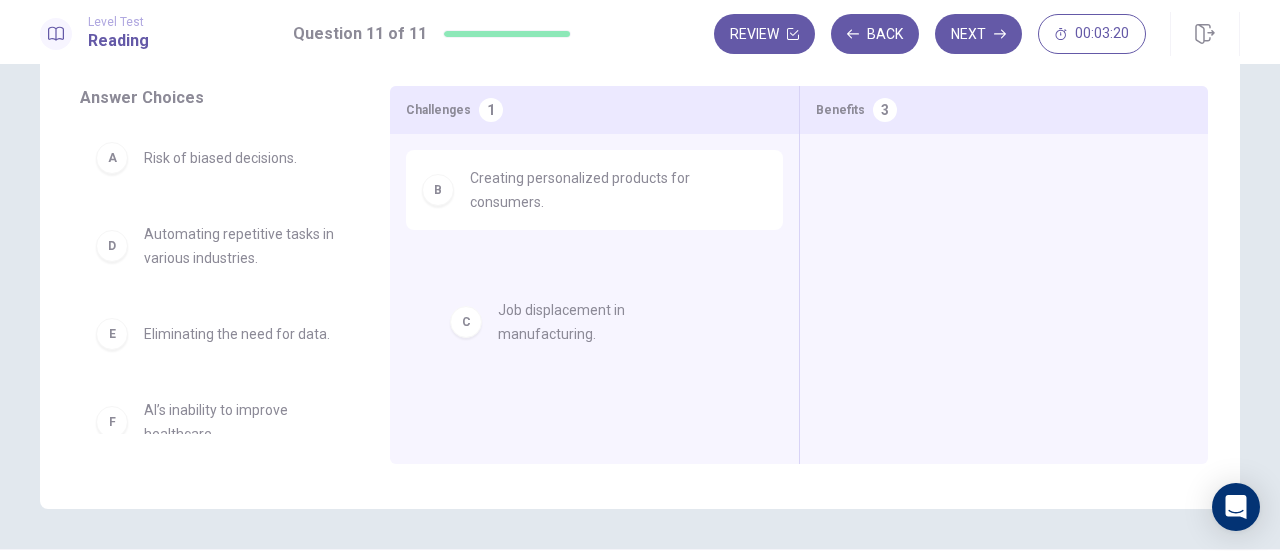 drag, startPoint x: 224, startPoint y: 249, endPoint x: 596, endPoint y: 323, distance: 379.28882 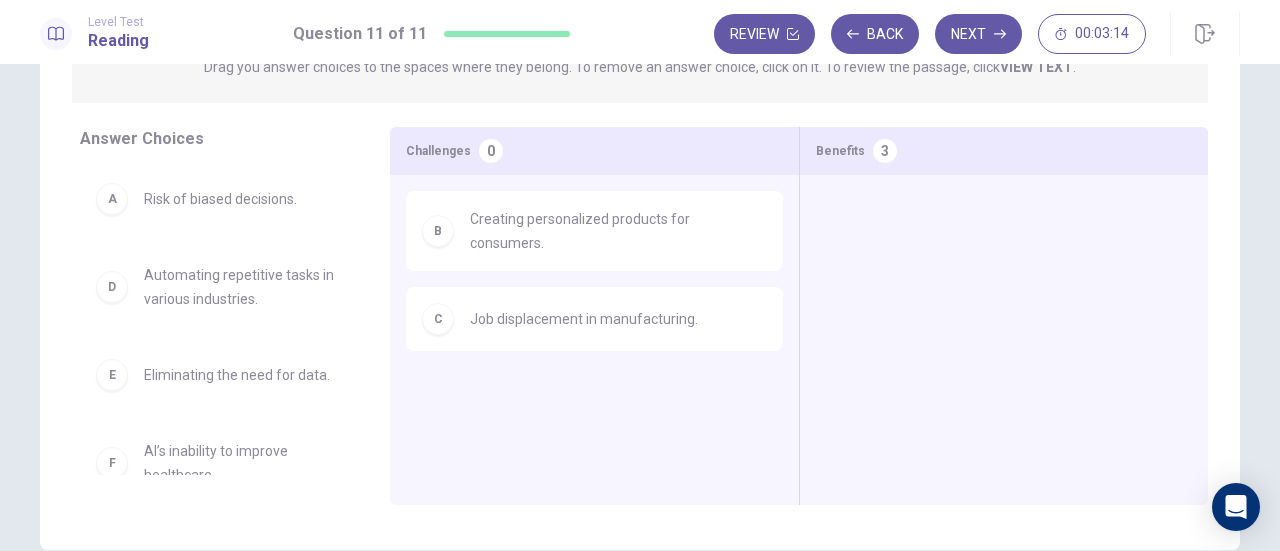 scroll, scrollTop: 256, scrollLeft: 0, axis: vertical 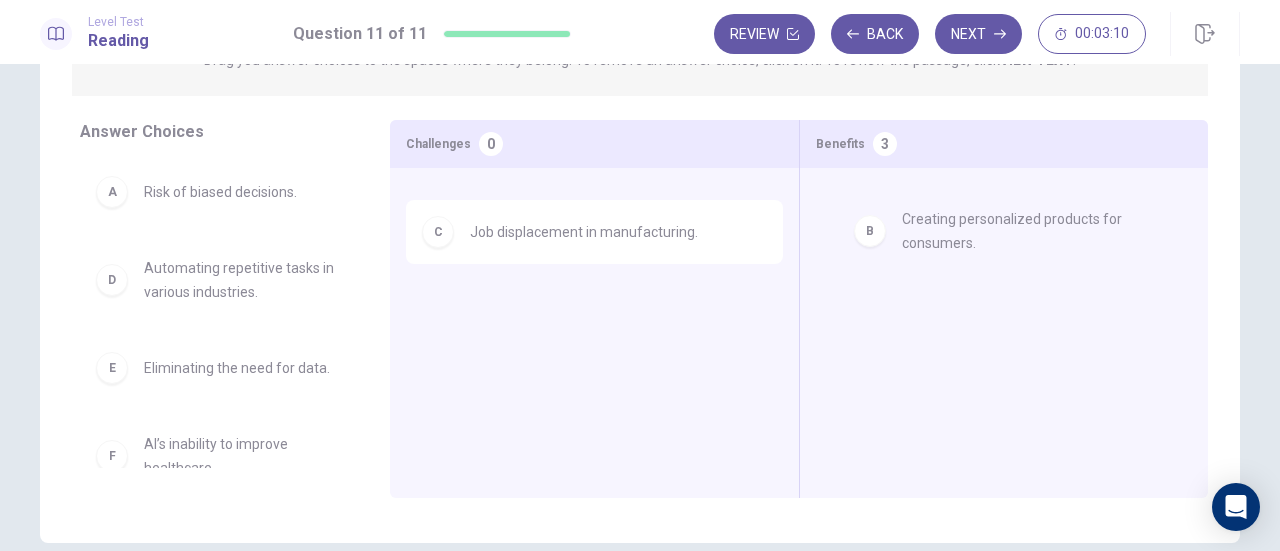 drag, startPoint x: 562, startPoint y: 221, endPoint x: 1005, endPoint y: 229, distance: 443.07224 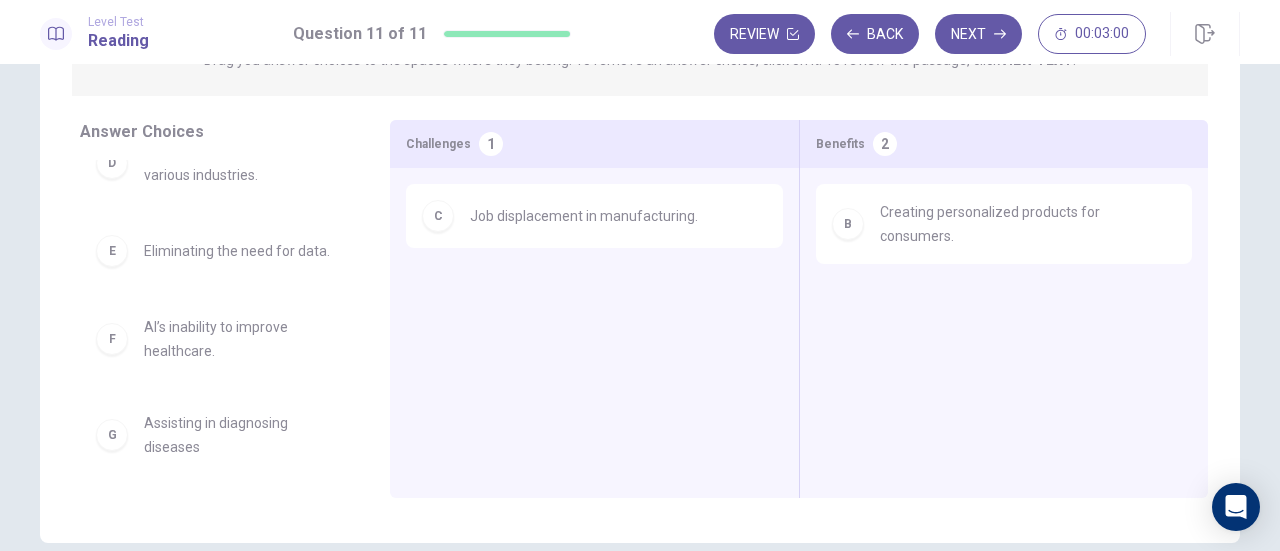 scroll, scrollTop: 124, scrollLeft: 0, axis: vertical 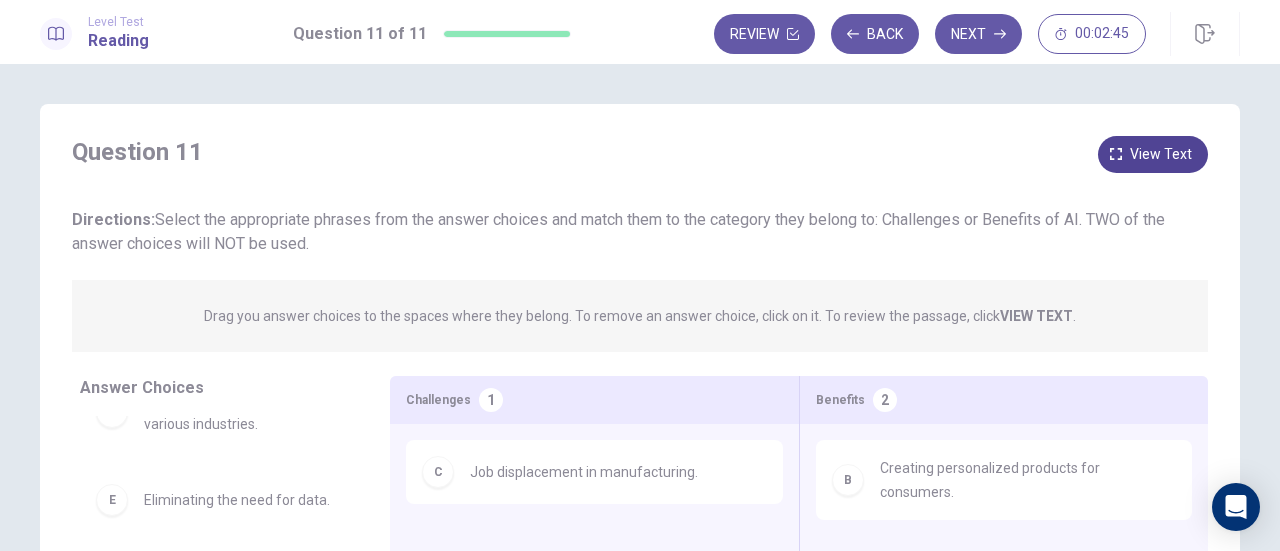 click on "View text" at bounding box center [1161, 154] 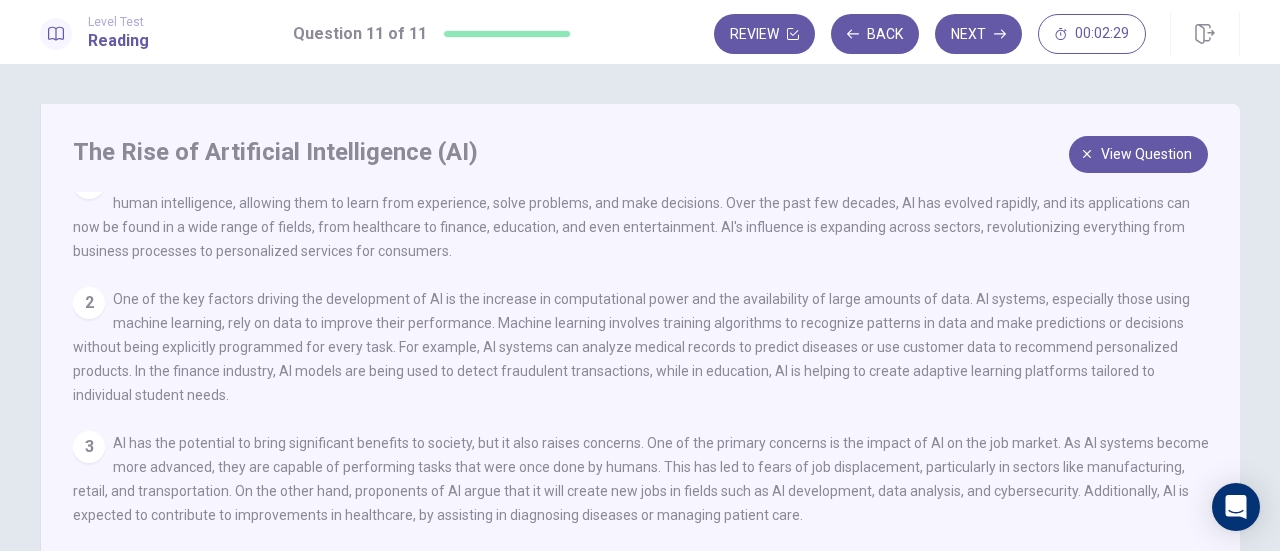 scroll, scrollTop: 38, scrollLeft: 0, axis: vertical 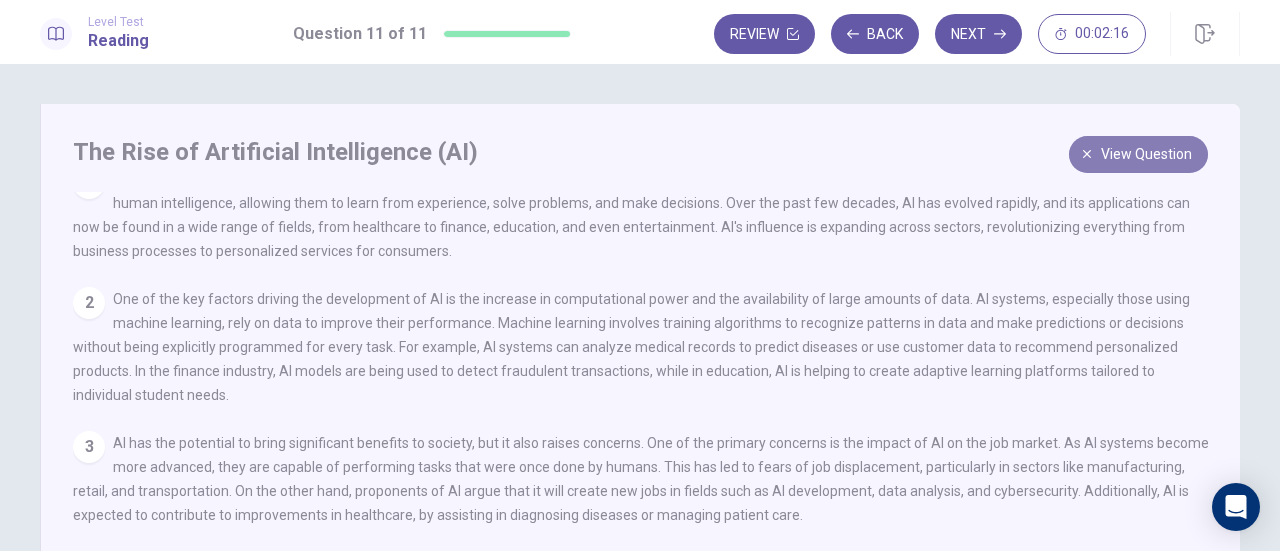 click on "View question" at bounding box center (1146, 154) 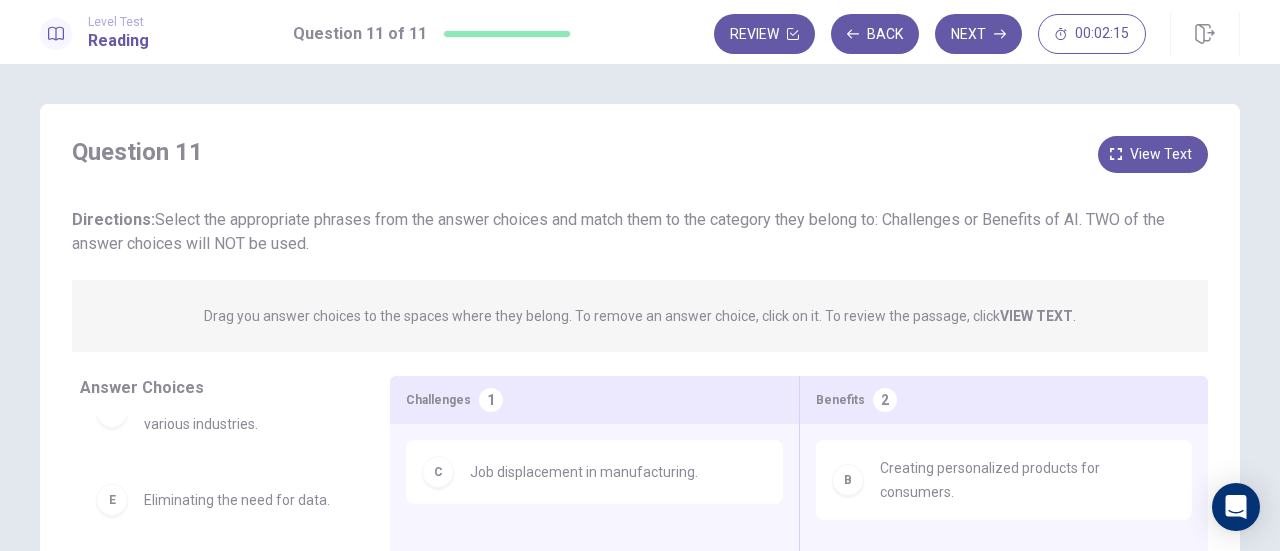 click on "Directions:  Select the appropriate phrases from the answer choices and match them to the category they belong to: Challenges or Benefits of AI. TWO of the answer choices will NOT be used." at bounding box center (640, 232) 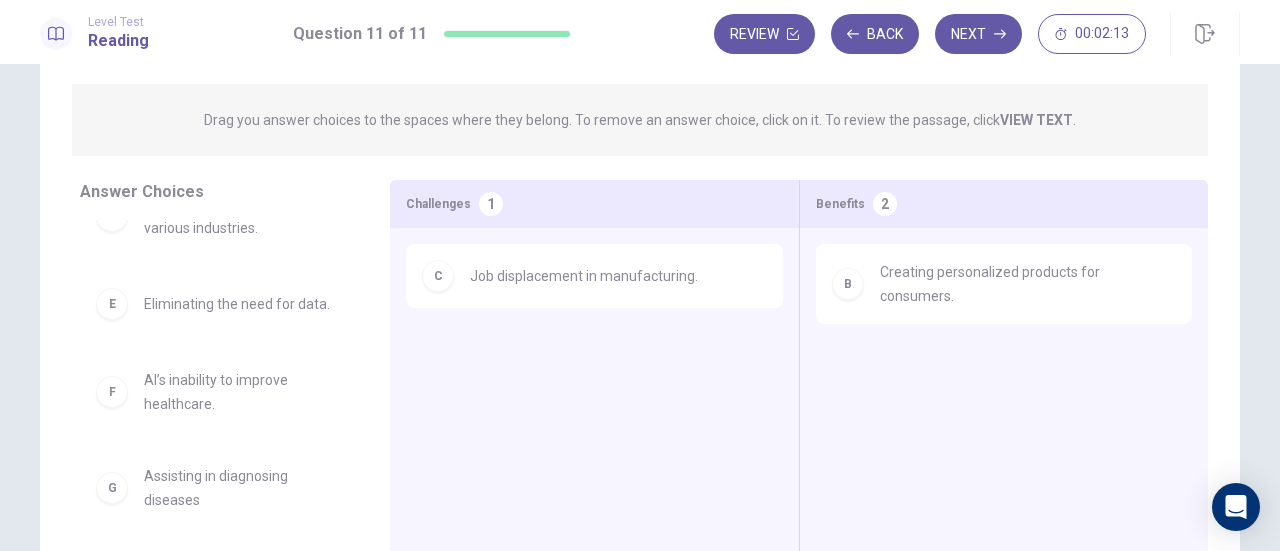 scroll, scrollTop: 200, scrollLeft: 0, axis: vertical 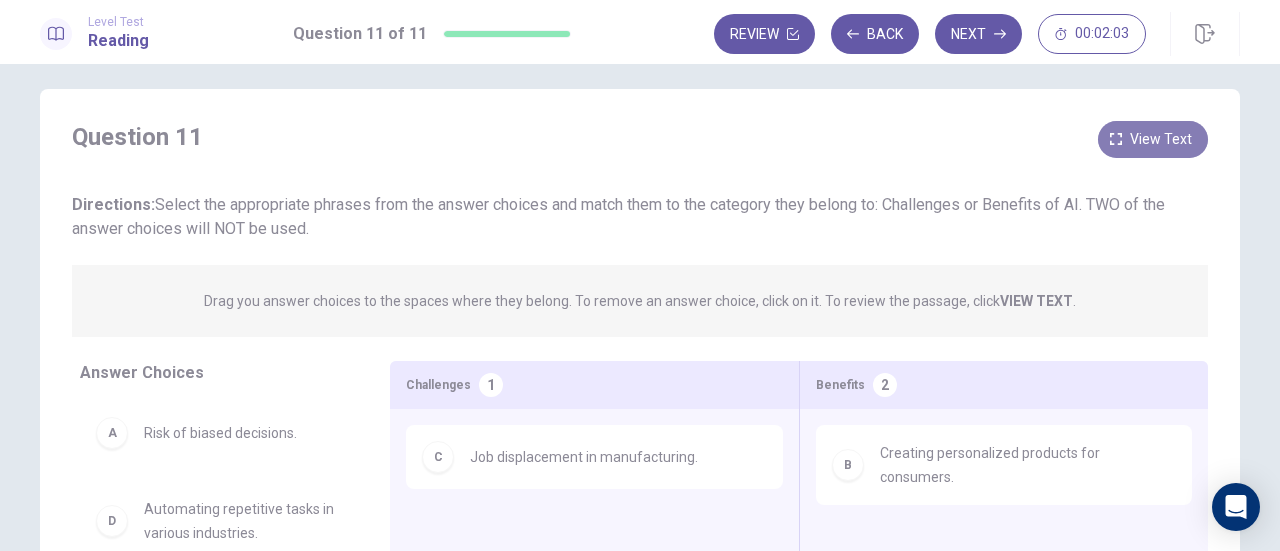 click on "View text" at bounding box center [1161, 139] 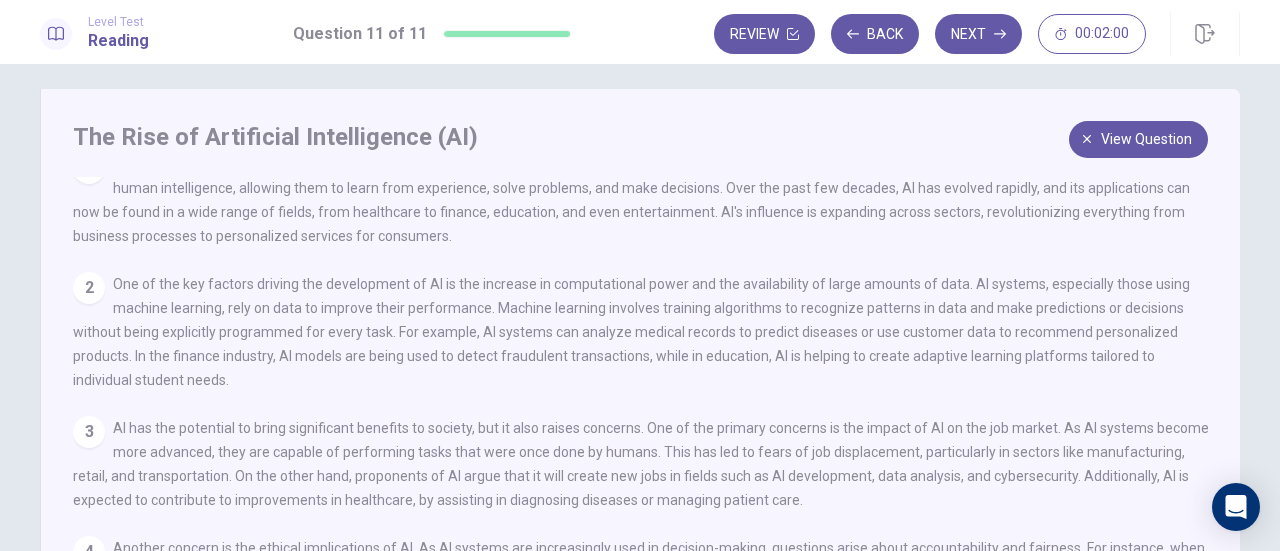 scroll, scrollTop: 38, scrollLeft: 0, axis: vertical 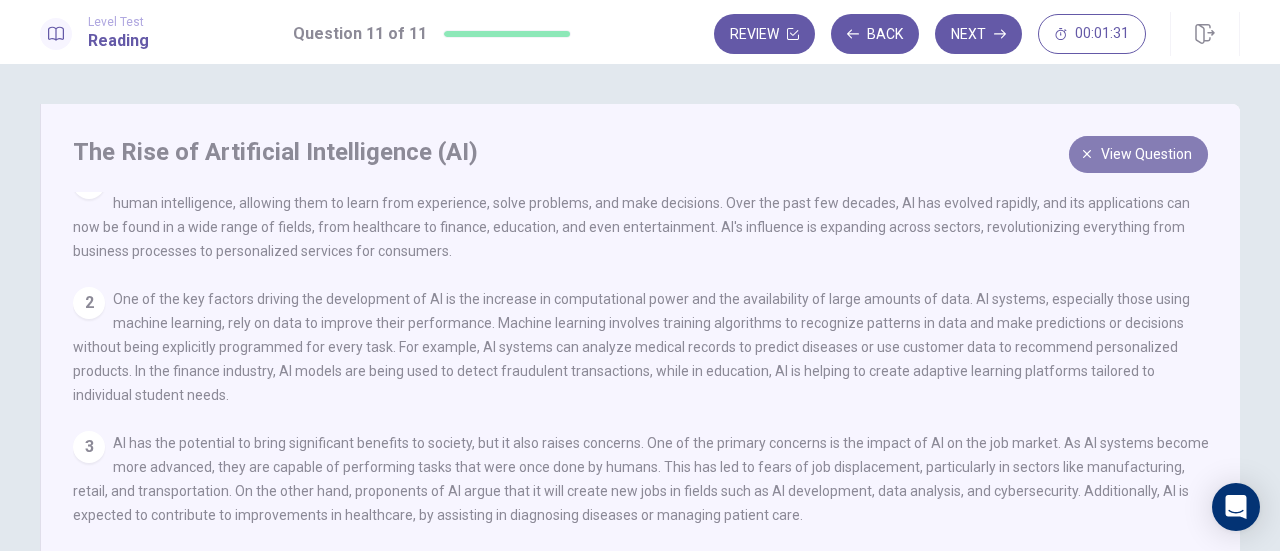 click on "View question" at bounding box center (1146, 154) 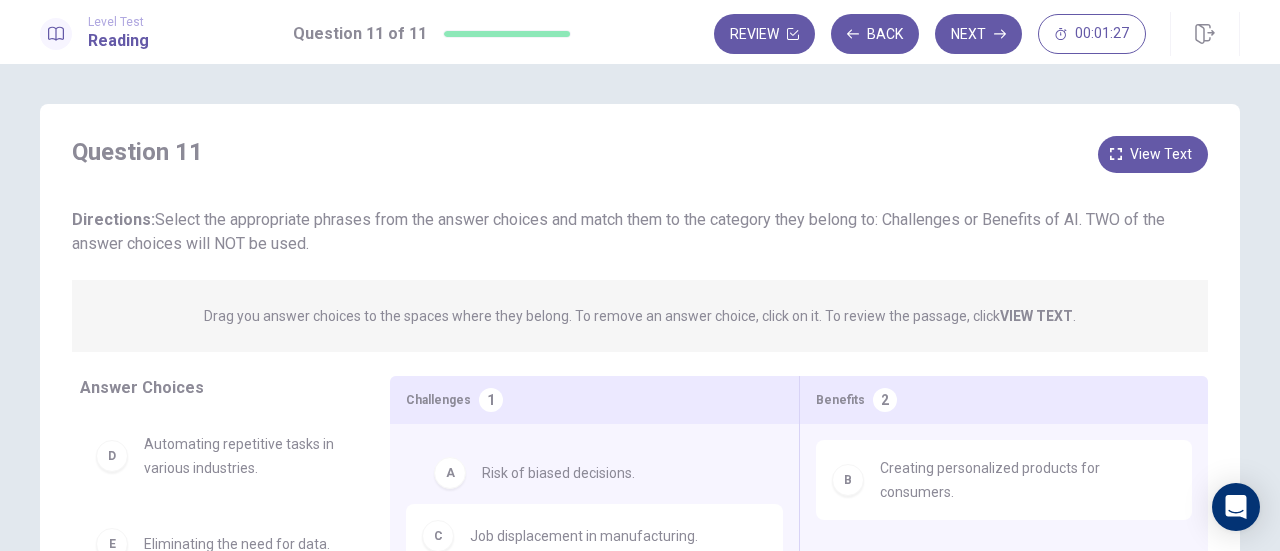 drag, startPoint x: 234, startPoint y: 449, endPoint x: 598, endPoint y: 475, distance: 364.9274 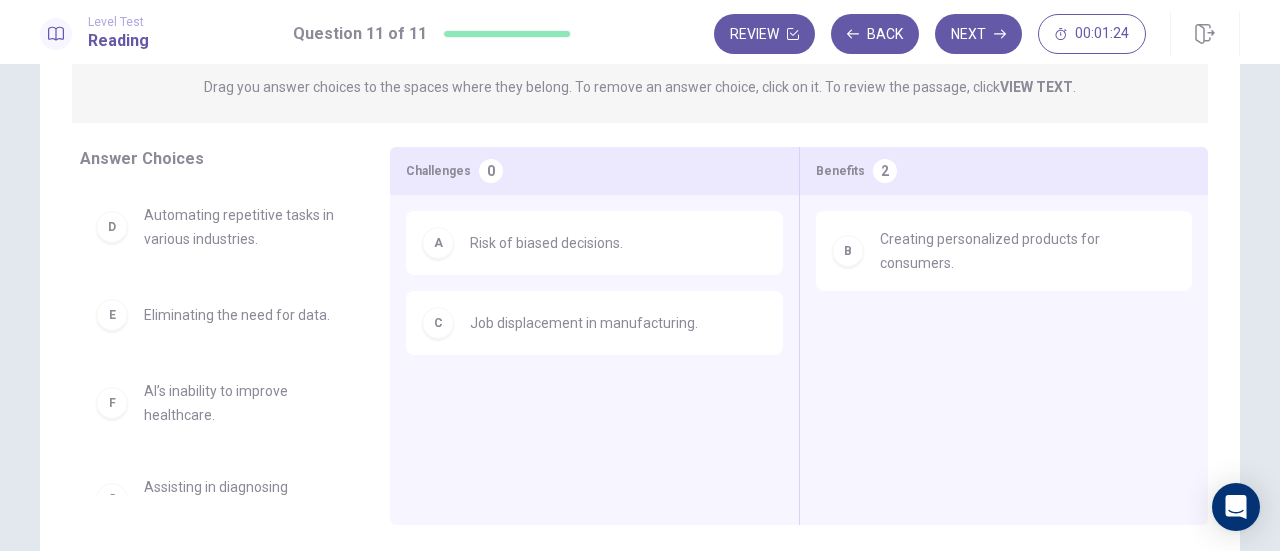 scroll, scrollTop: 248, scrollLeft: 0, axis: vertical 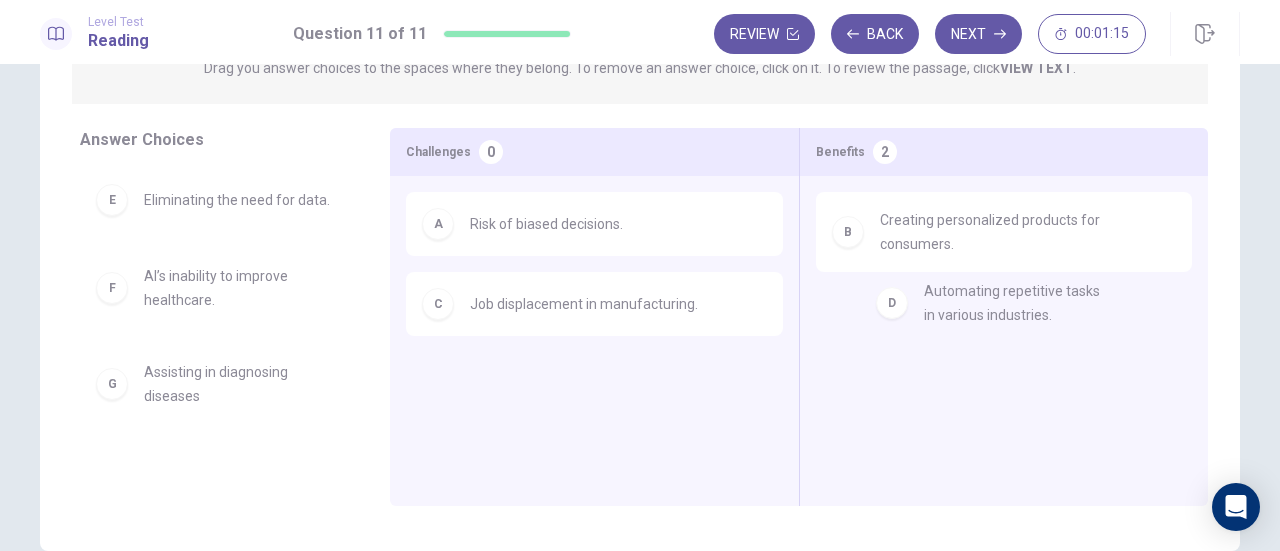 drag, startPoint x: 227, startPoint y: 215, endPoint x: 1019, endPoint y: 311, distance: 797.797 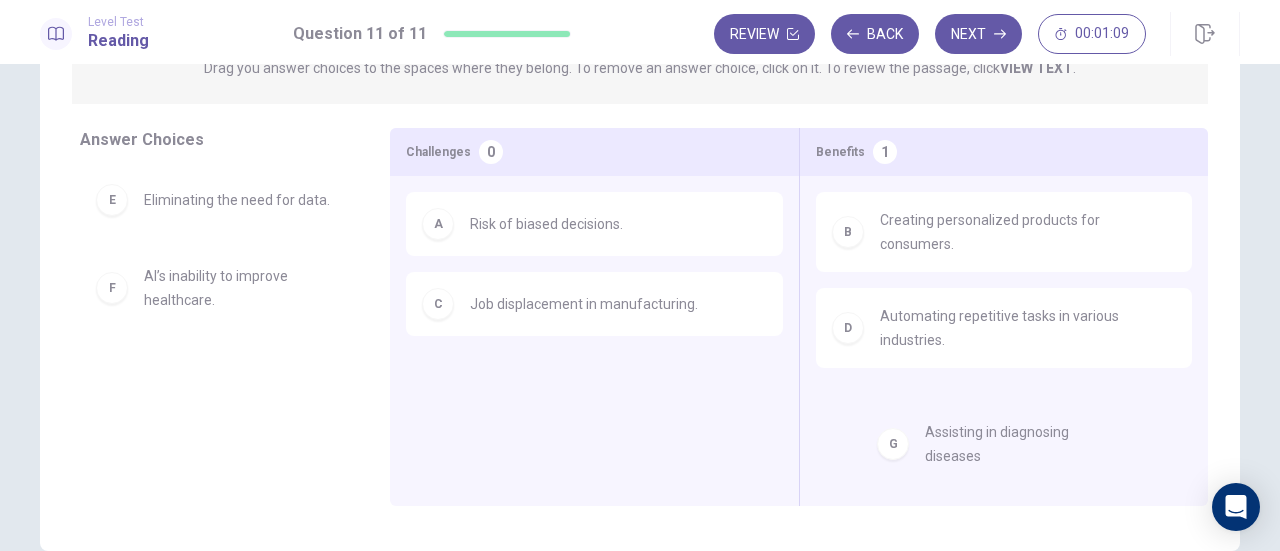 drag, startPoint x: 188, startPoint y: 390, endPoint x: 977, endPoint y: 459, distance: 792.01135 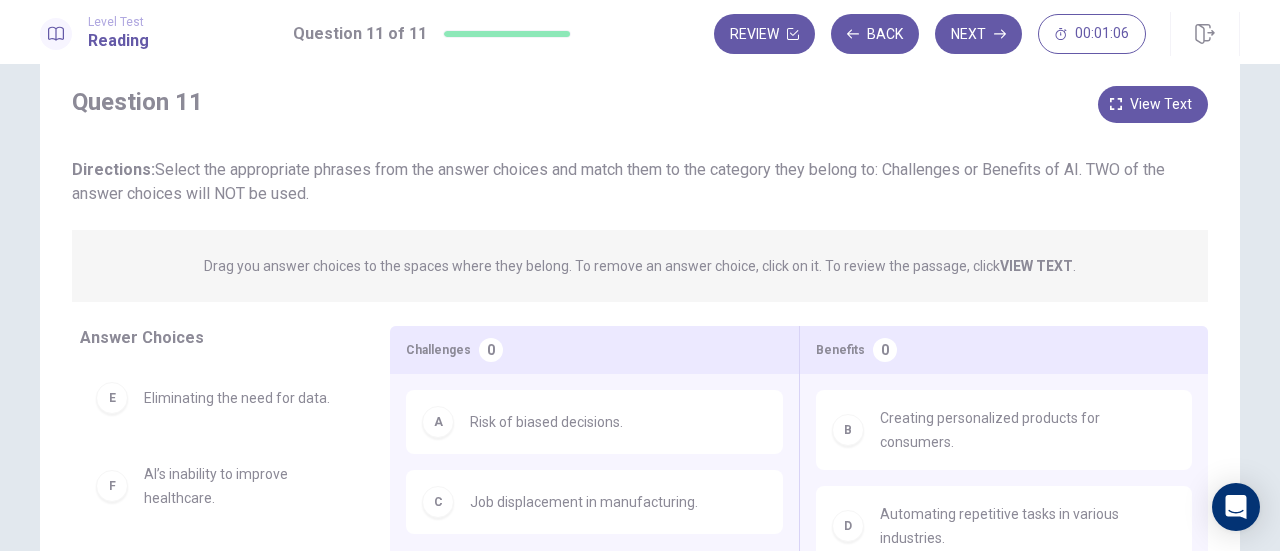 scroll, scrollTop: 0, scrollLeft: 0, axis: both 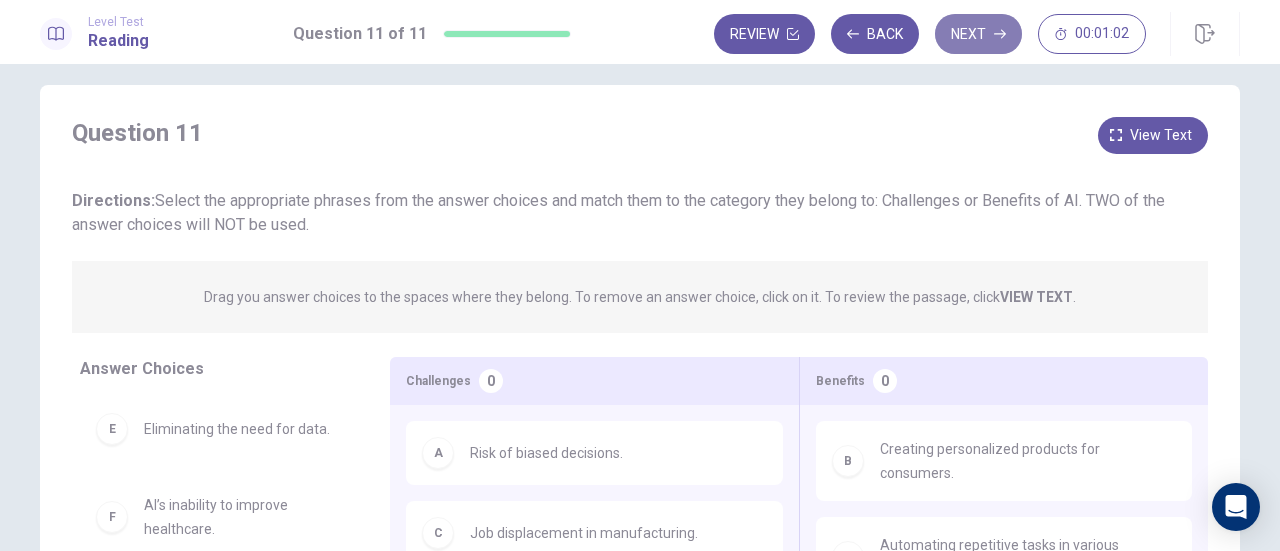 click on "Next" at bounding box center [978, 34] 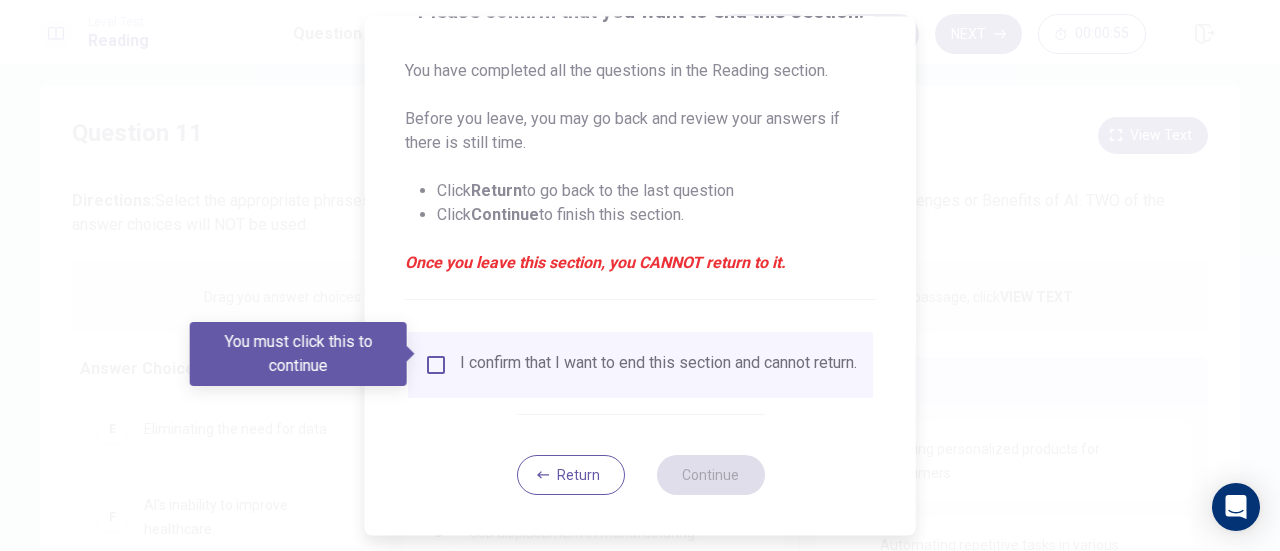 scroll, scrollTop: 194, scrollLeft: 0, axis: vertical 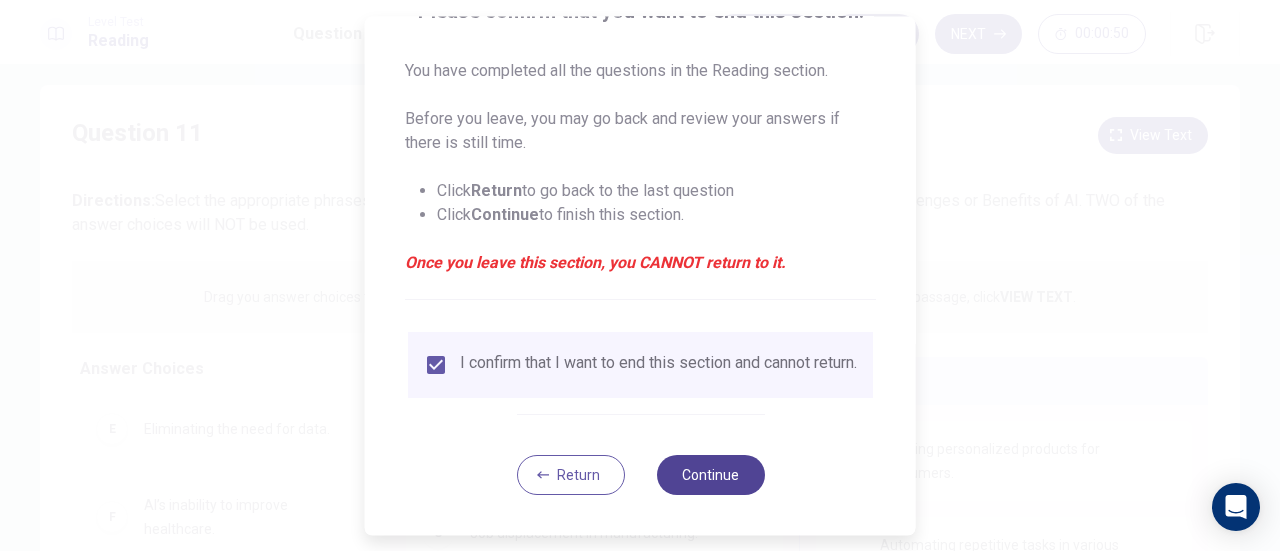 click on "Continue" at bounding box center (710, 475) 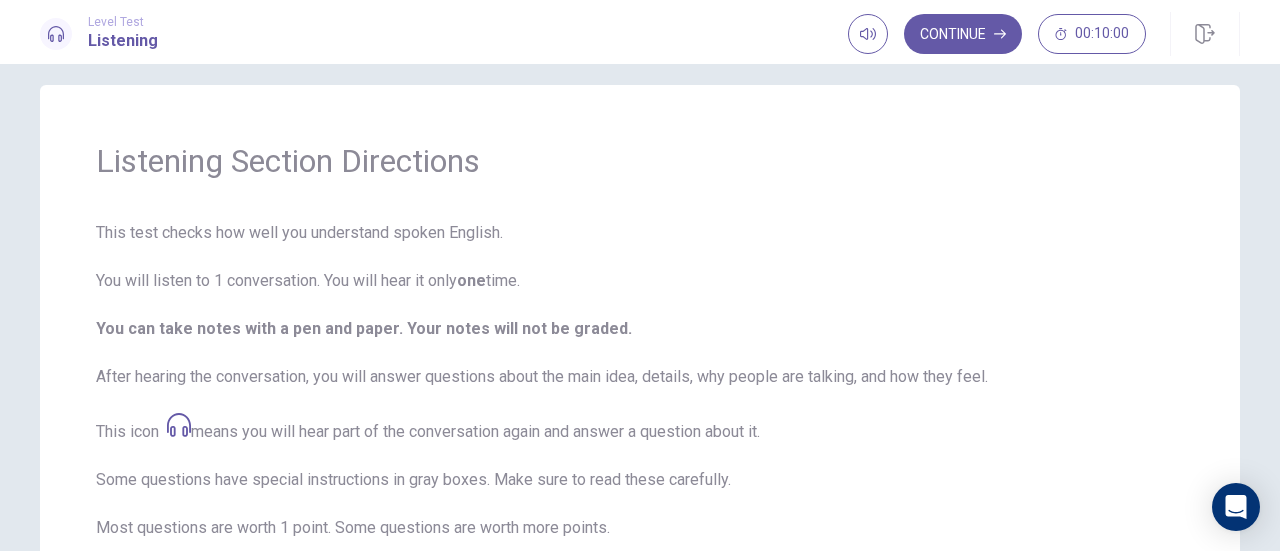 click on "Listening Section Directions This test checks how well you understand spoken English.
You will listen to 1 conversation. You will hear it only  one  time.
You can take notes with a pen and paper. Your notes will not be graded.
After hearing the conversation, you will answer questions about the main idea, details, why people are talking, and how they feel.
This icon    means you will hear part of the conversation again and answer a question about it.
Some questions have special instructions in gray boxes. Make sure to read these carefully.
Most questions are worth 1 point. Some questions are worth more points.
Answer each question. Click  OK , then  SUBMIT  to continue. You can't go back to earlier questions.
You can't pause the test.
To change the volume, use the  Volume  button at the top.
A clock at the top shows your time. It will not count down during the conversation.
Click  Continue  to start." at bounding box center [640, 460] 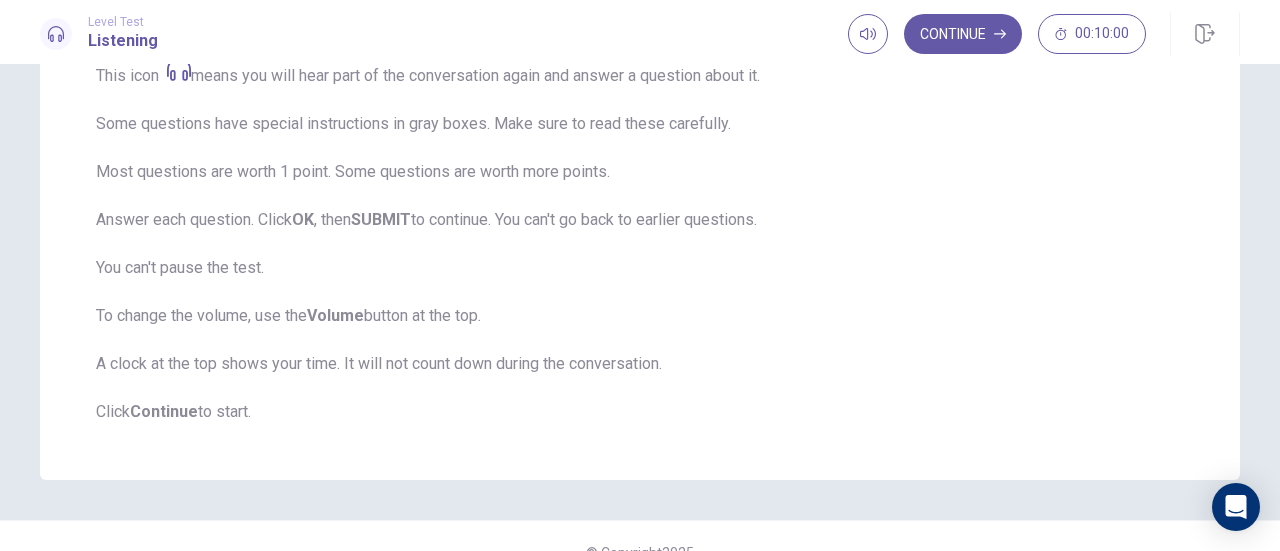 scroll, scrollTop: 379, scrollLeft: 0, axis: vertical 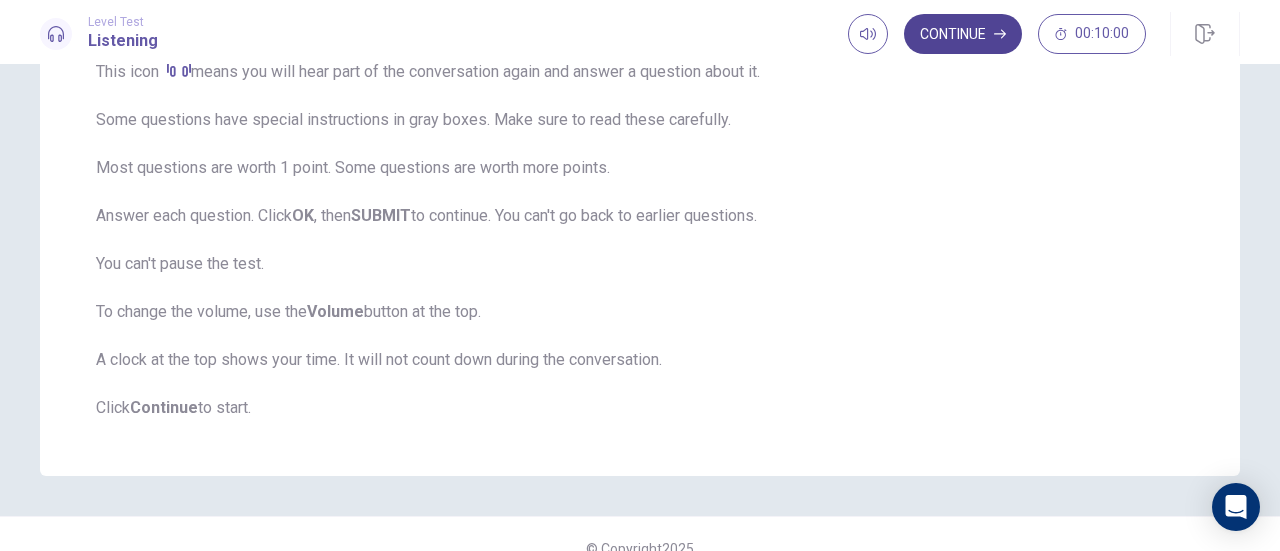 click on "Continue" at bounding box center [963, 34] 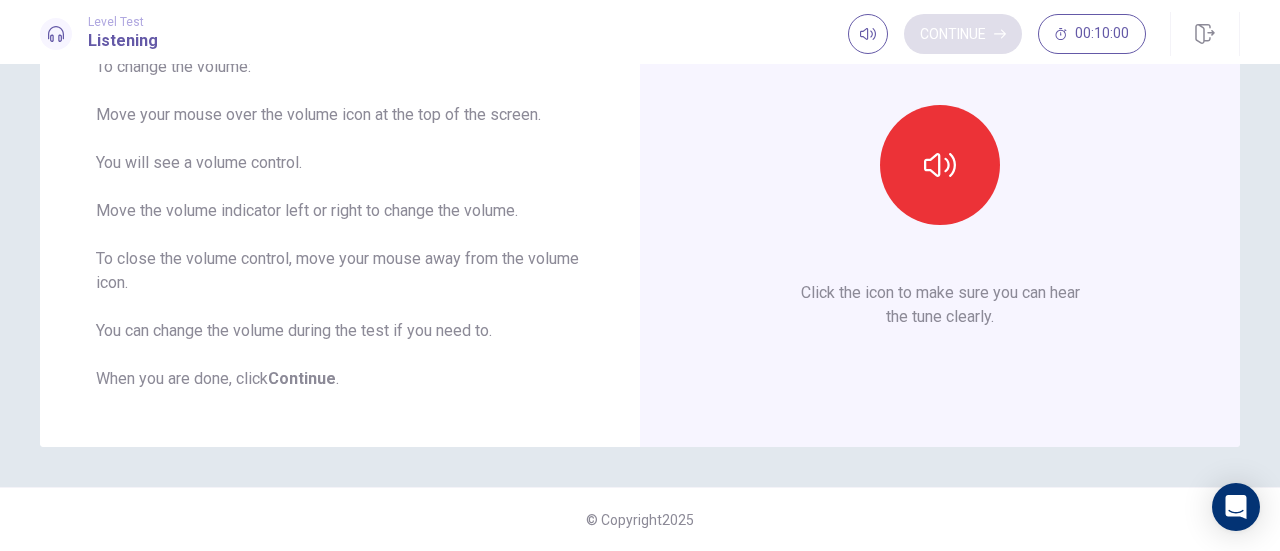 scroll, scrollTop: 196, scrollLeft: 0, axis: vertical 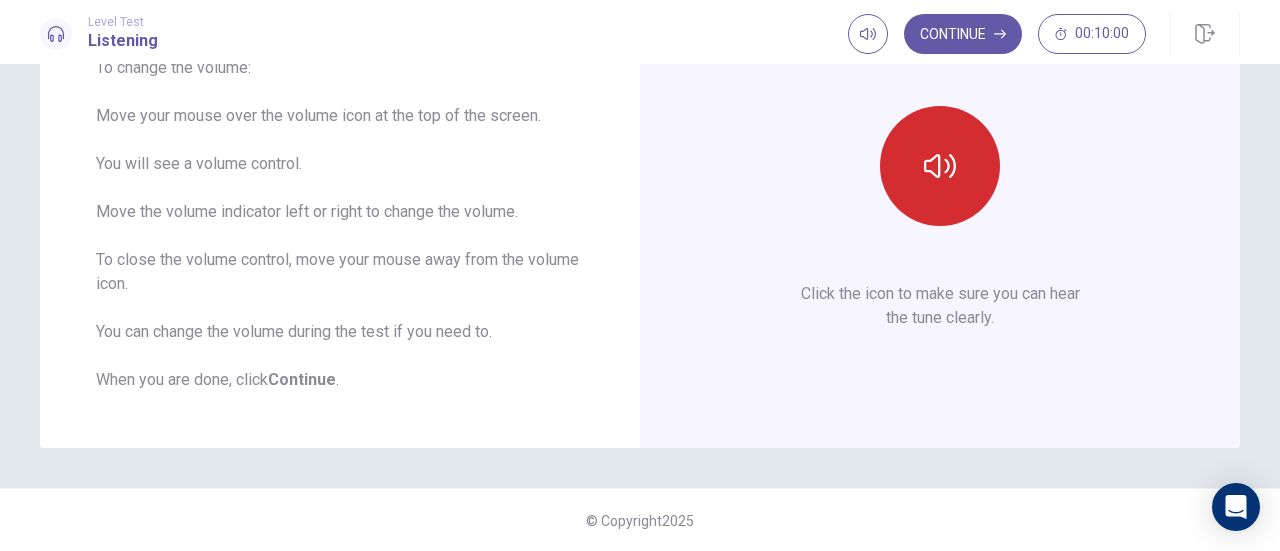 click at bounding box center (940, 166) 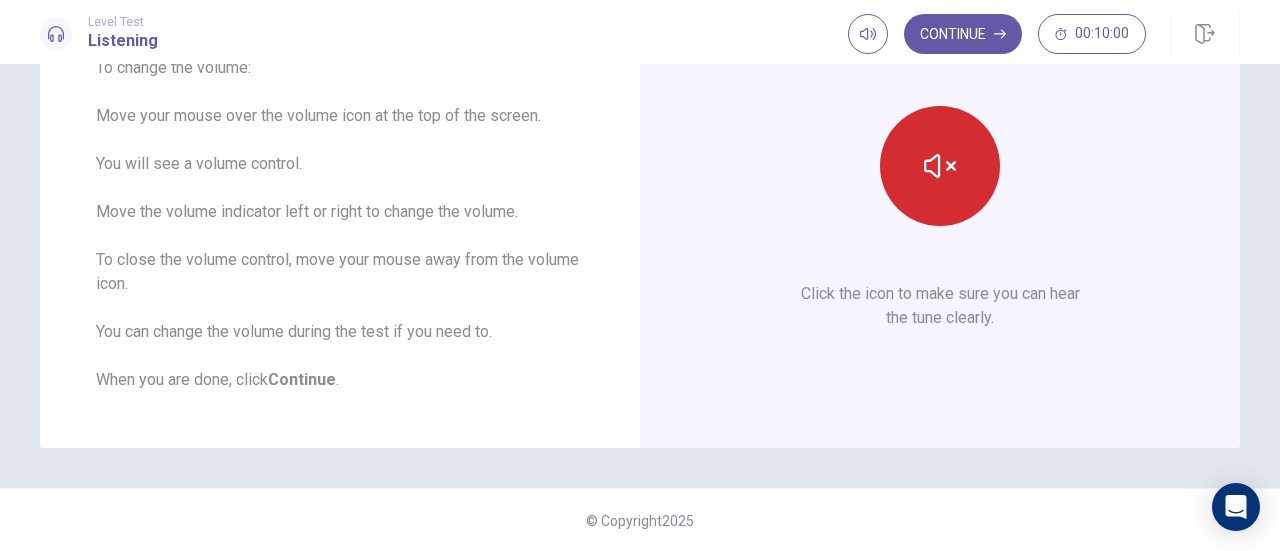 type 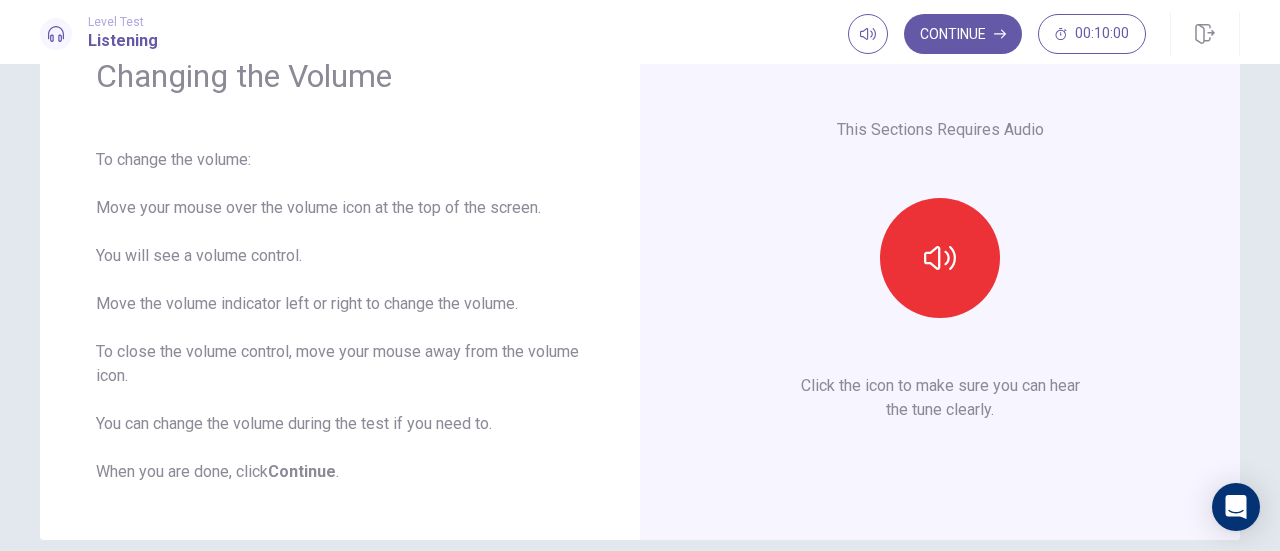 scroll, scrollTop: 110, scrollLeft: 0, axis: vertical 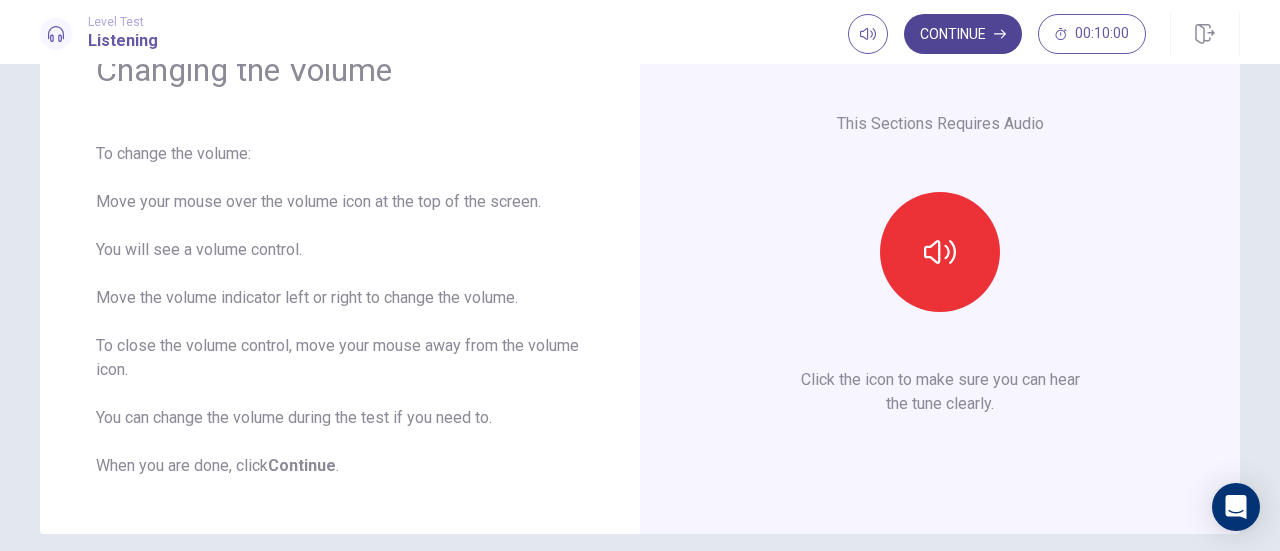 click on "Continue" at bounding box center (963, 34) 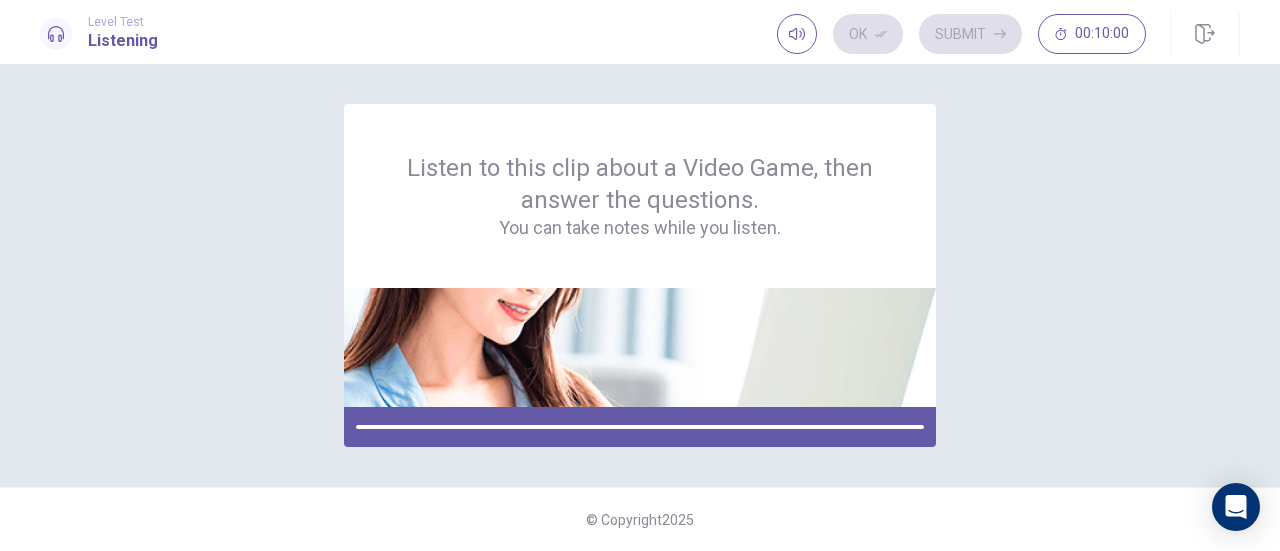 scroll, scrollTop: 0, scrollLeft: 0, axis: both 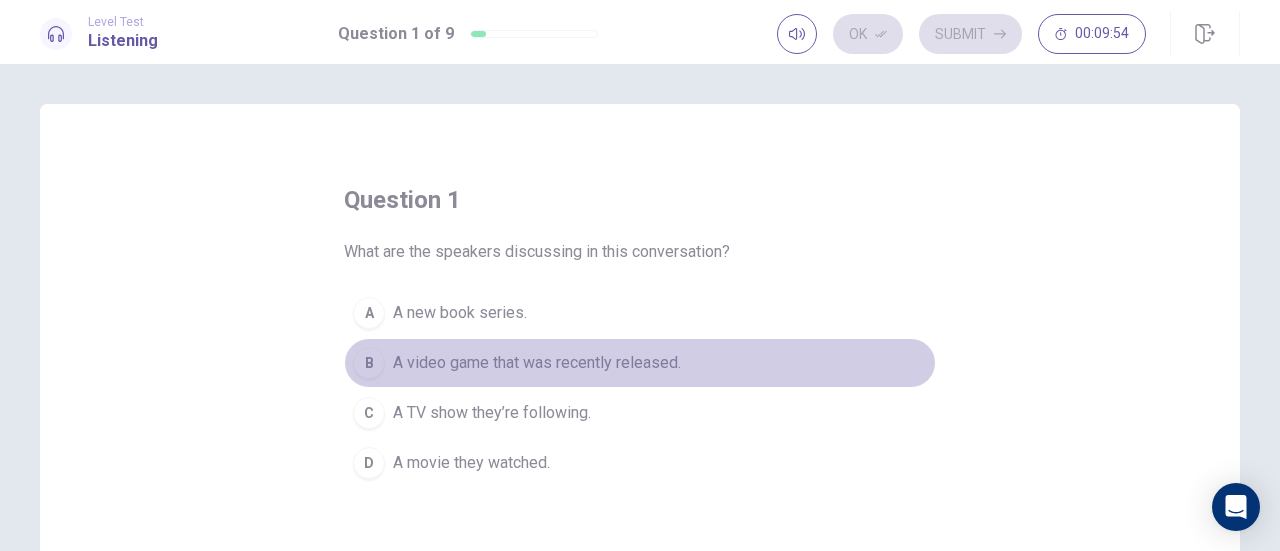 click on "B" at bounding box center (369, 313) 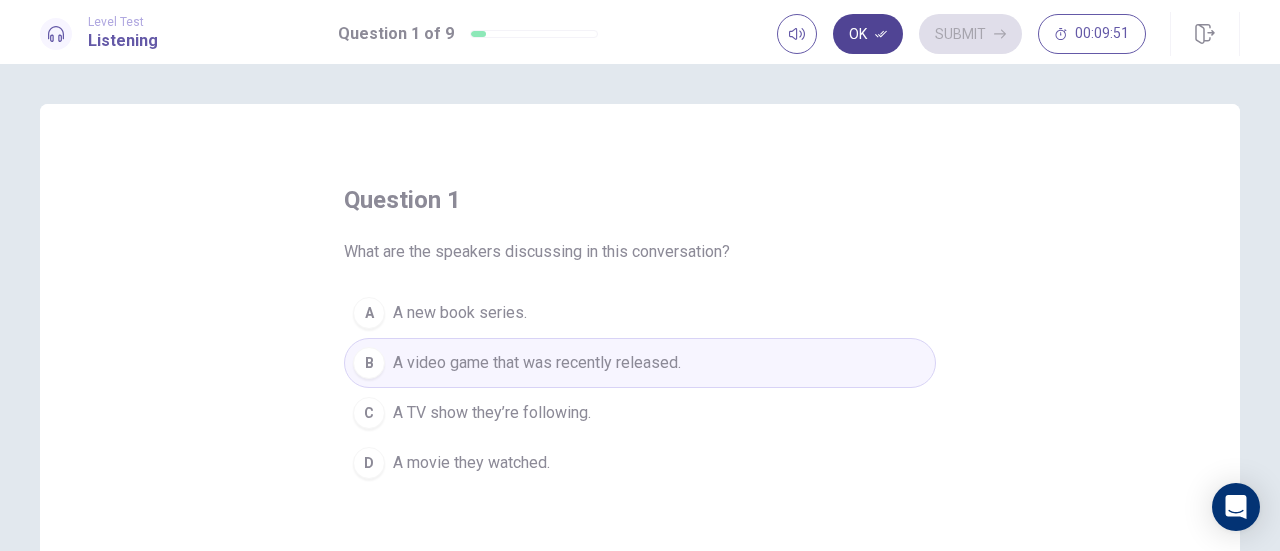 click on "Ok" at bounding box center (868, 34) 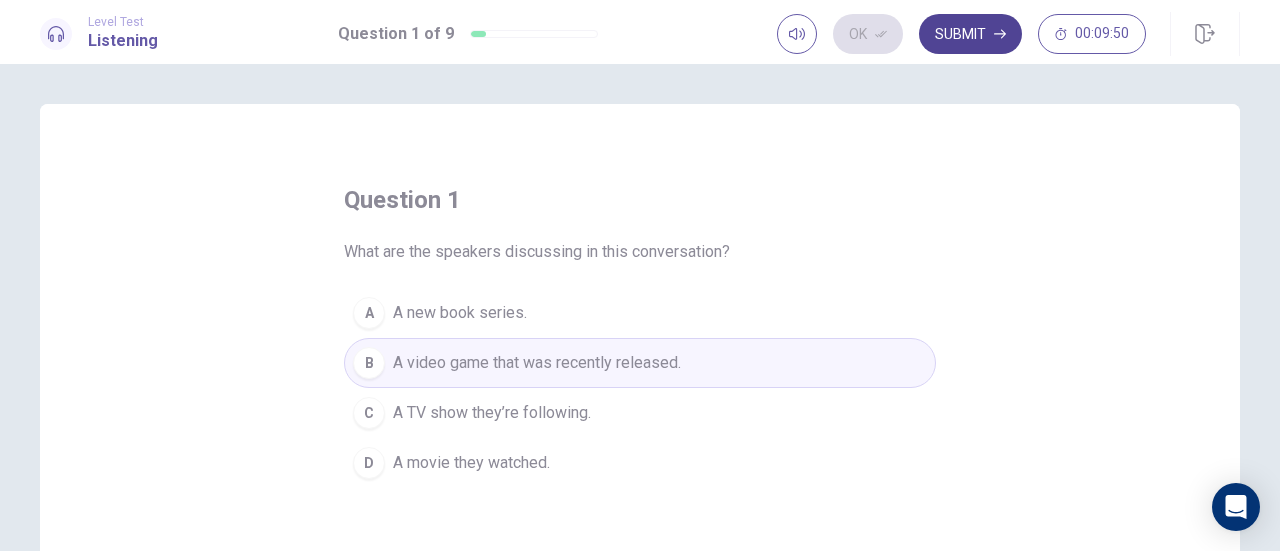 click on "Submit" at bounding box center [970, 34] 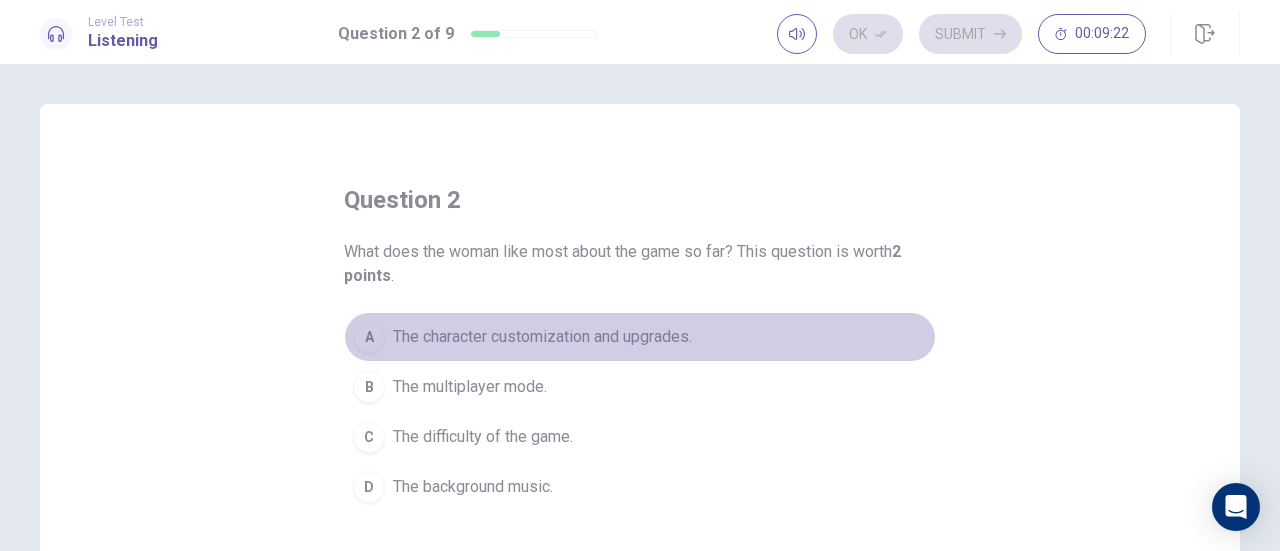 click on "A" at bounding box center (369, 337) 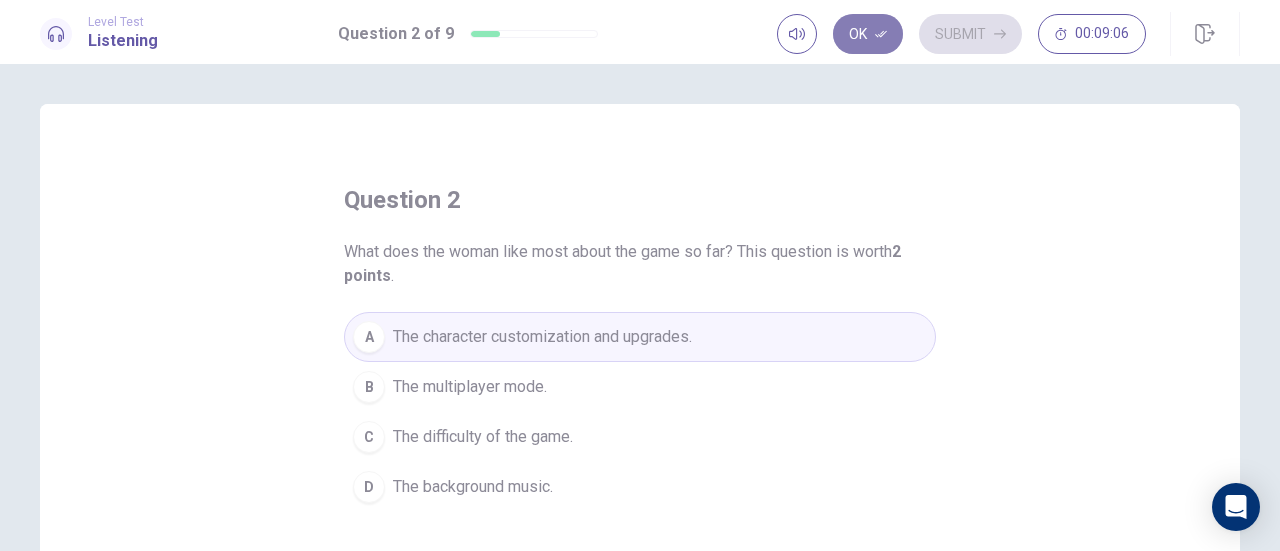 click at bounding box center [881, 34] 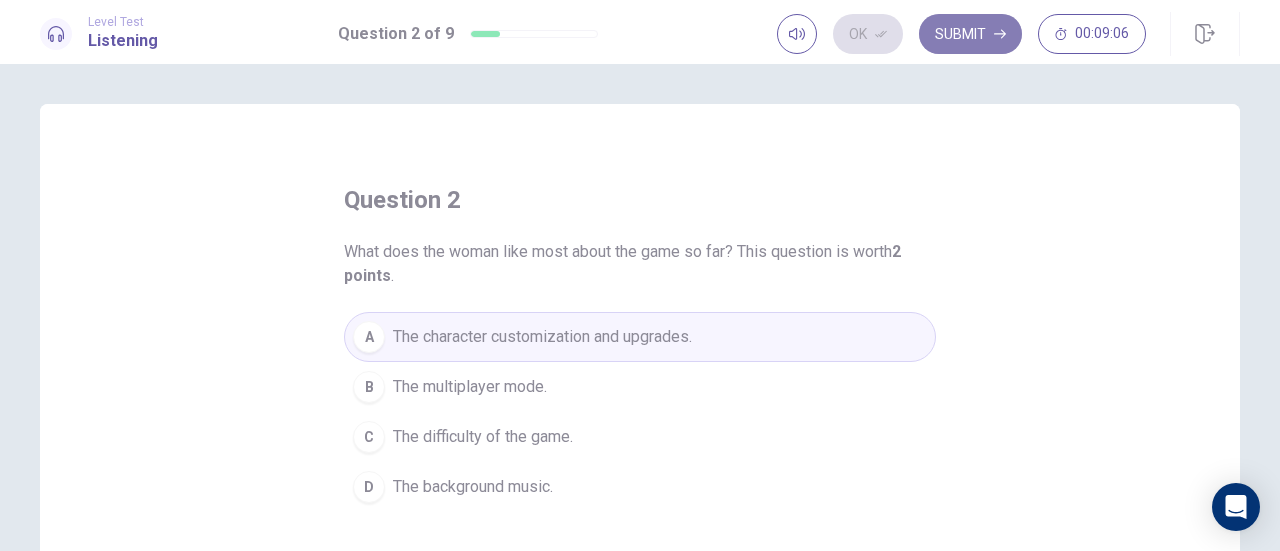 click on "Submit" at bounding box center [970, 34] 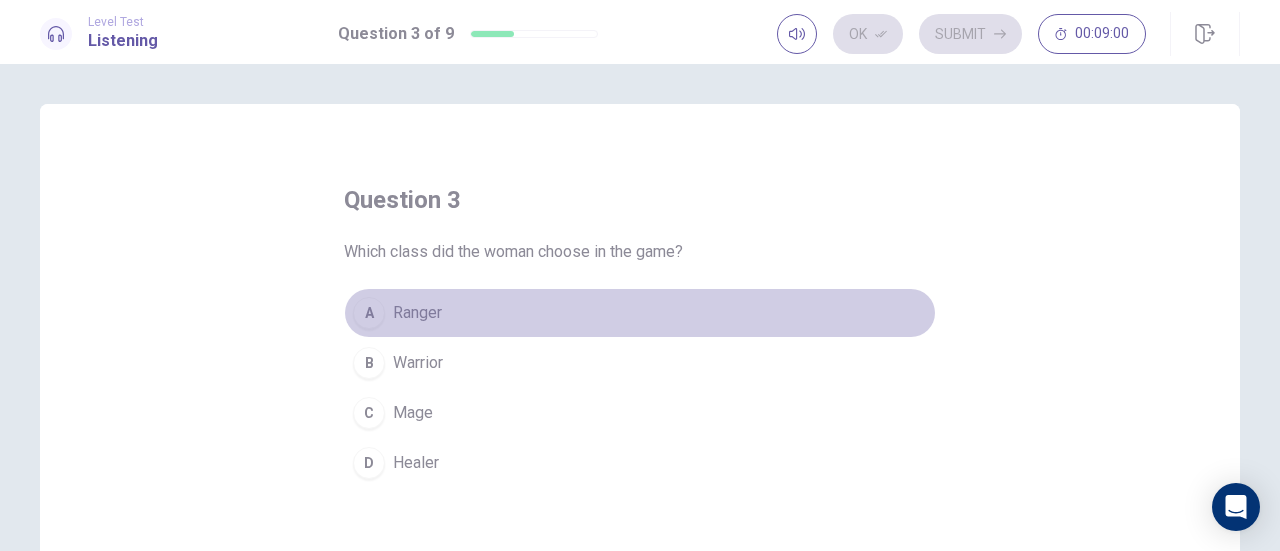 click on "A" at bounding box center (369, 313) 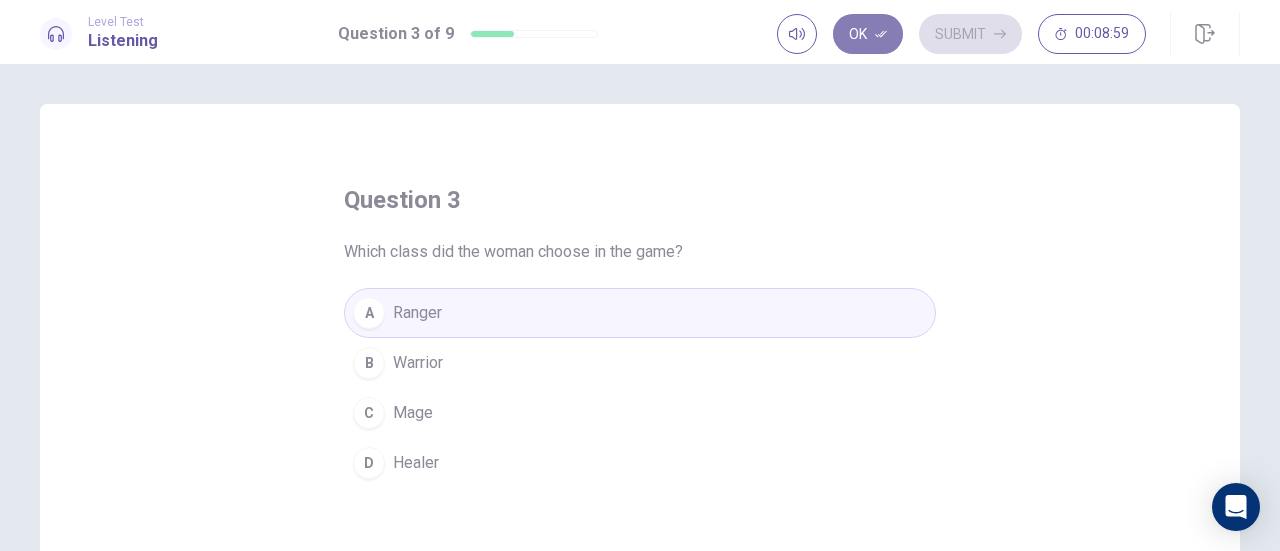 click on "Ok" at bounding box center [868, 34] 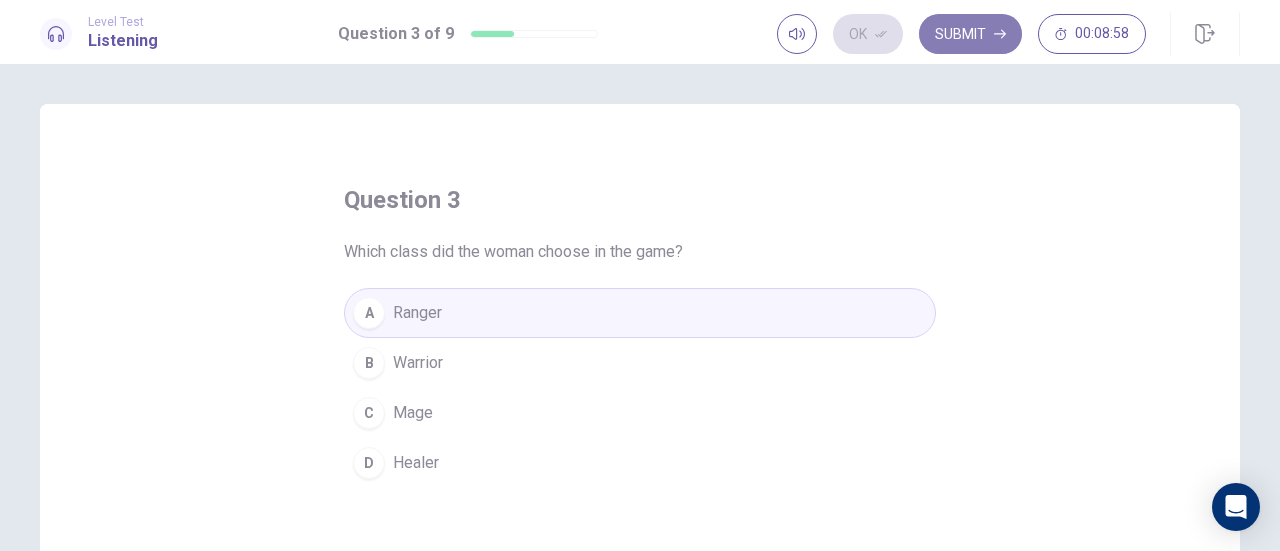 click on "Submit" at bounding box center (970, 34) 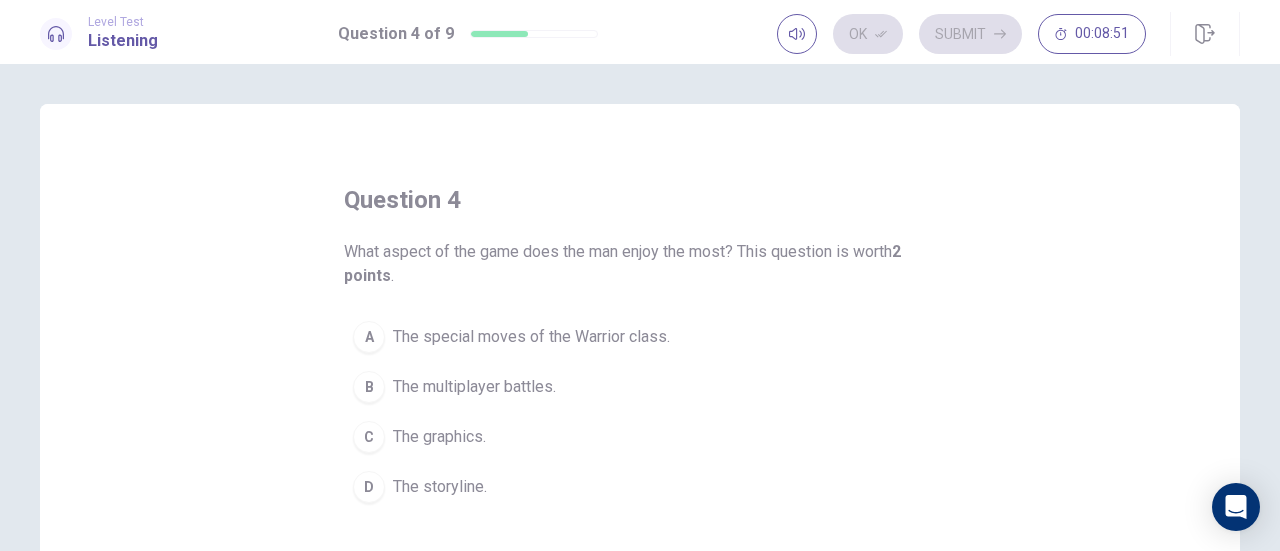 click on "A" at bounding box center [369, 337] 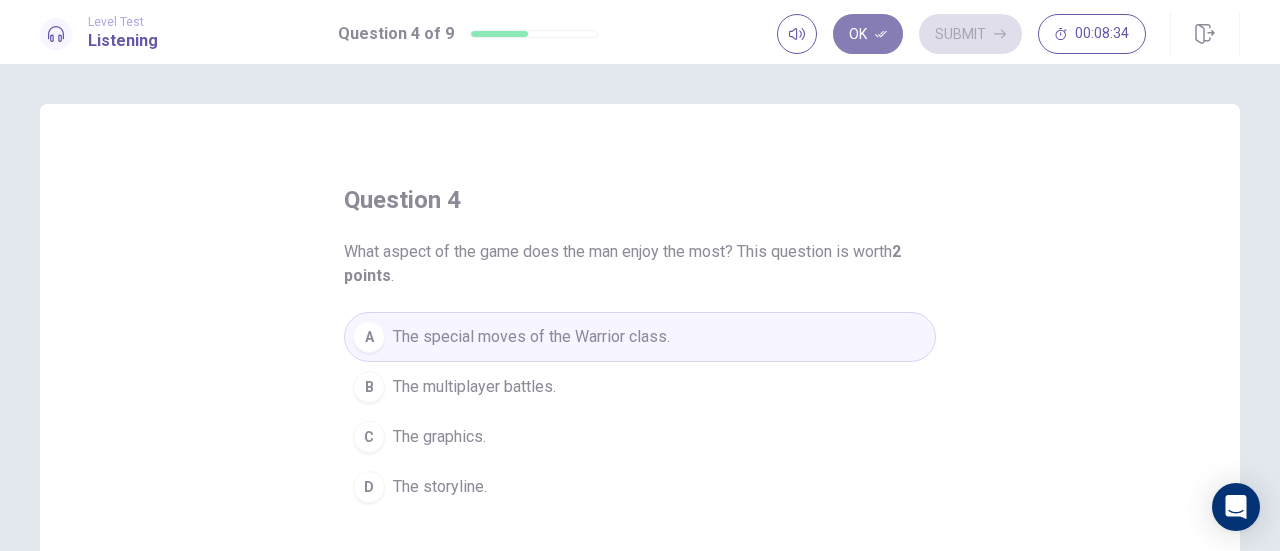click on "Ok" at bounding box center (868, 34) 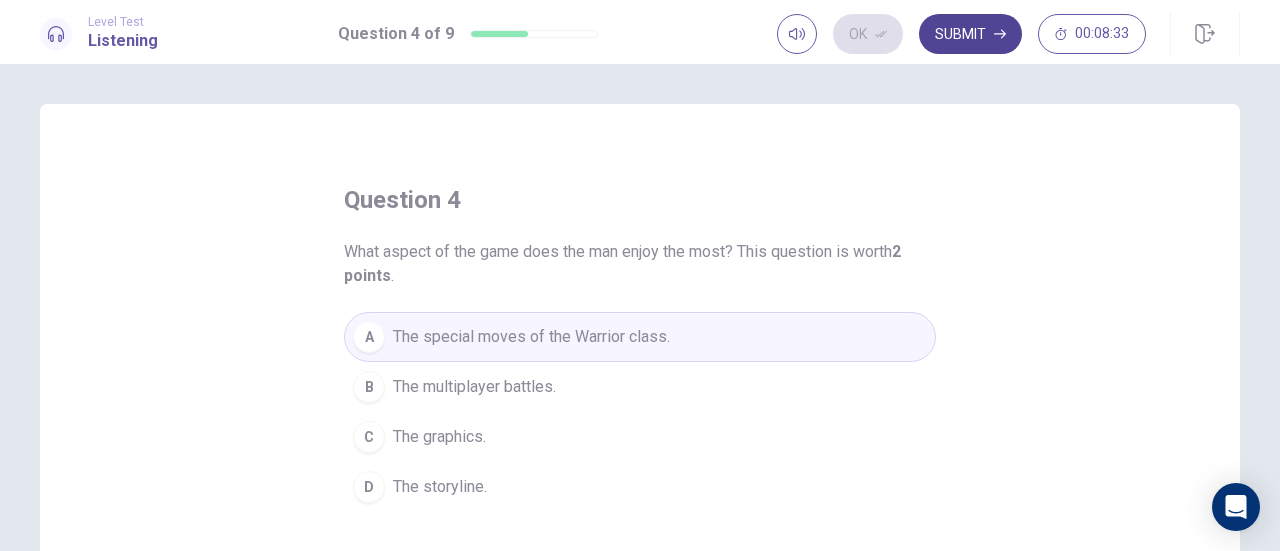 click on "Submit" at bounding box center (970, 34) 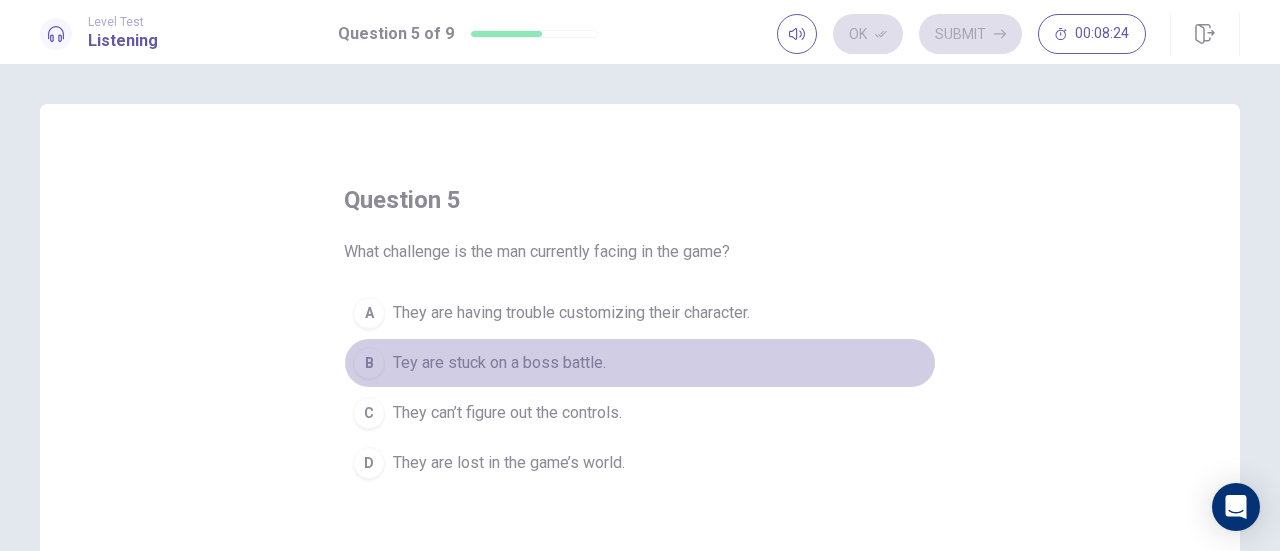 click on "B" at bounding box center (369, 313) 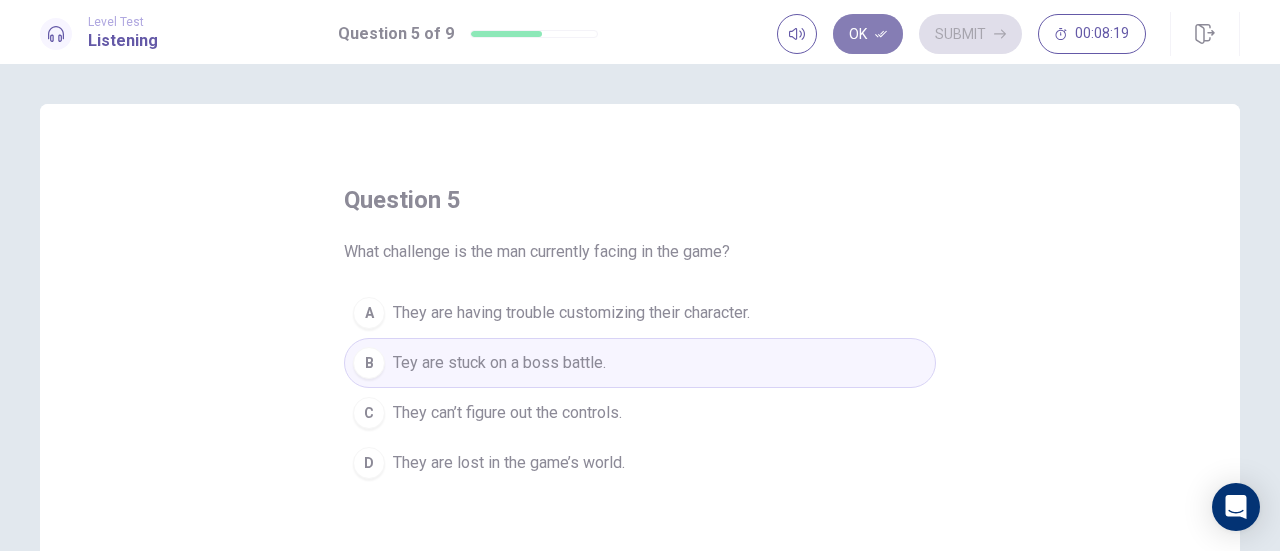 click on "Ok" at bounding box center (868, 34) 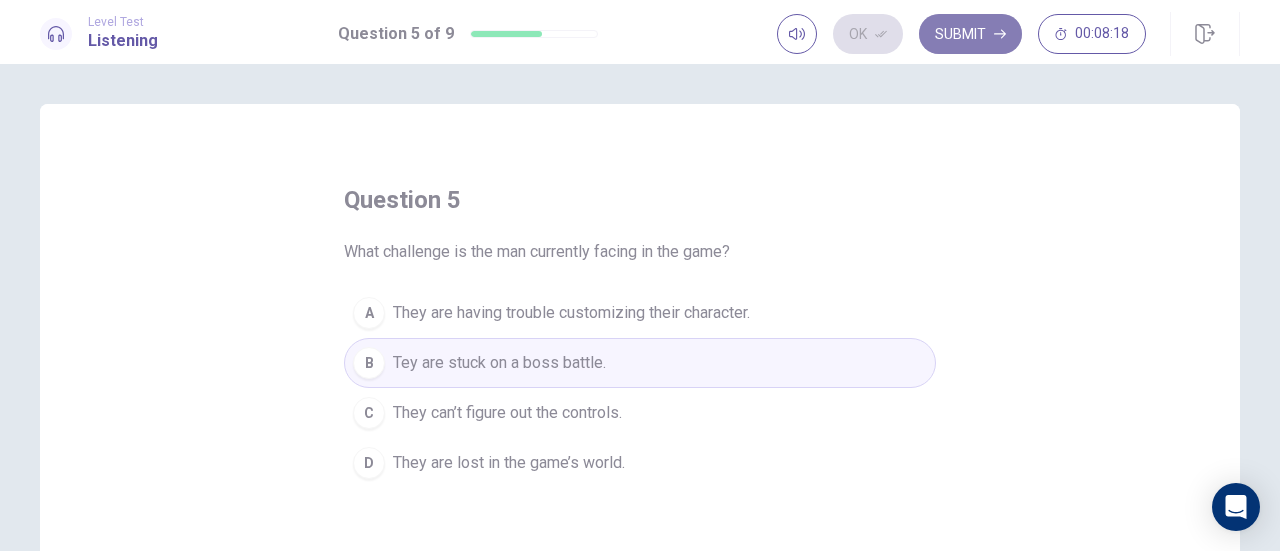 click on "Submit" at bounding box center [970, 34] 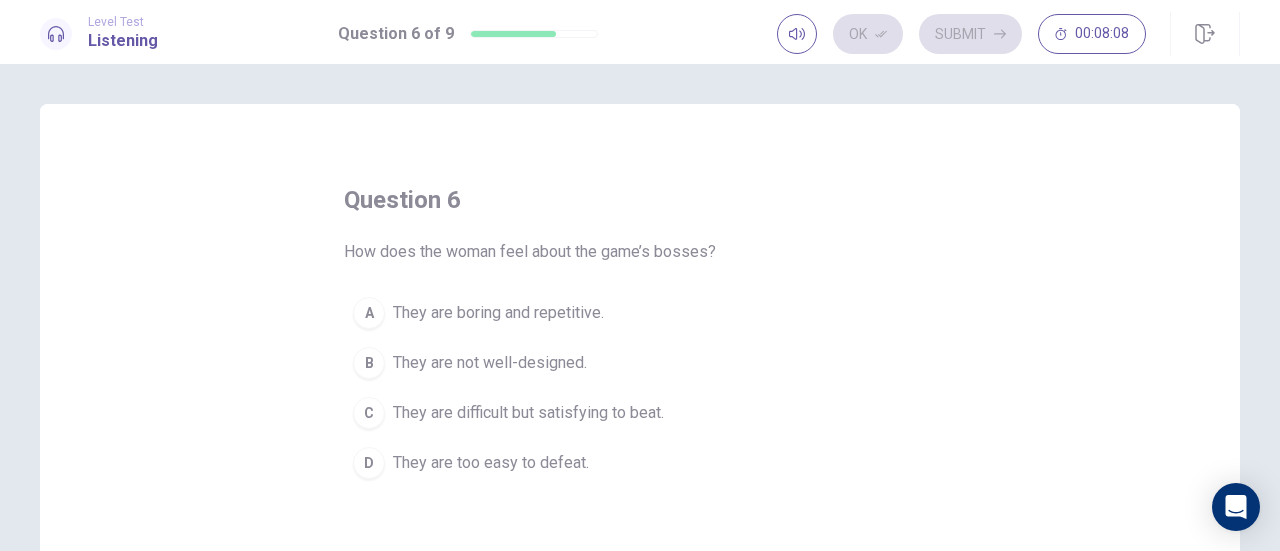 click on "C" at bounding box center [369, 313] 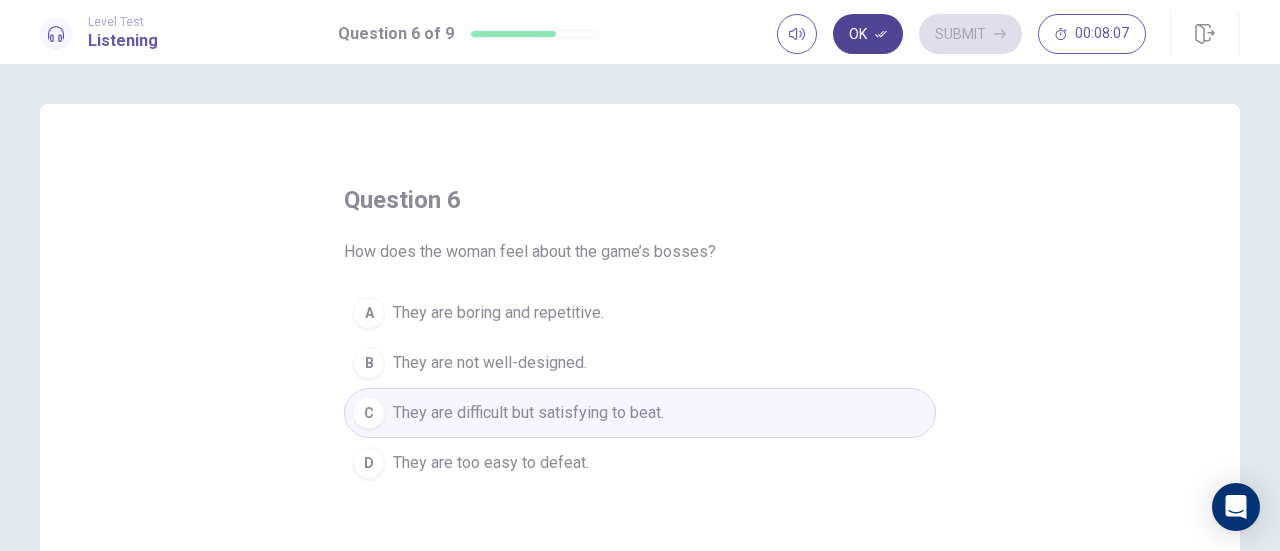 click on "Ok" at bounding box center (868, 34) 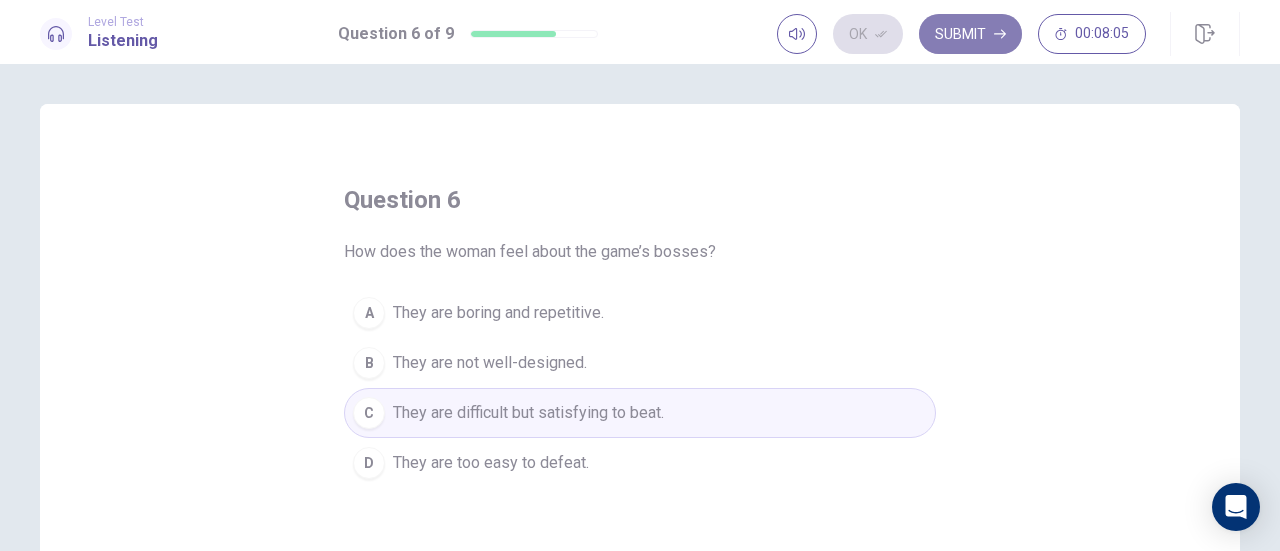 click on "Submit" at bounding box center (970, 34) 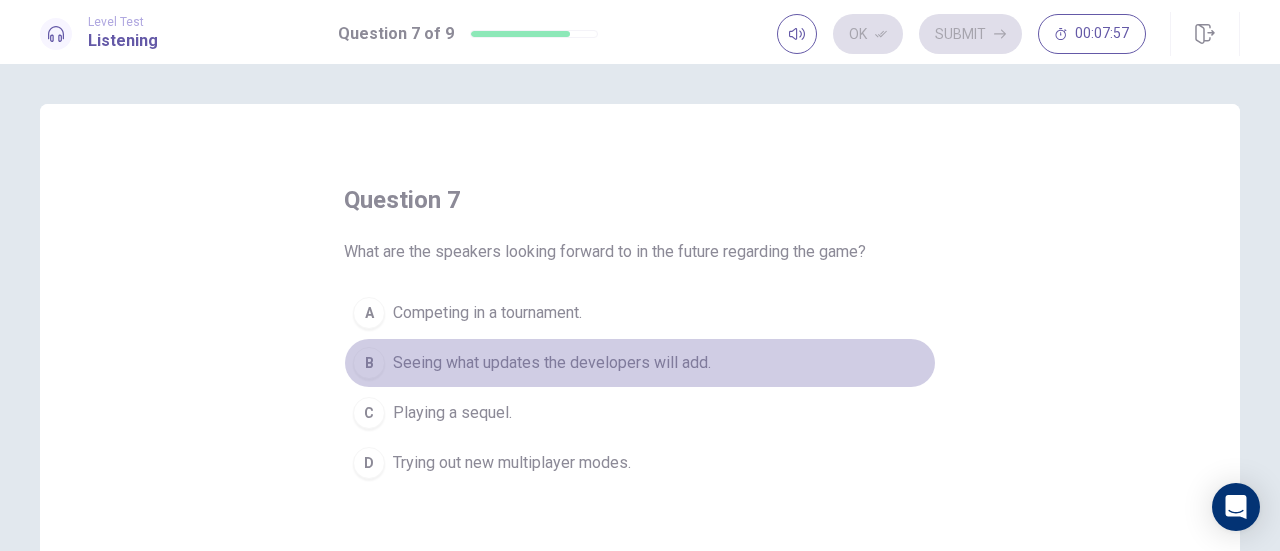 click on "B" at bounding box center [369, 313] 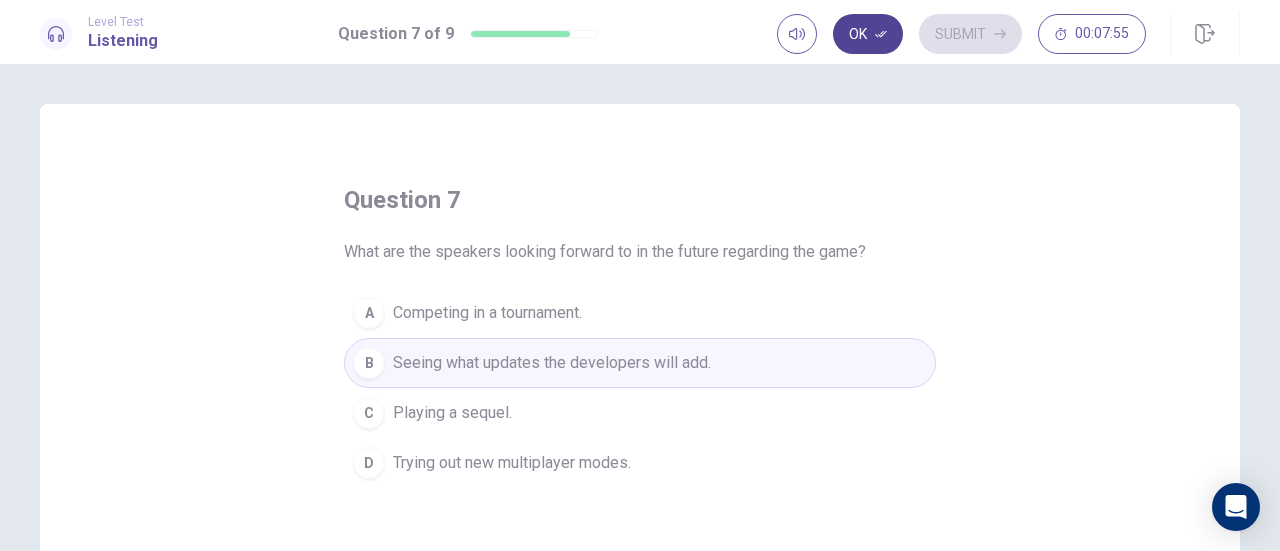 click on "Ok" at bounding box center [868, 34] 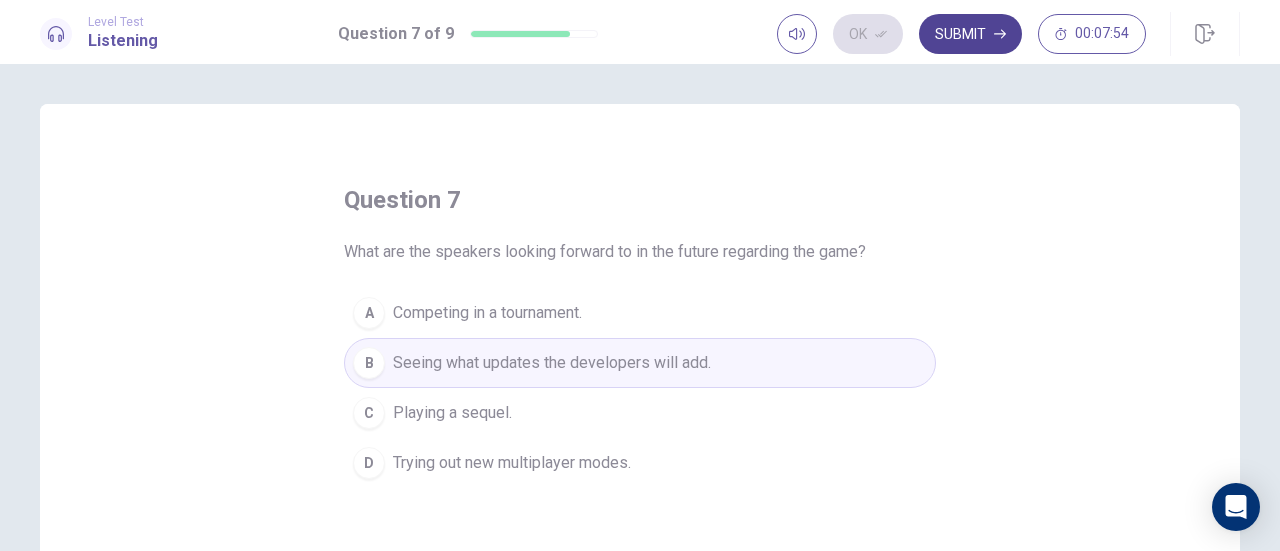 click on "Submit" at bounding box center (970, 34) 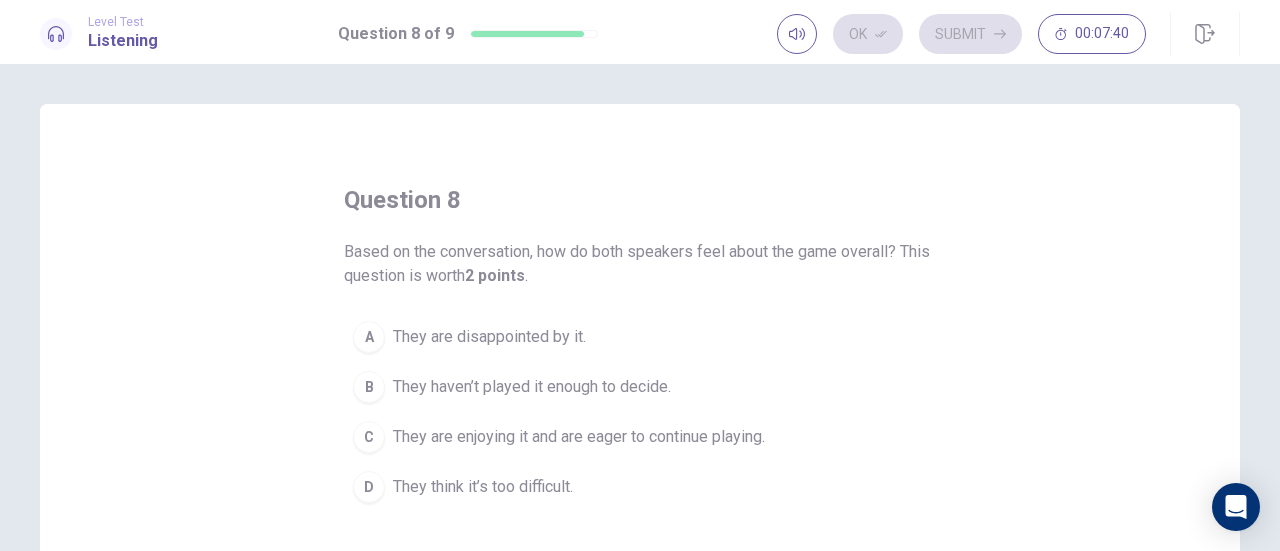 click on "C" at bounding box center (369, 337) 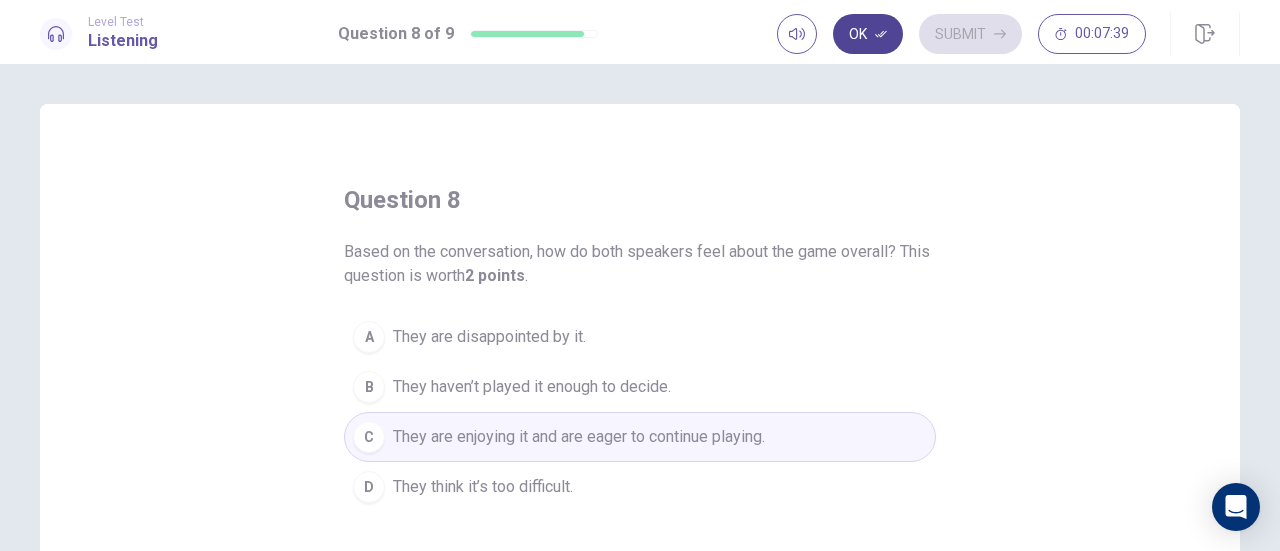 click on "Ok" at bounding box center (868, 34) 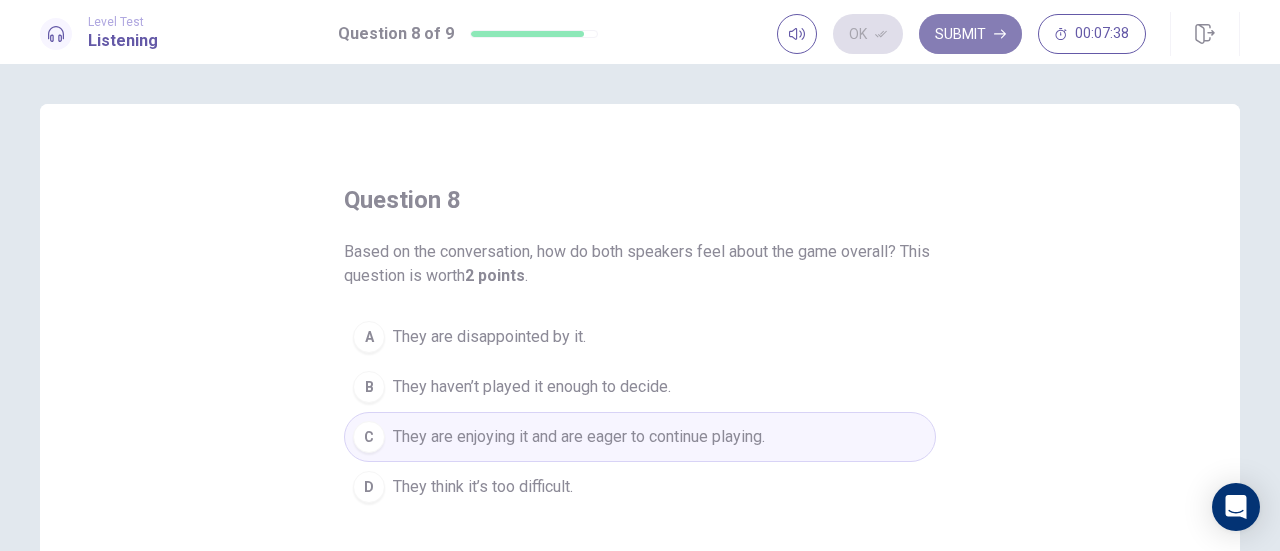 click on "Submit" at bounding box center [970, 34] 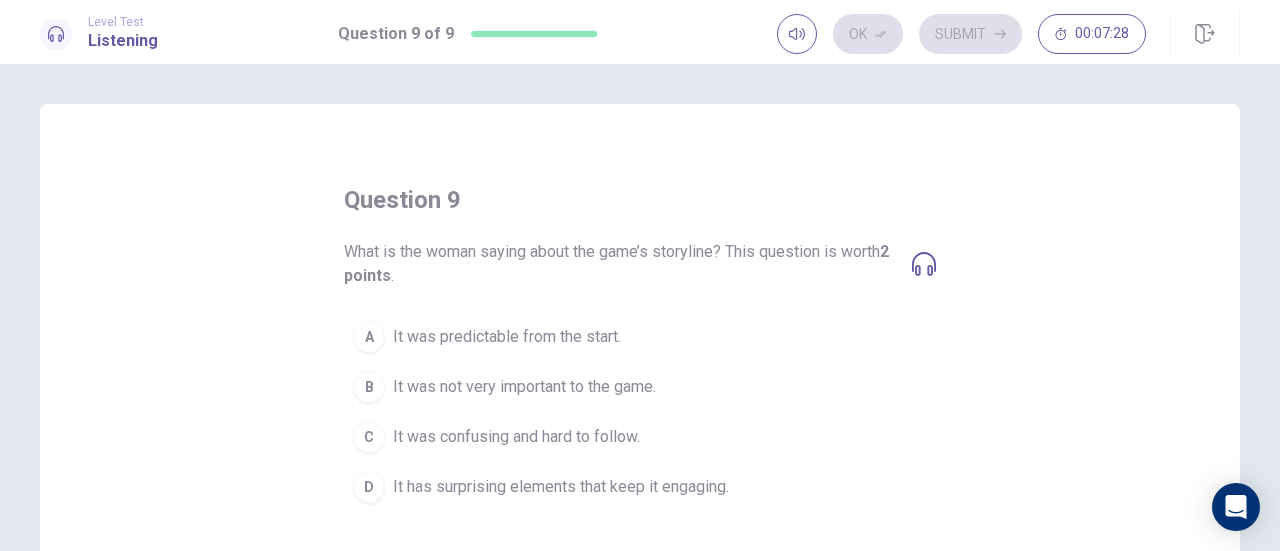 click on "D" at bounding box center (369, 337) 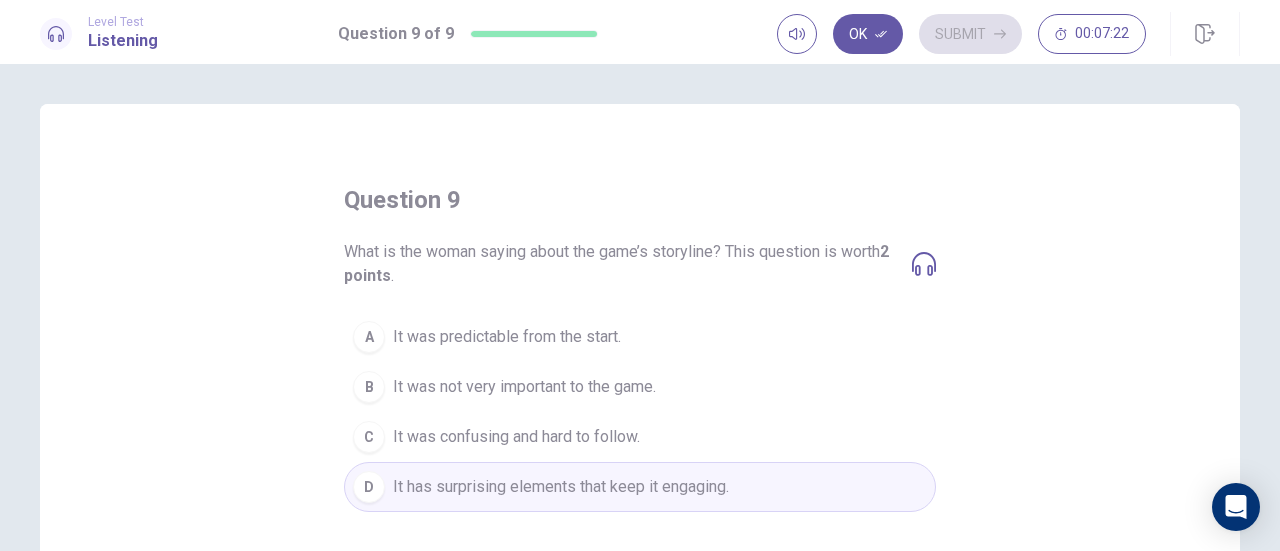 click at bounding box center (924, 264) 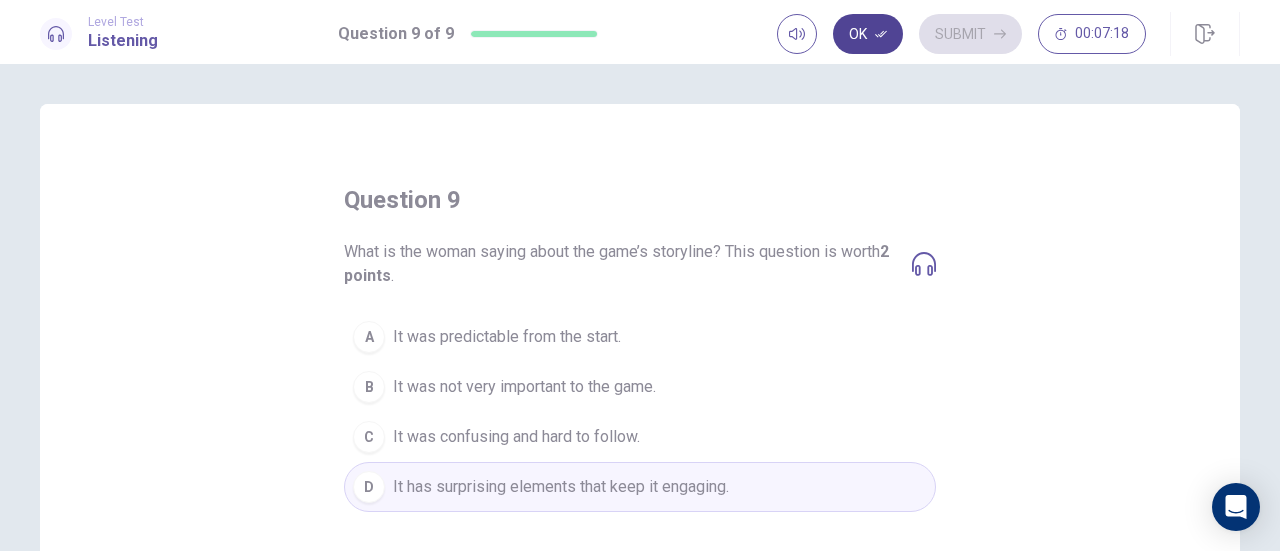 click on "Ok" at bounding box center (868, 34) 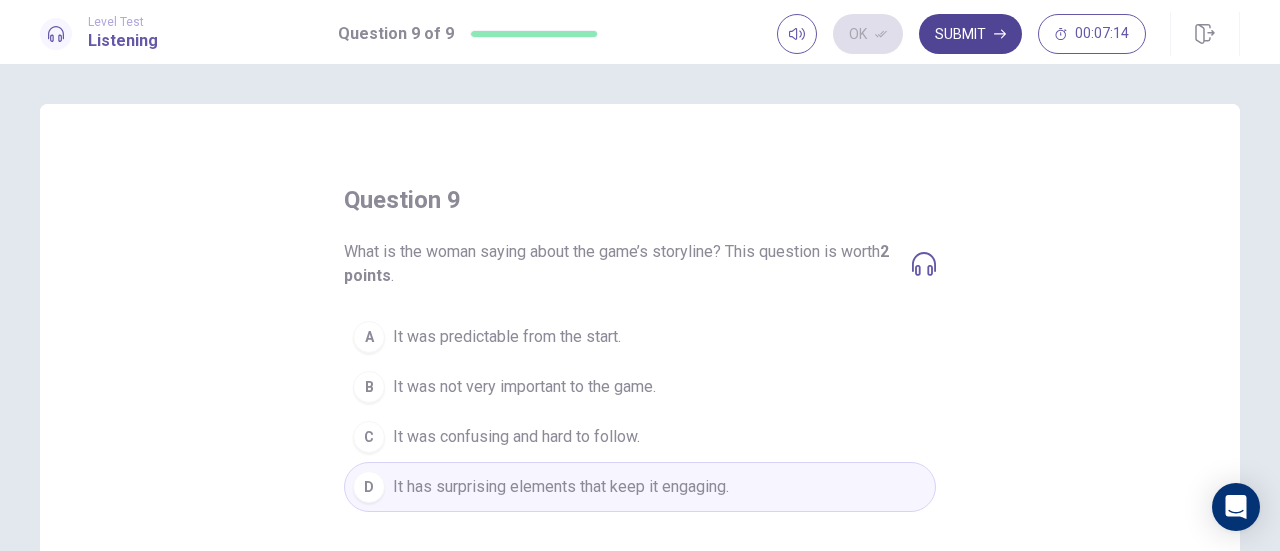 click on "Submit" at bounding box center (970, 34) 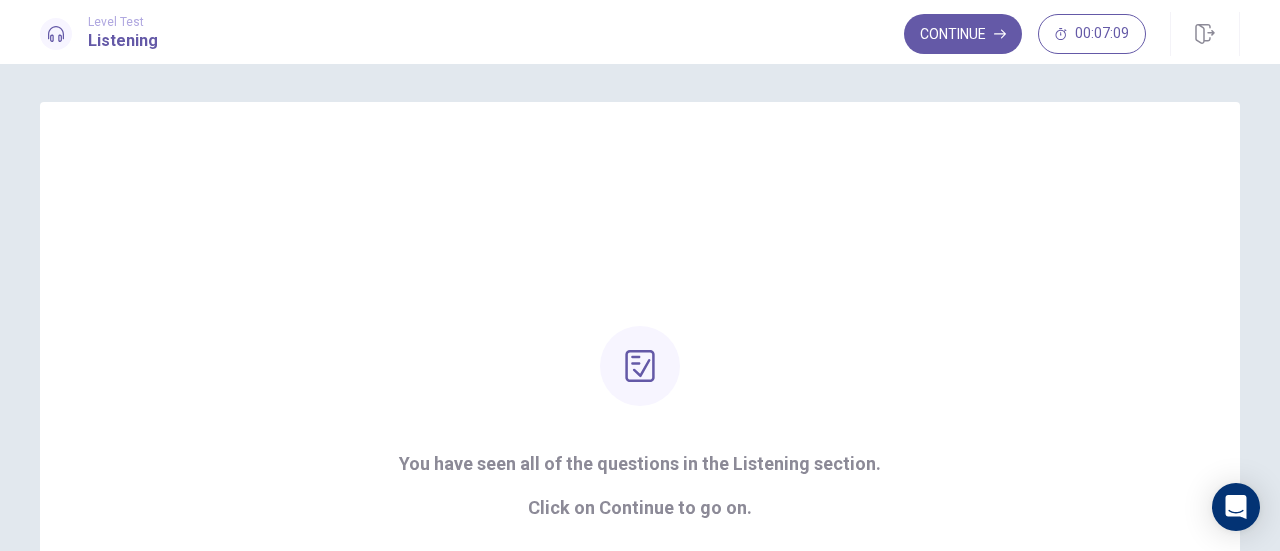 scroll, scrollTop: 0, scrollLeft: 0, axis: both 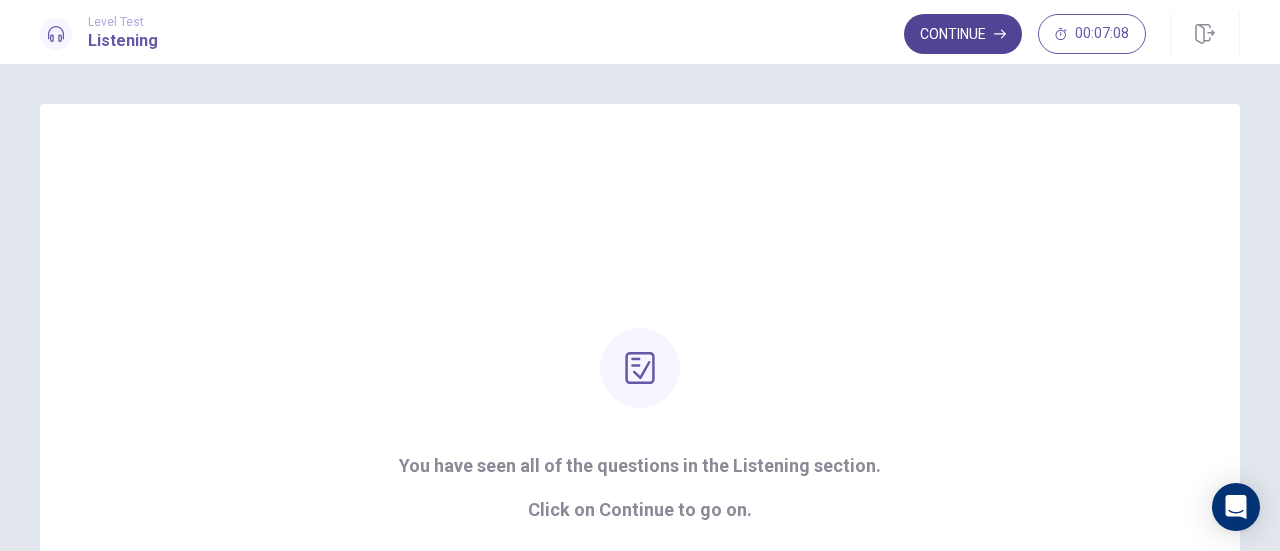click on "Continue" at bounding box center [963, 34] 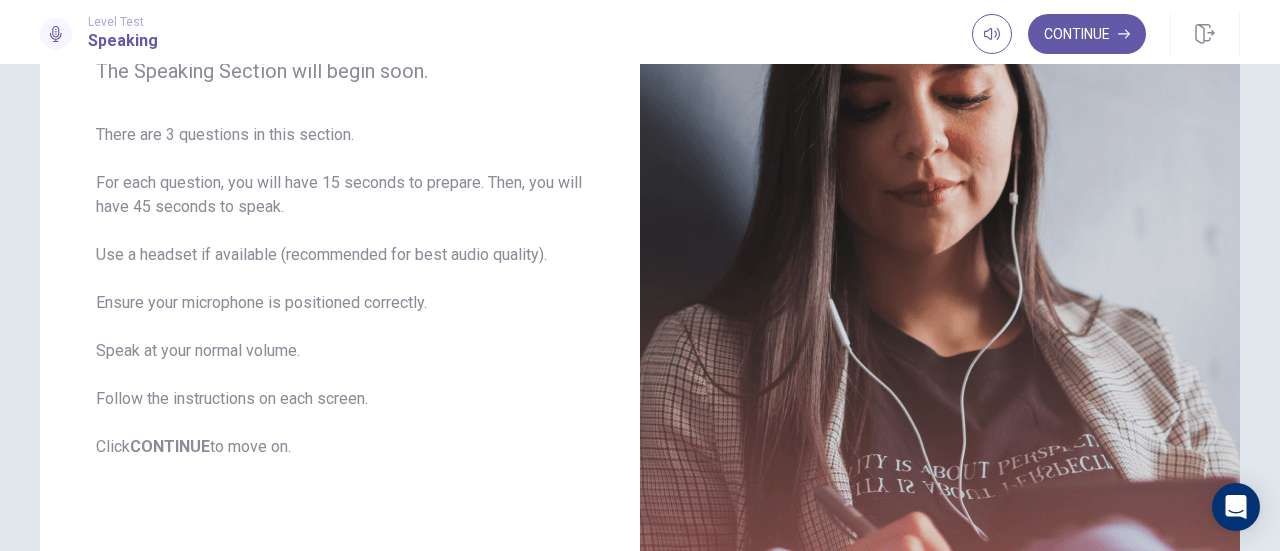 scroll, scrollTop: 288, scrollLeft: 0, axis: vertical 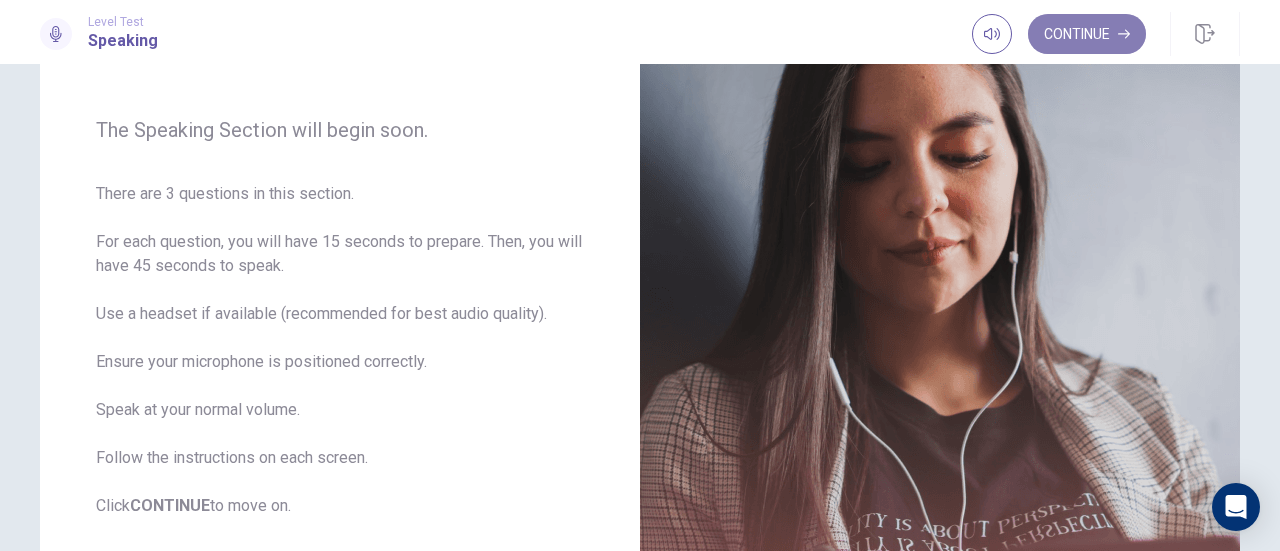 click on "Continue" at bounding box center [1087, 34] 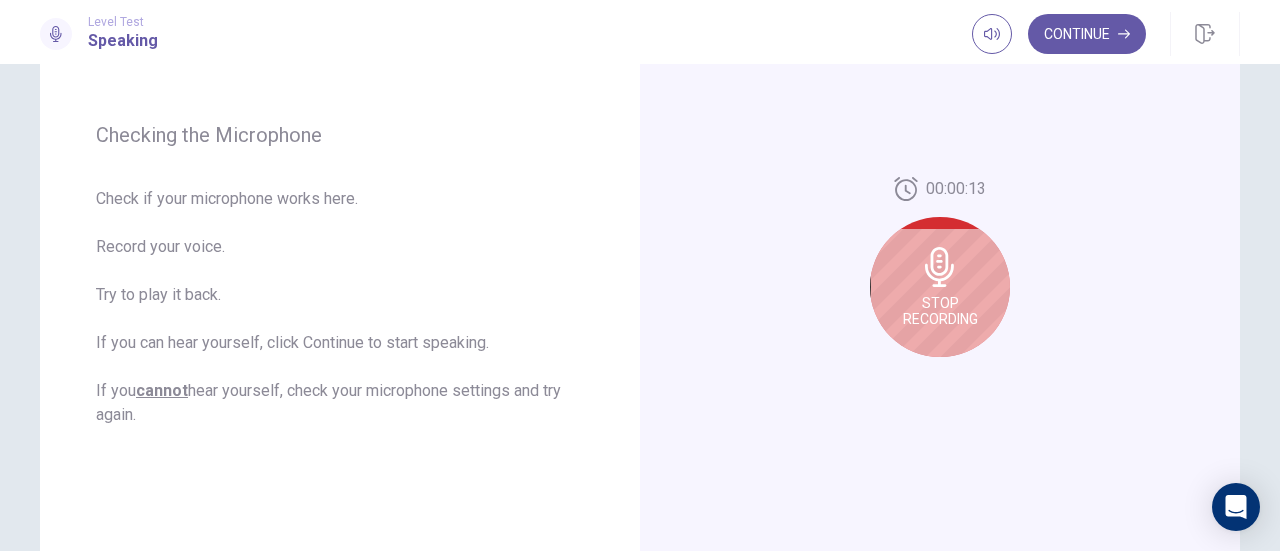 scroll, scrollTop: 268, scrollLeft: 0, axis: vertical 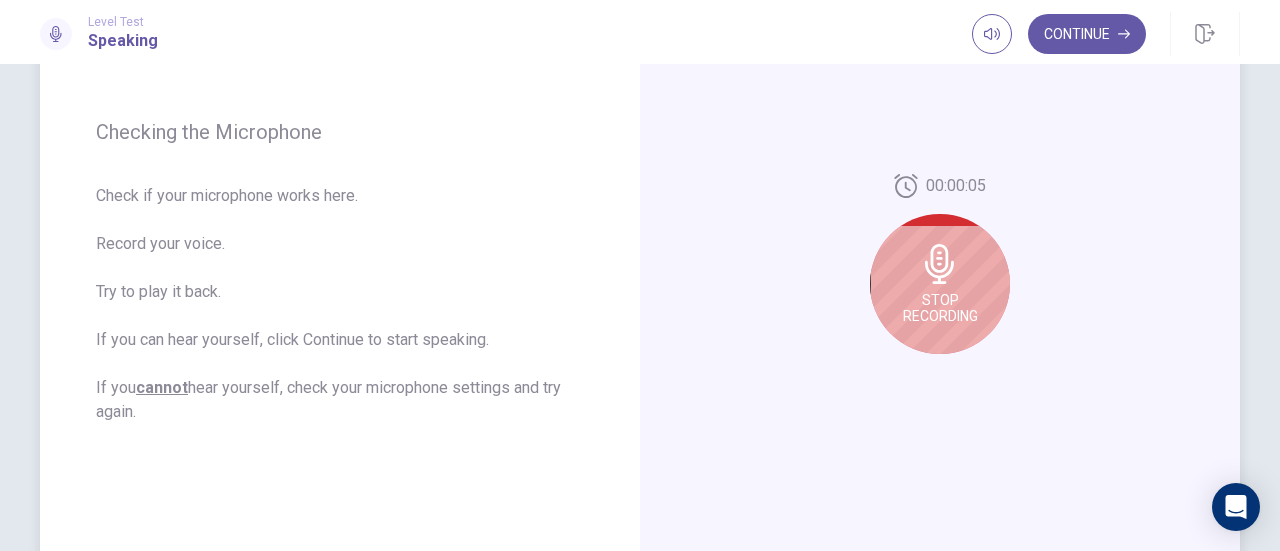 click at bounding box center (939, 264) 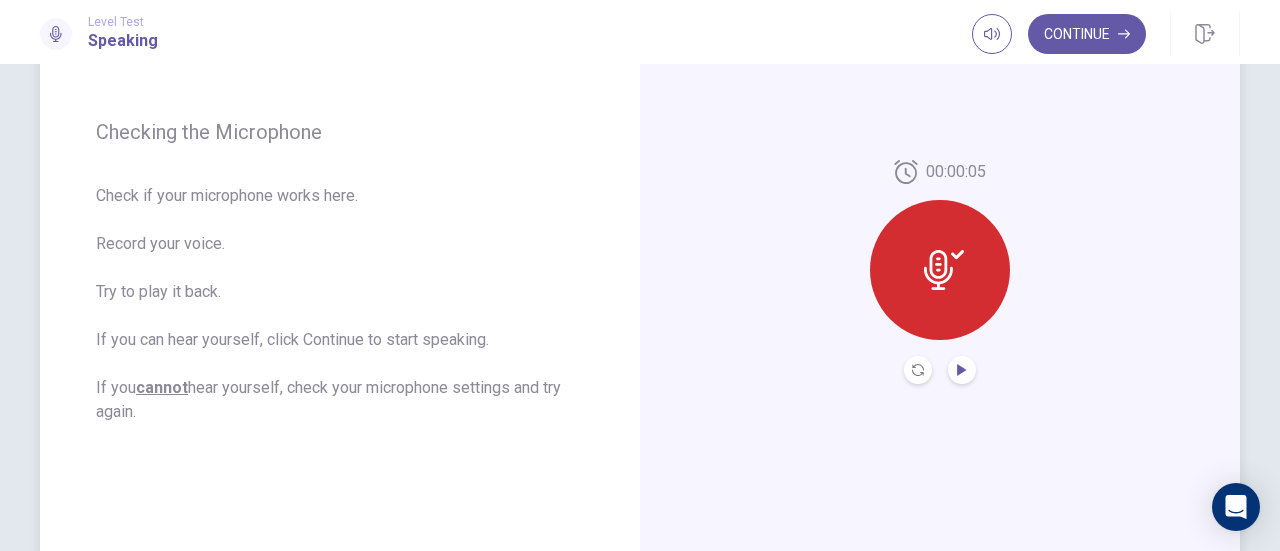 click at bounding box center (961, 370) 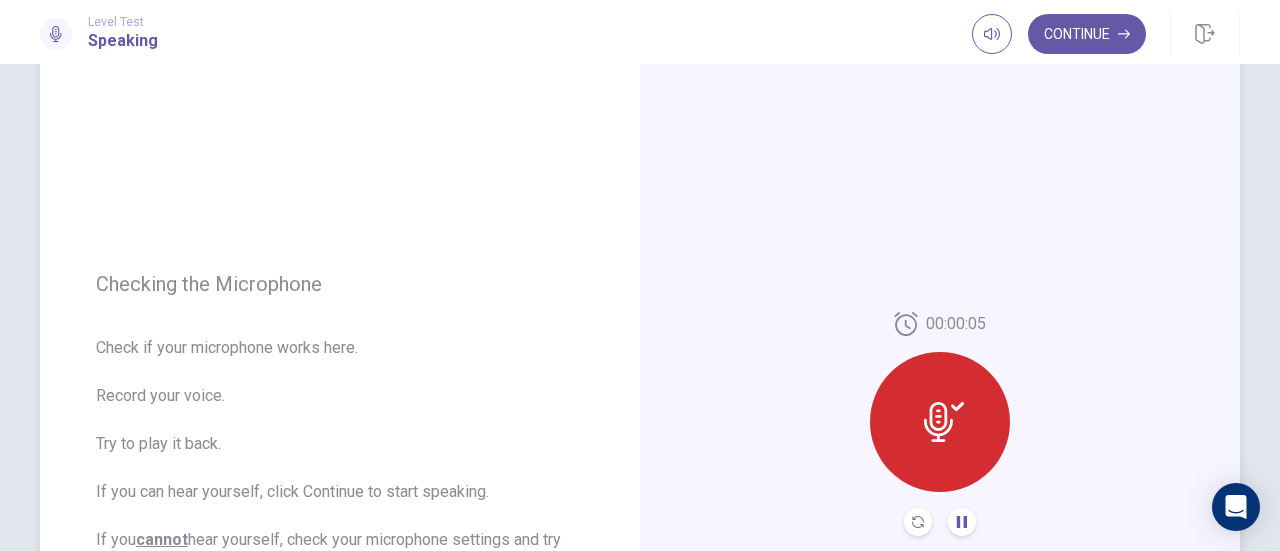 scroll, scrollTop: 127, scrollLeft: 0, axis: vertical 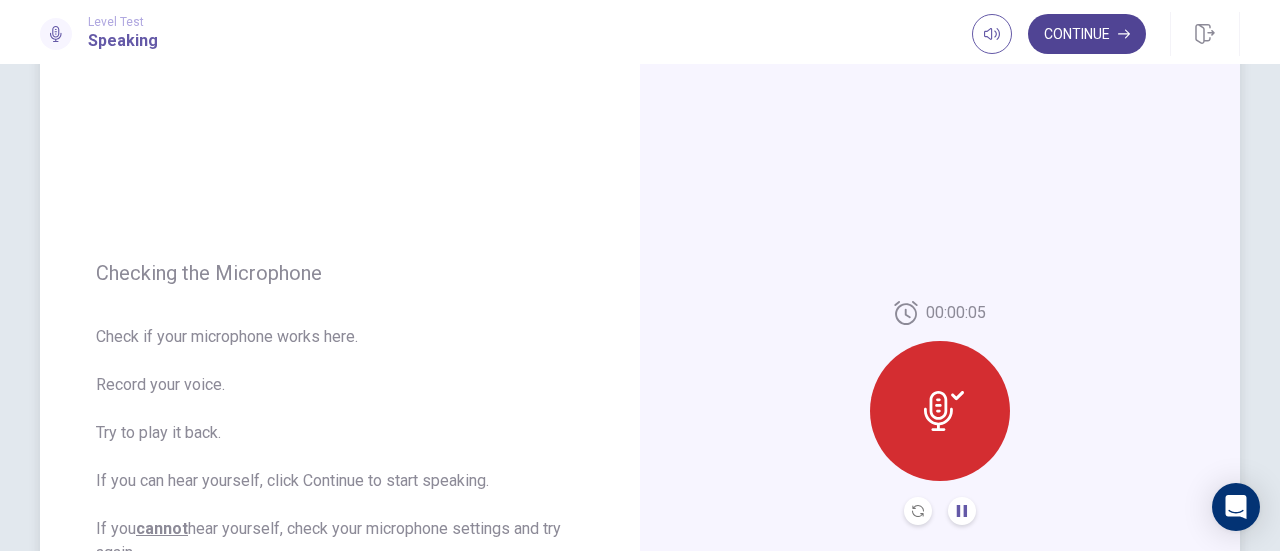 click on "Continue" at bounding box center (1087, 34) 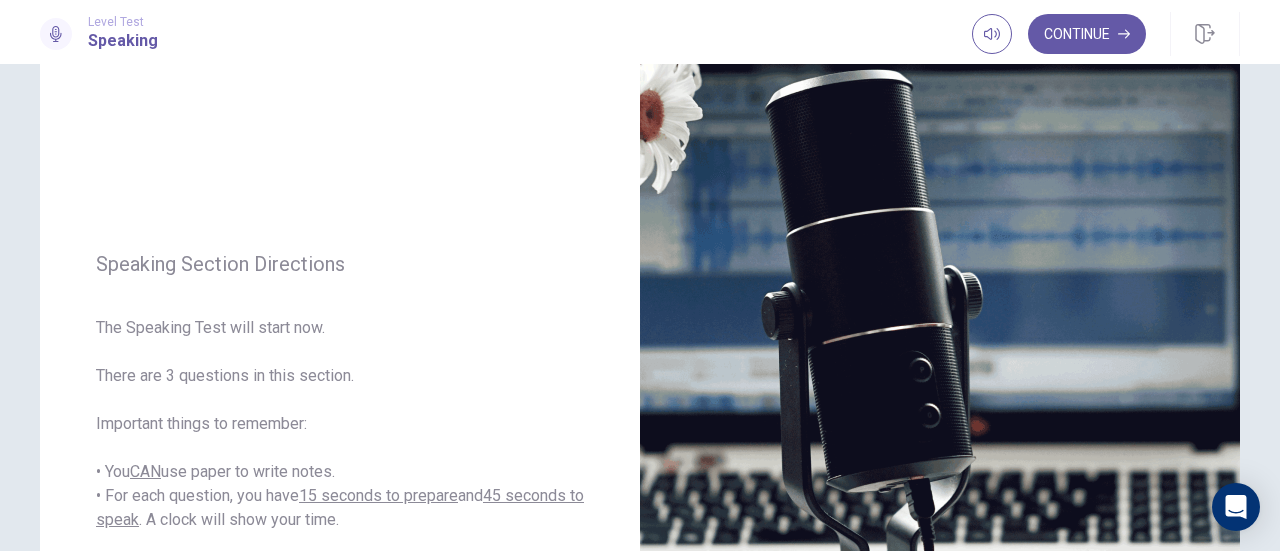 scroll, scrollTop: 130, scrollLeft: 0, axis: vertical 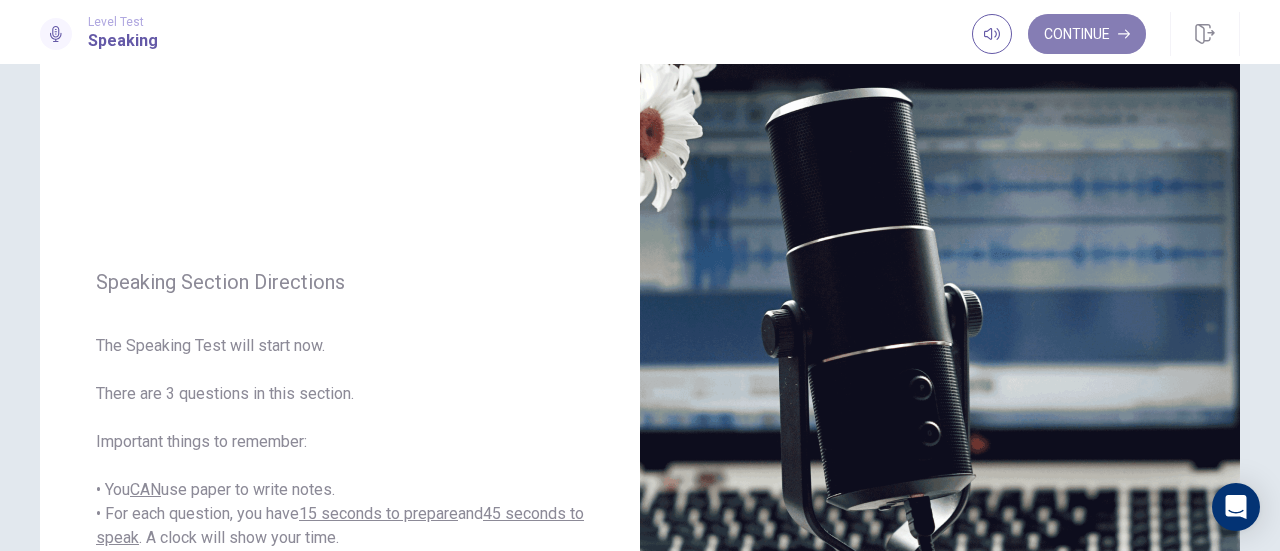 click on "Continue" at bounding box center [1087, 34] 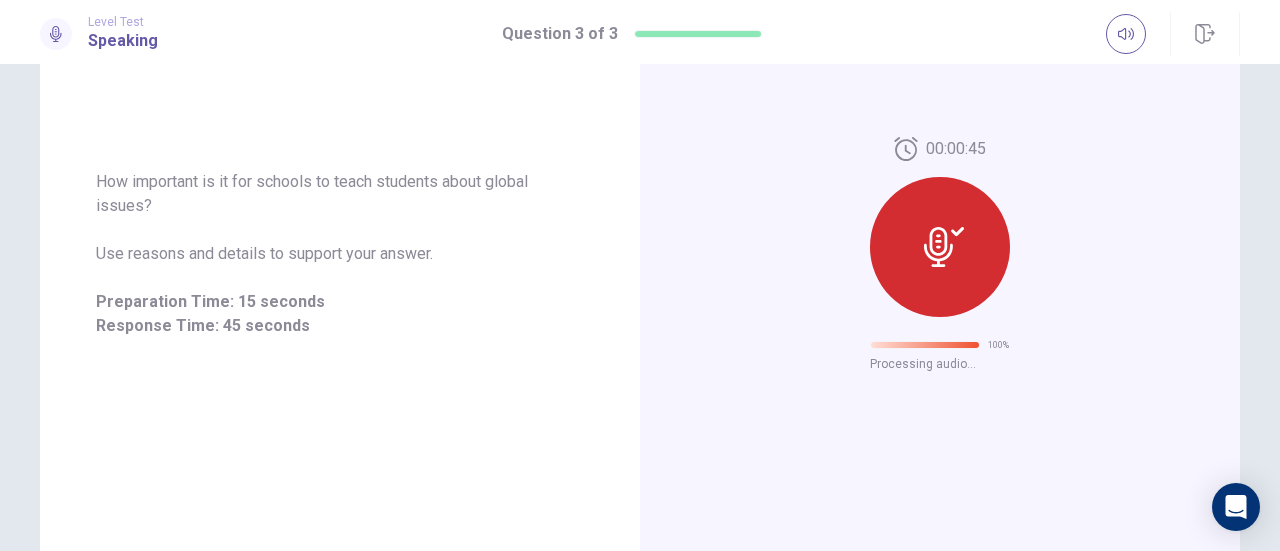 scroll, scrollTop: 176, scrollLeft: 0, axis: vertical 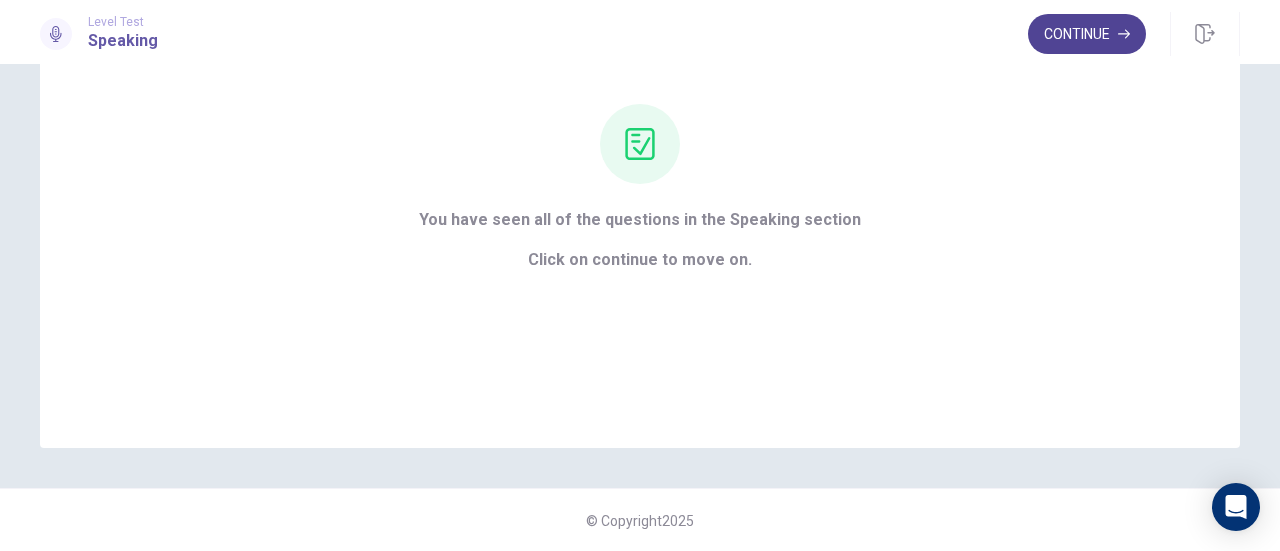 click on "Continue" at bounding box center (1087, 34) 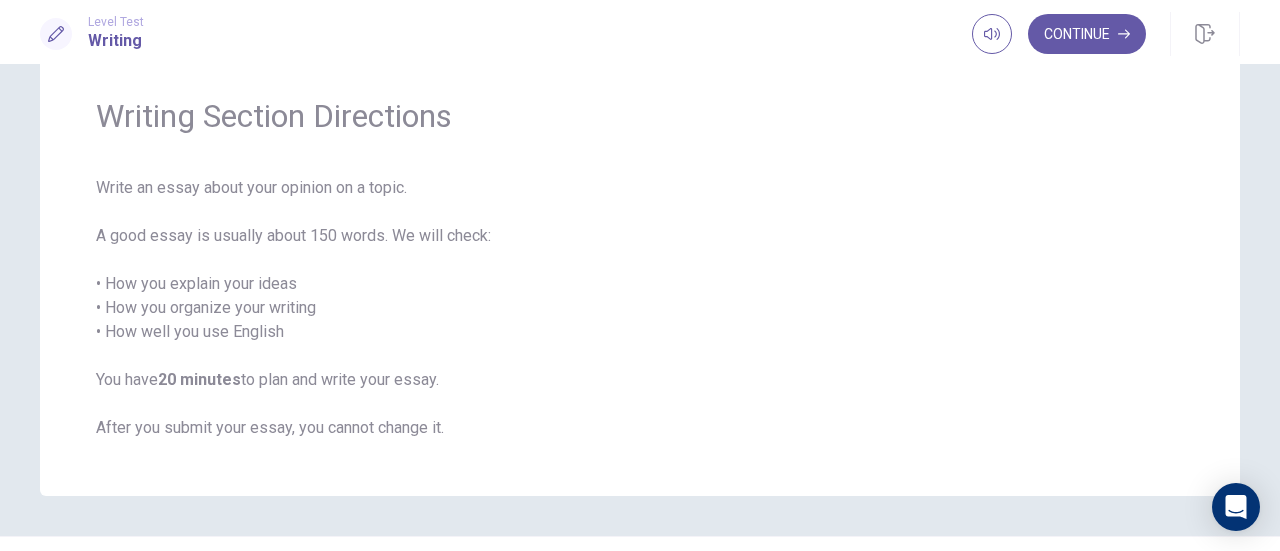scroll, scrollTop: 67, scrollLeft: 0, axis: vertical 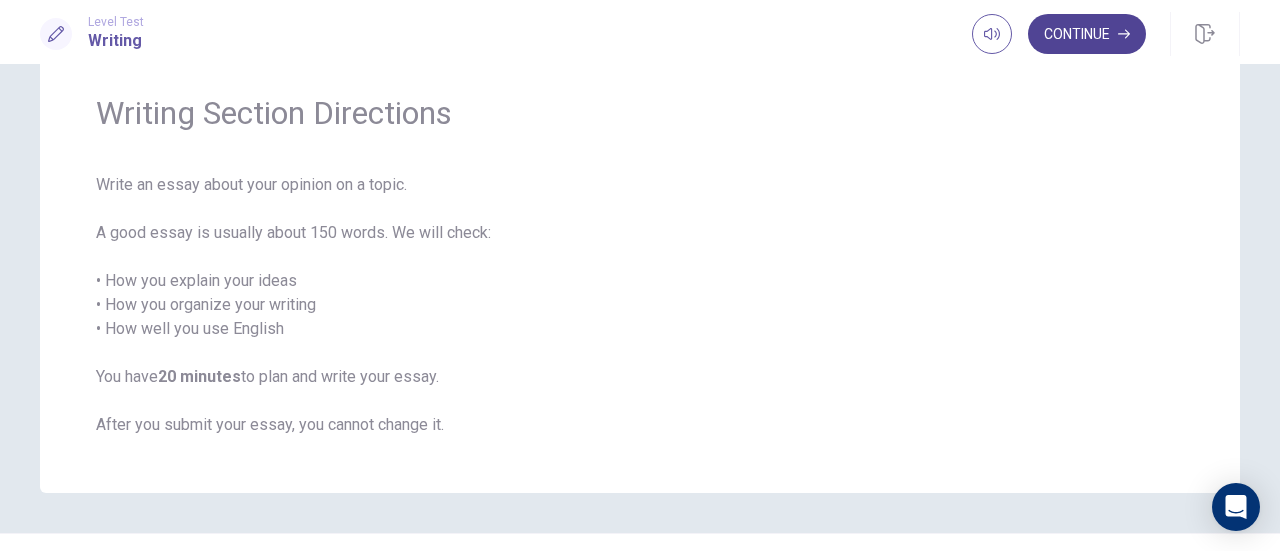 click on "Continue" at bounding box center [1087, 34] 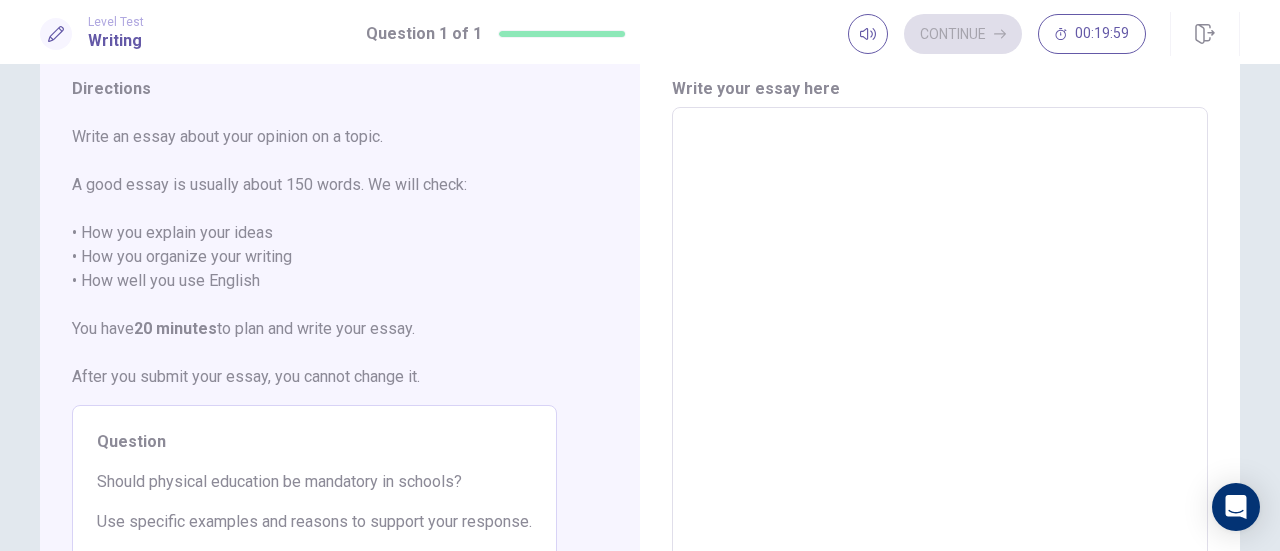 click at bounding box center (940, 384) 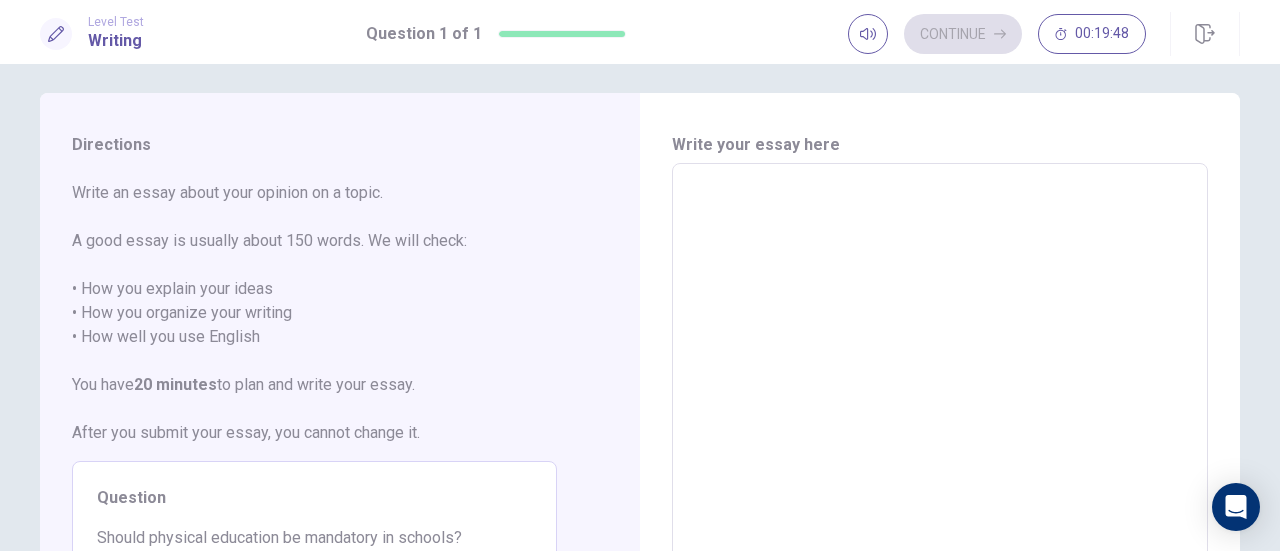scroll, scrollTop: 10, scrollLeft: 0, axis: vertical 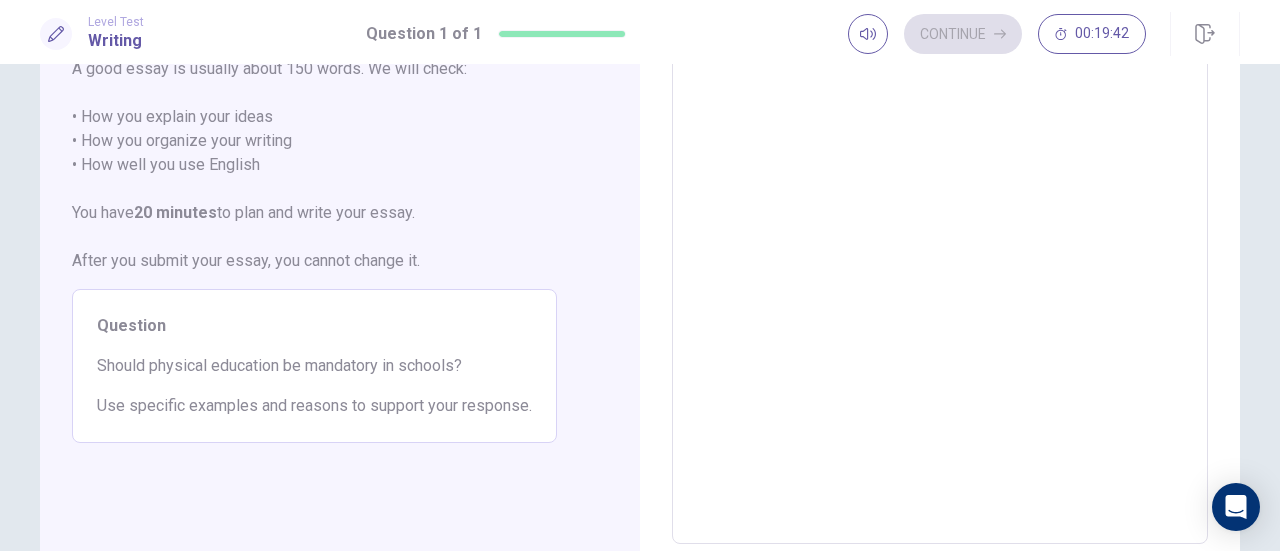 drag, startPoint x: 86, startPoint y: 365, endPoint x: 408, endPoint y: 395, distance: 323.3945 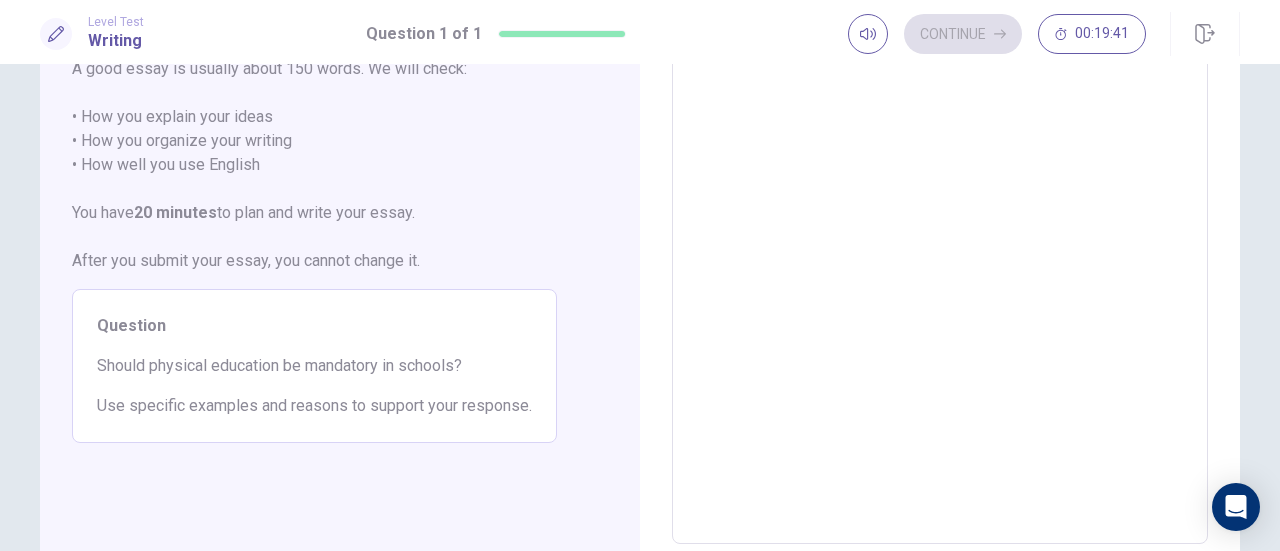 drag, startPoint x: 526, startPoint y: 413, endPoint x: 154, endPoint y: 357, distance: 376.19144 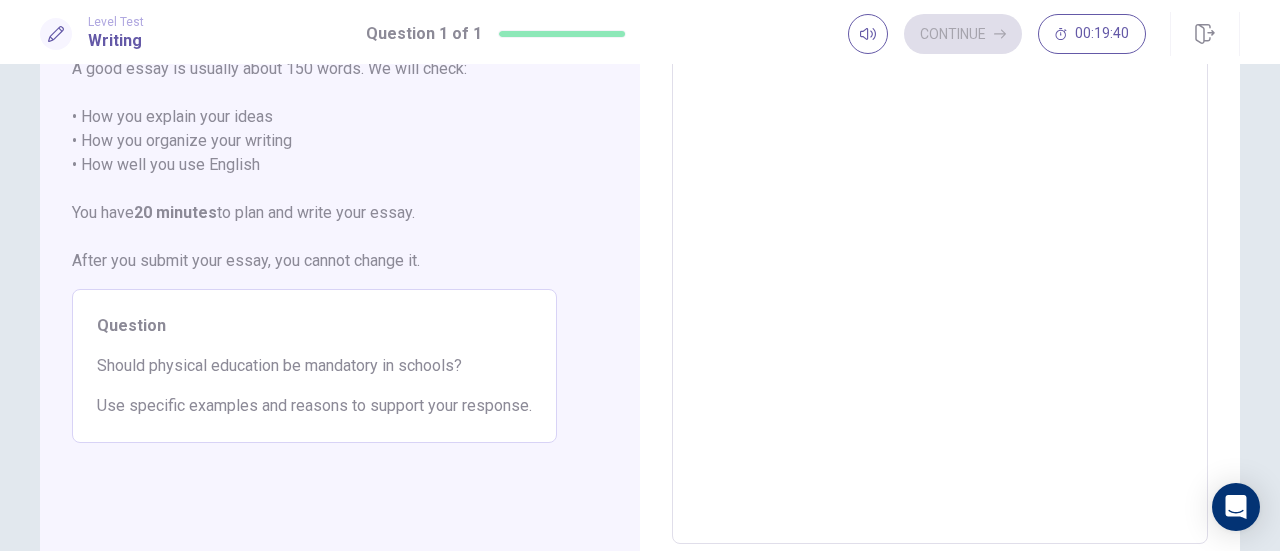 click at bounding box center [940, 268] 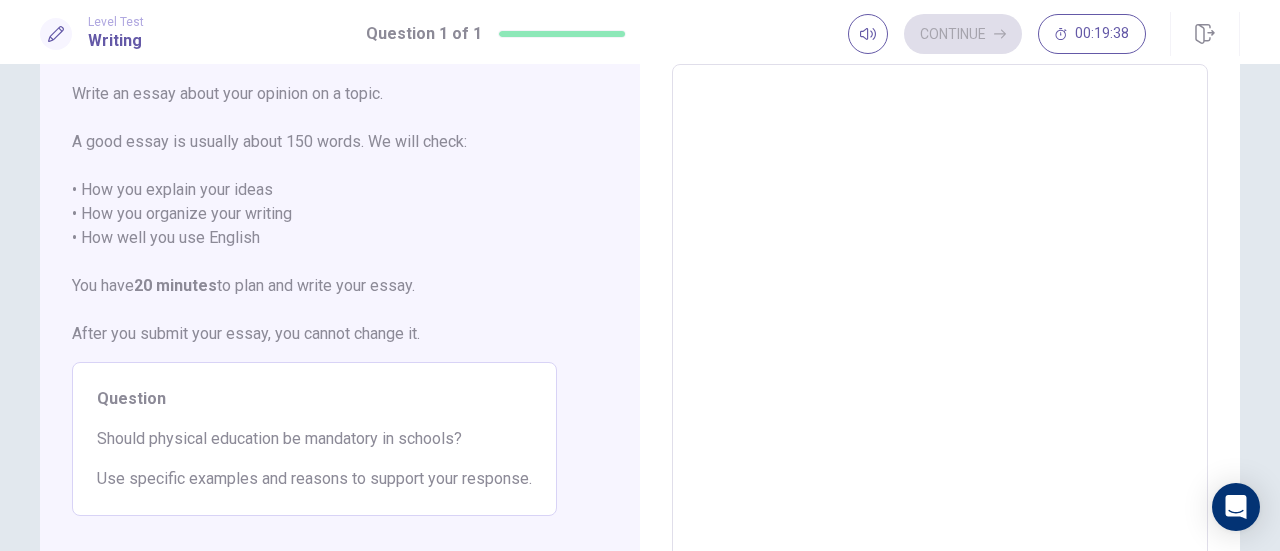scroll, scrollTop: 111, scrollLeft: 0, axis: vertical 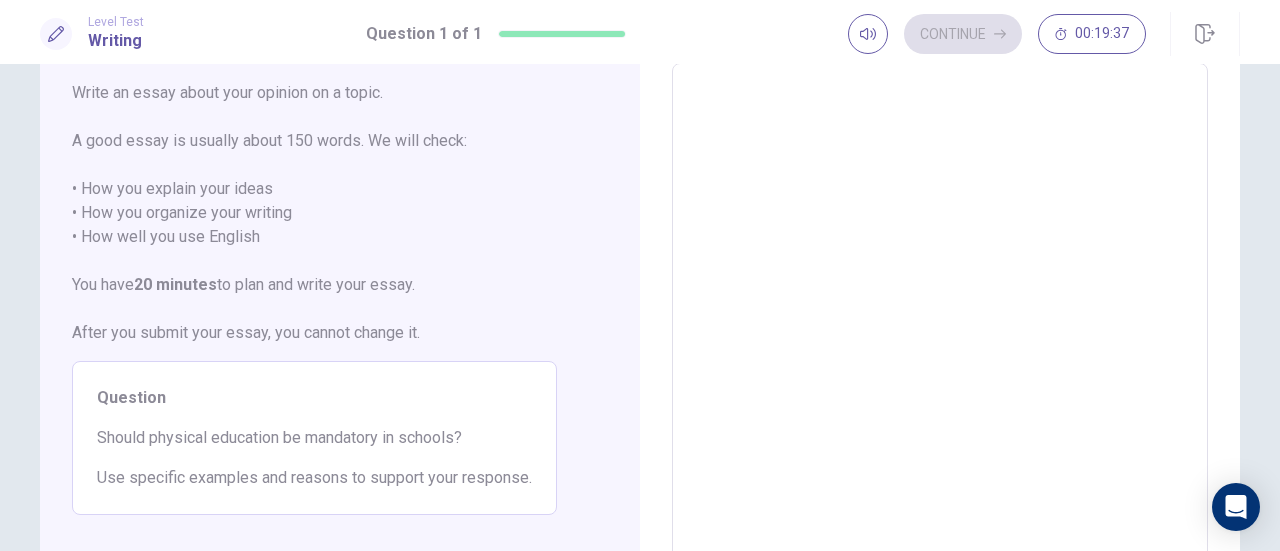 click at bounding box center [940, 340] 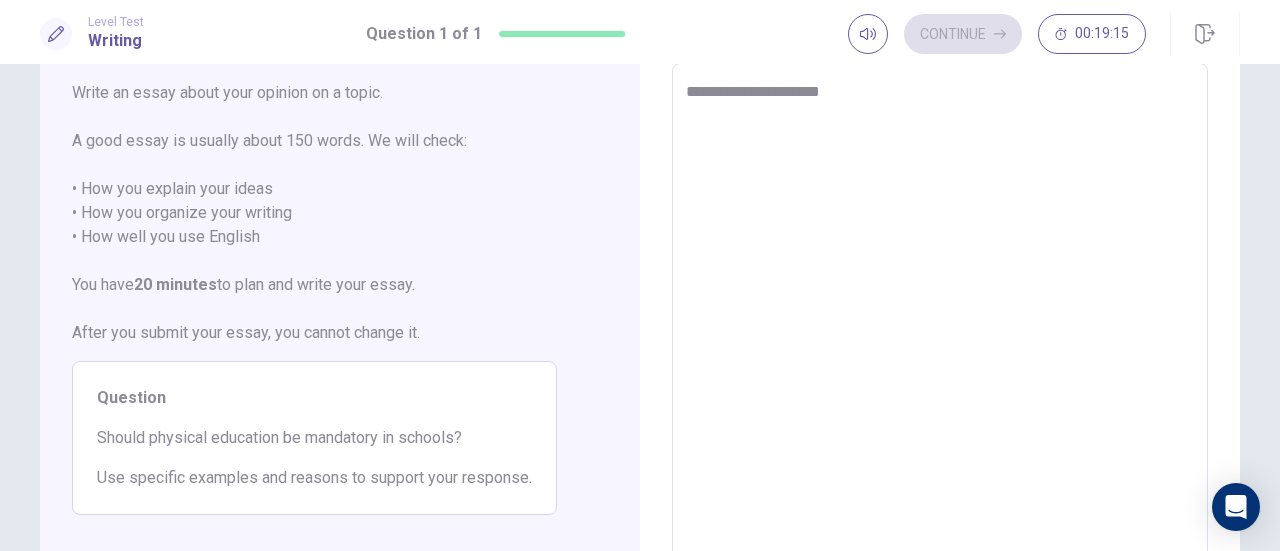 click on "**********" at bounding box center (940, 340) 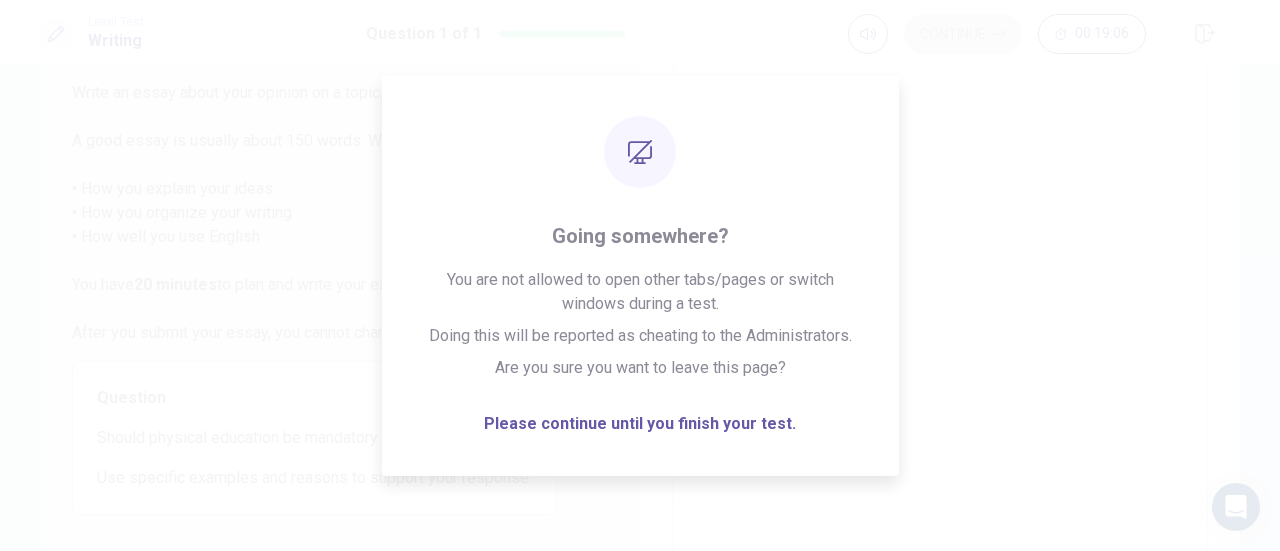 drag, startPoint x: 1216, startPoint y: 8, endPoint x: 919, endPoint y: 186, distance: 346.25568 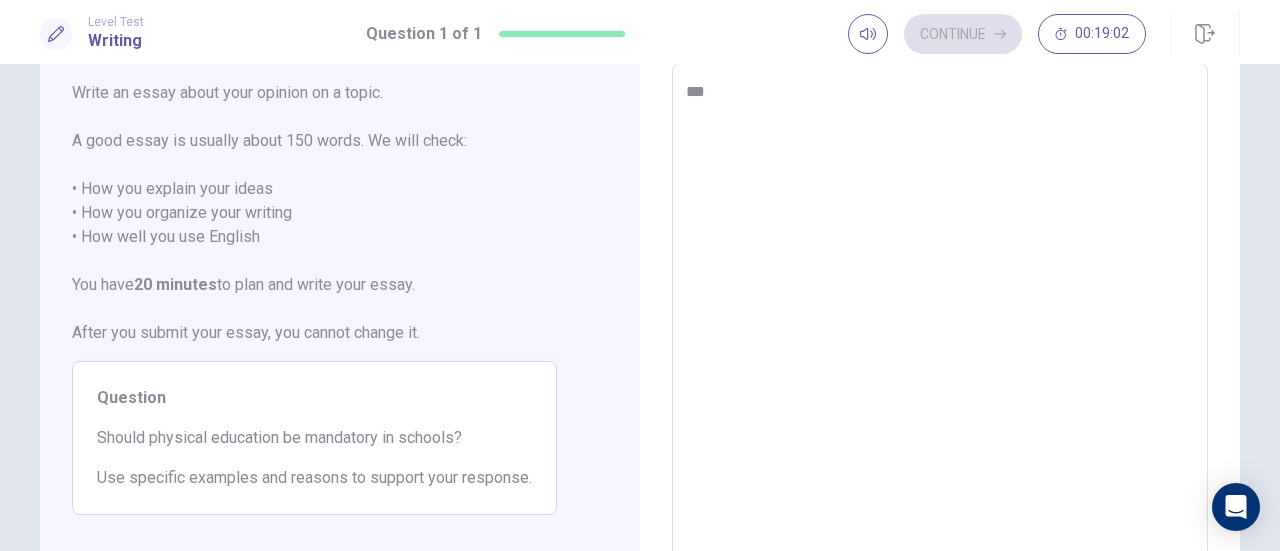 click on "***" at bounding box center [940, 340] 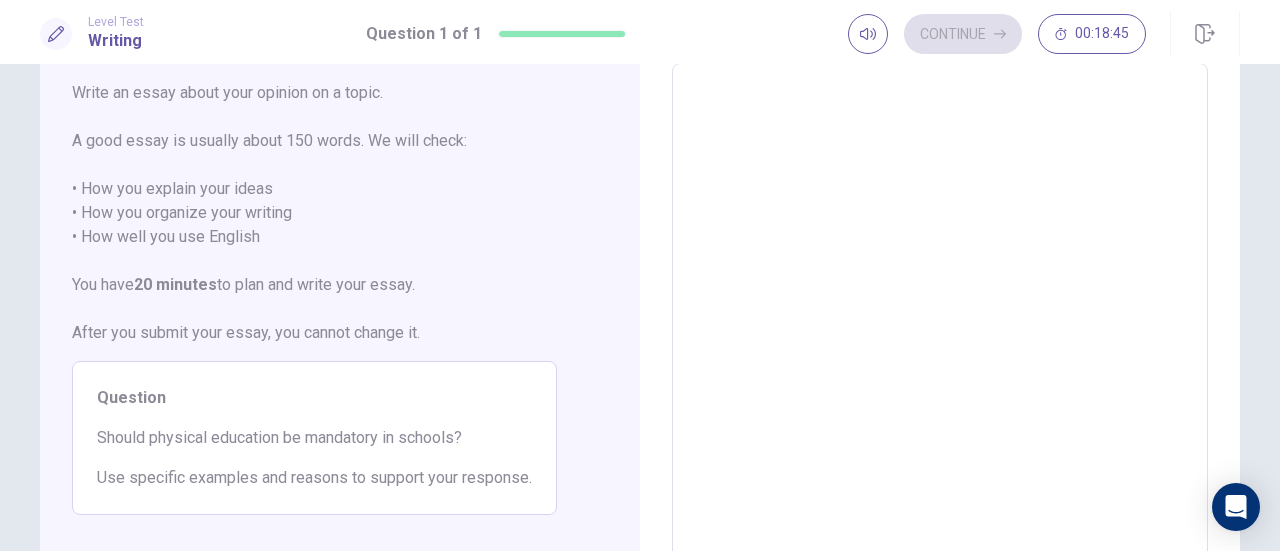 click at bounding box center (940, 340) 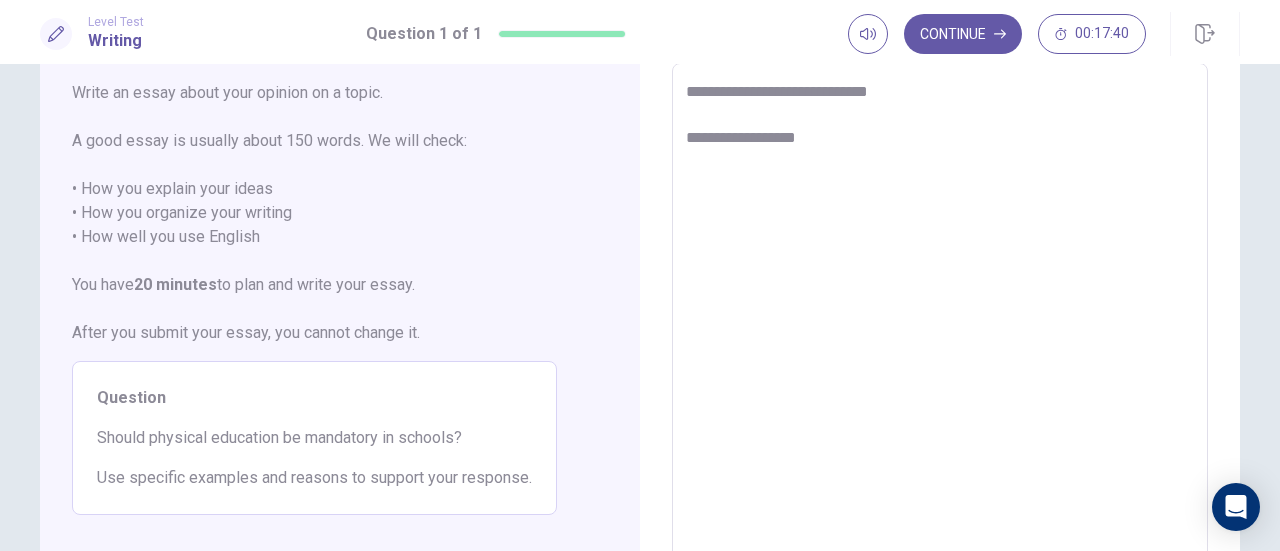 click on "**********" at bounding box center (940, 340) 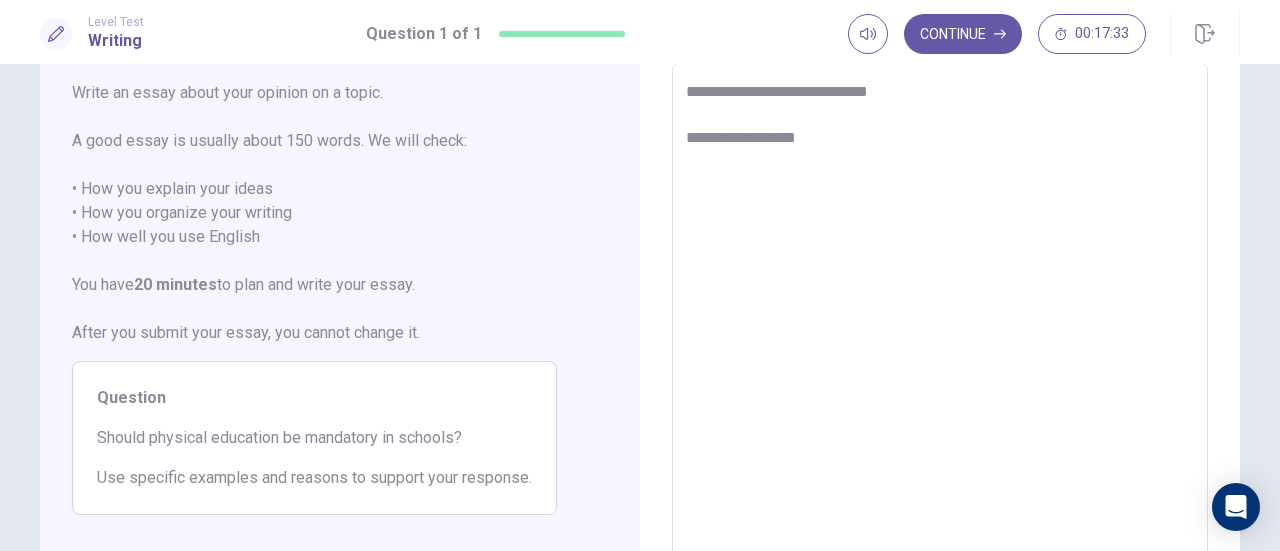 click on "**********" at bounding box center (940, 340) 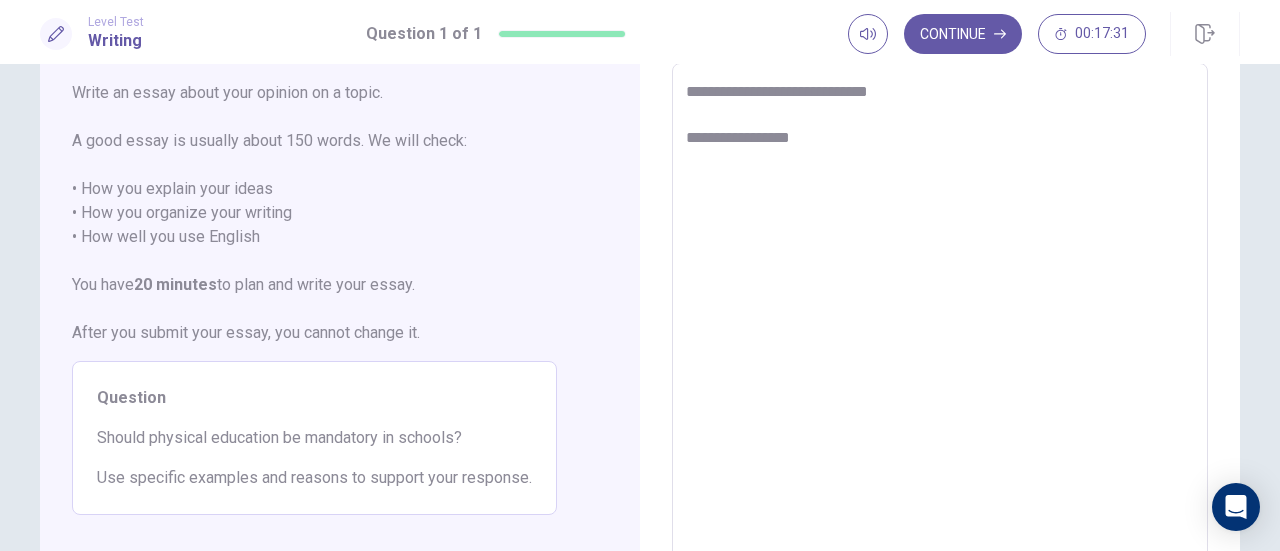 click on "**********" at bounding box center (940, 340) 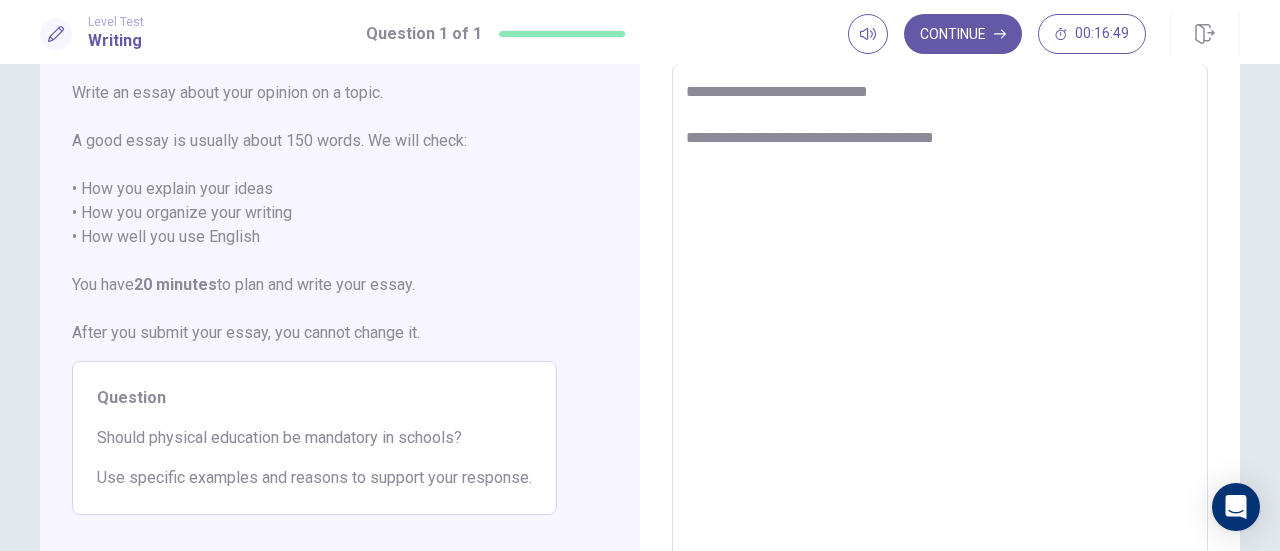 click on "**********" at bounding box center [940, 340] 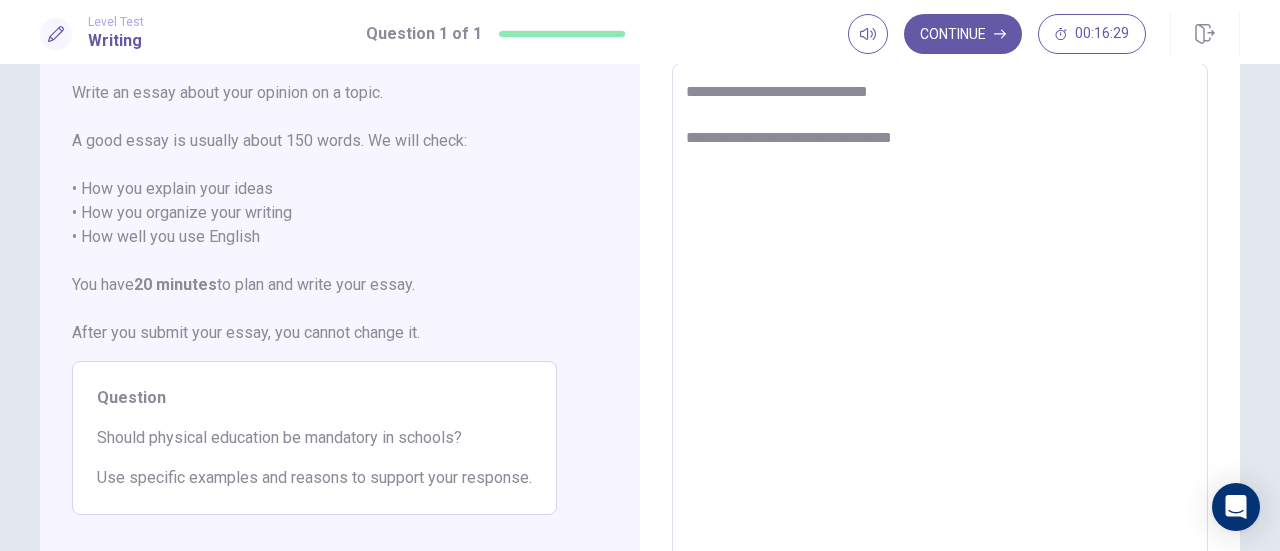 click on "**********" at bounding box center [940, 340] 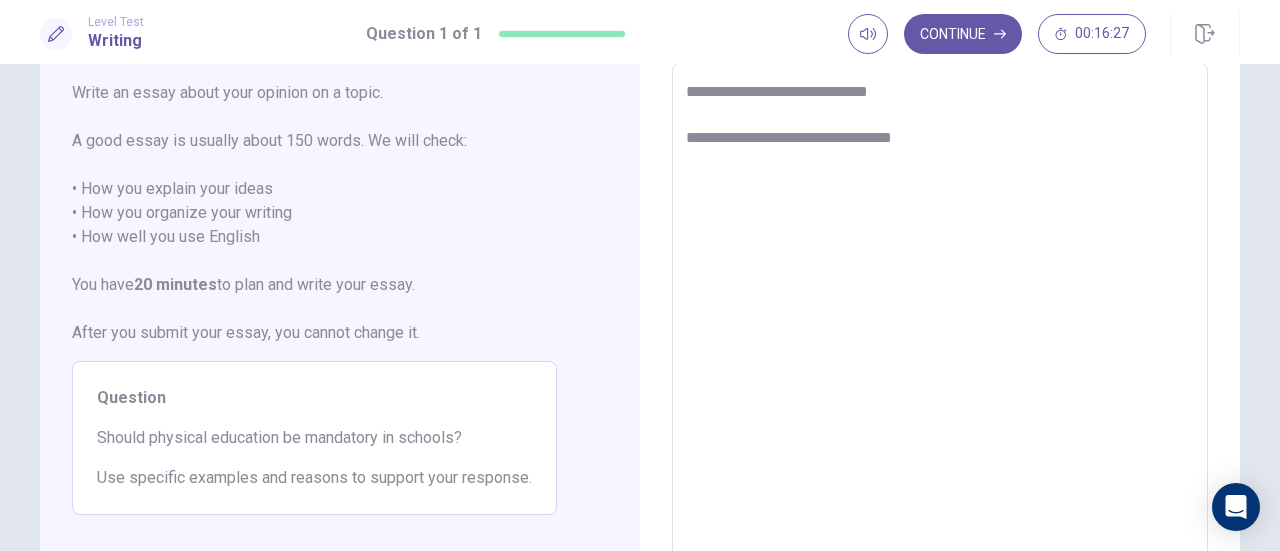 click on "**********" at bounding box center [940, 340] 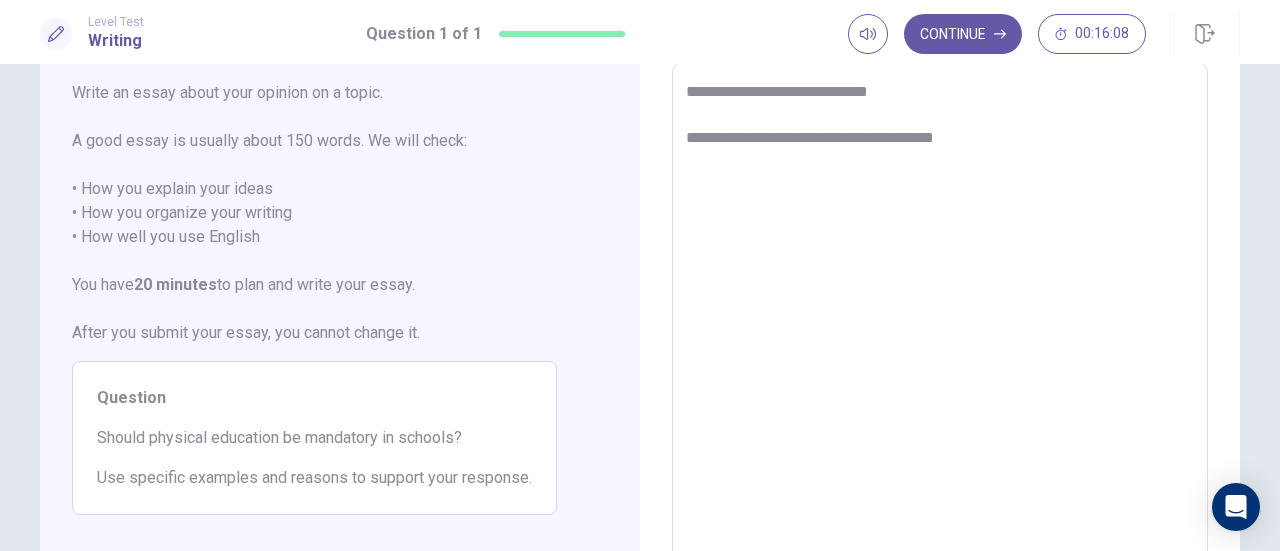 click on "**********" at bounding box center (940, 340) 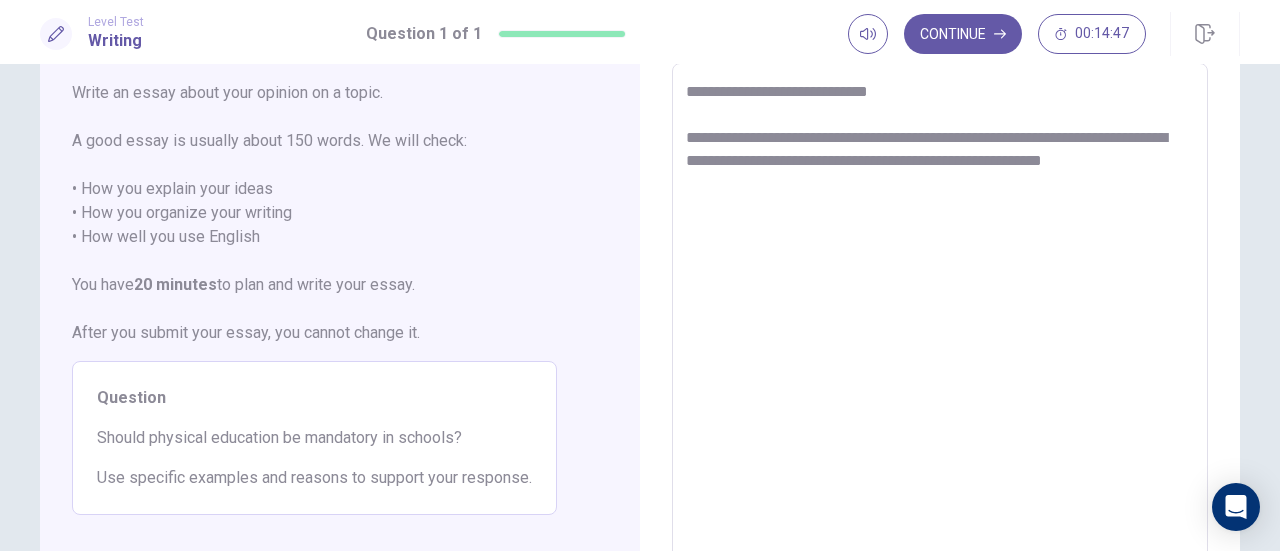 click on "**********" at bounding box center [940, 340] 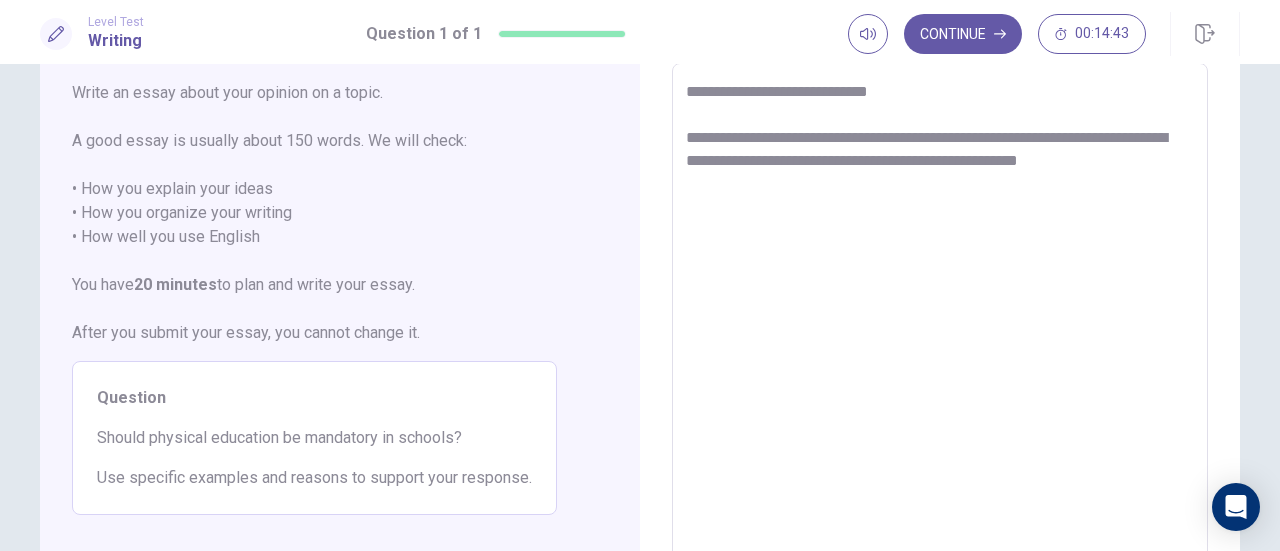click on "**********" at bounding box center [940, 340] 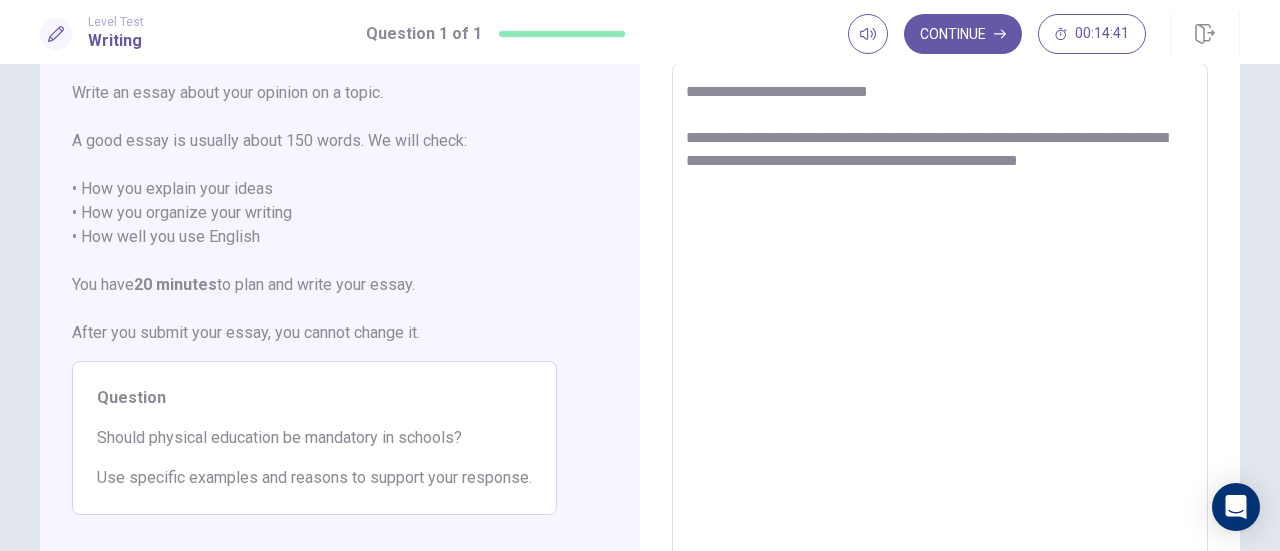 click on "**********" at bounding box center (940, 340) 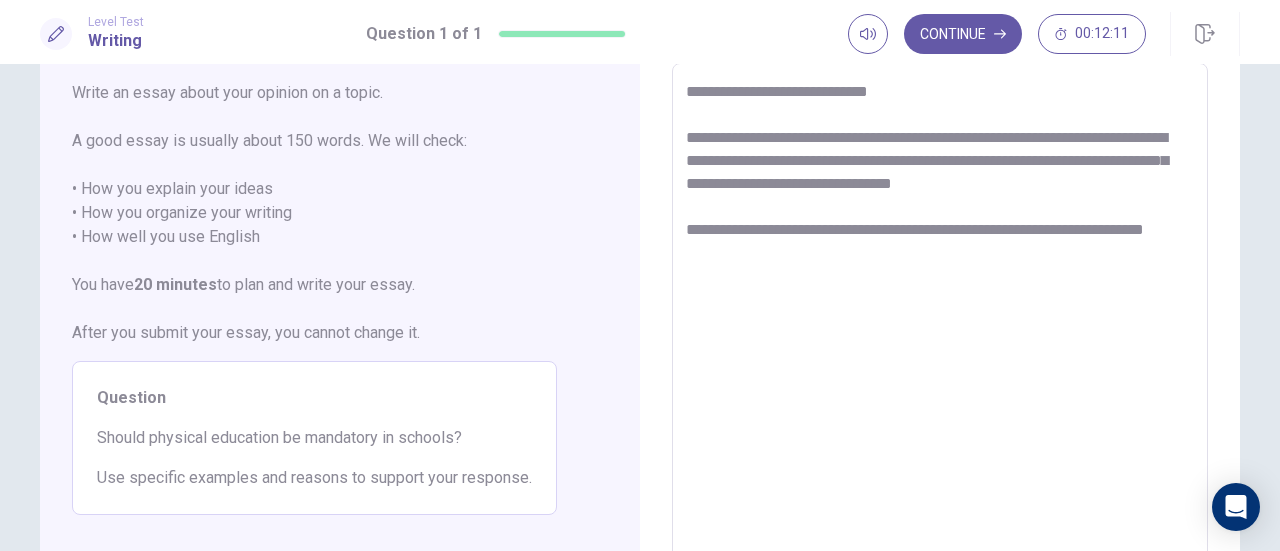 click on "**********" at bounding box center [940, 340] 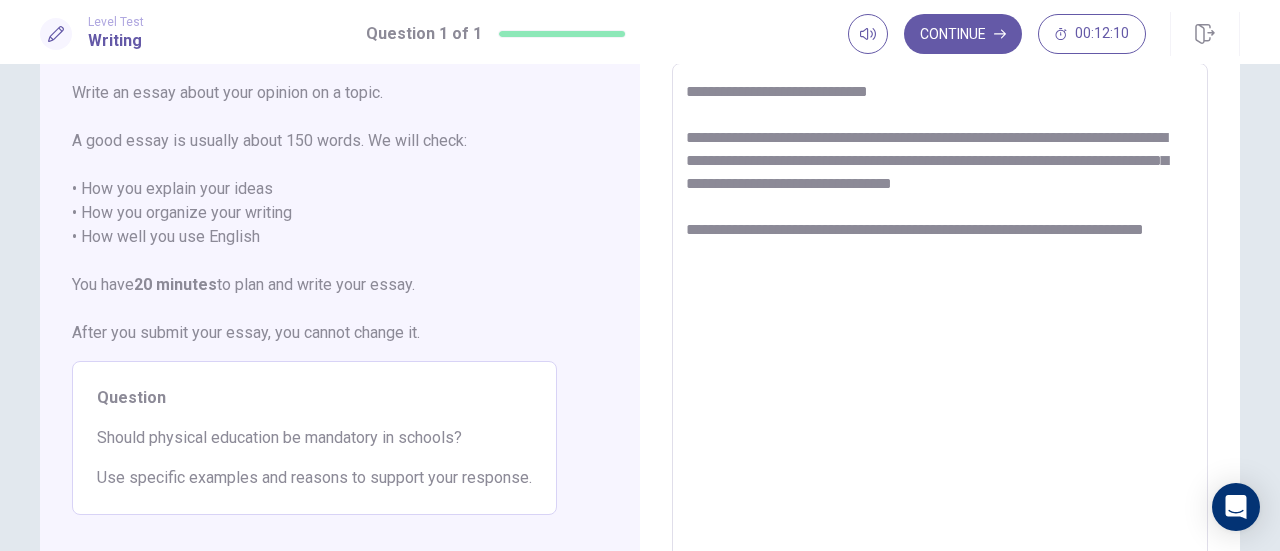 click on "**********" at bounding box center (940, 340) 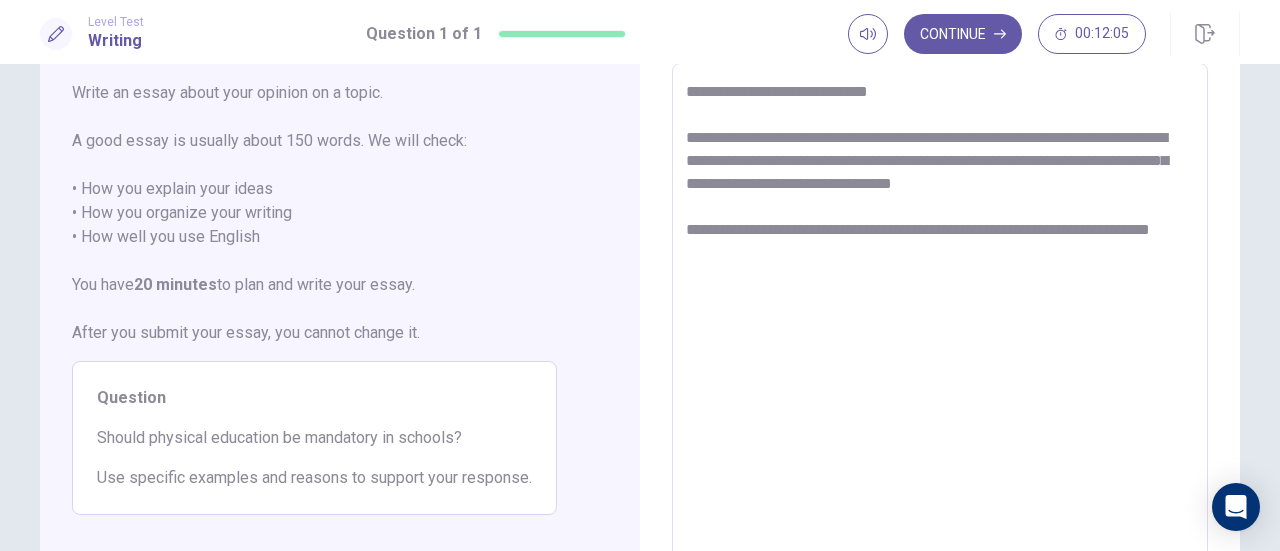click on "**********" at bounding box center [940, 340] 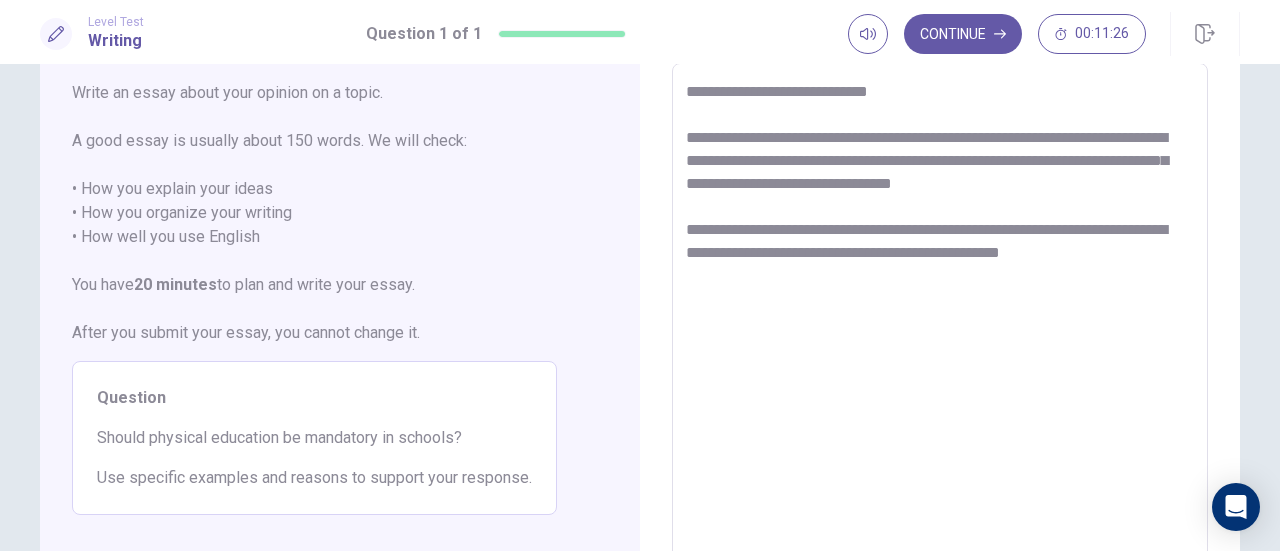click on "**********" at bounding box center (940, 340) 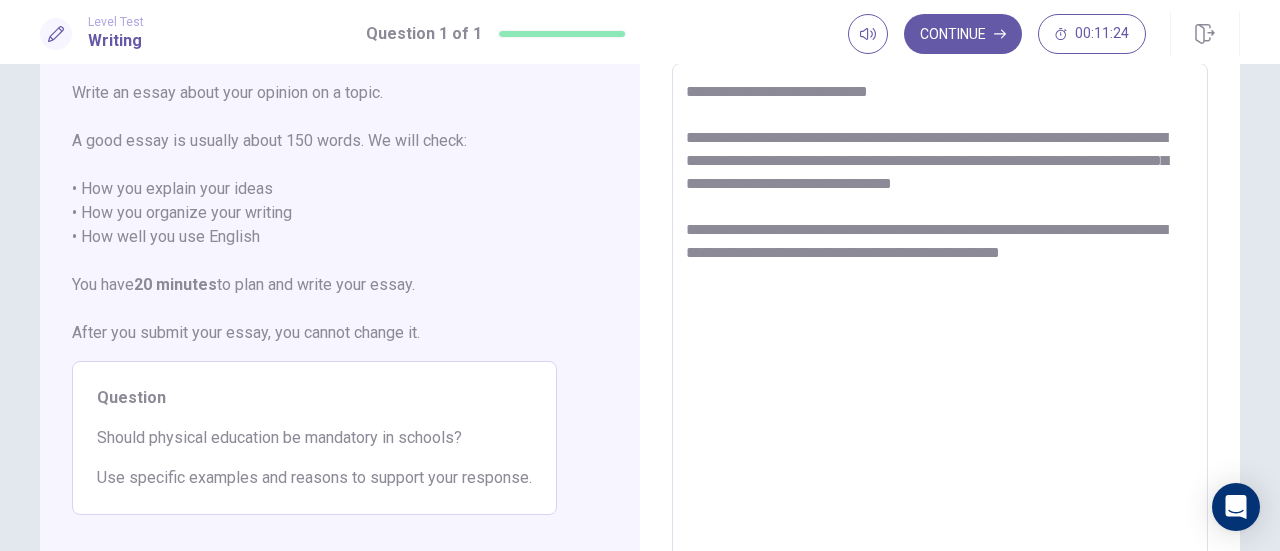 click on "**********" at bounding box center [940, 340] 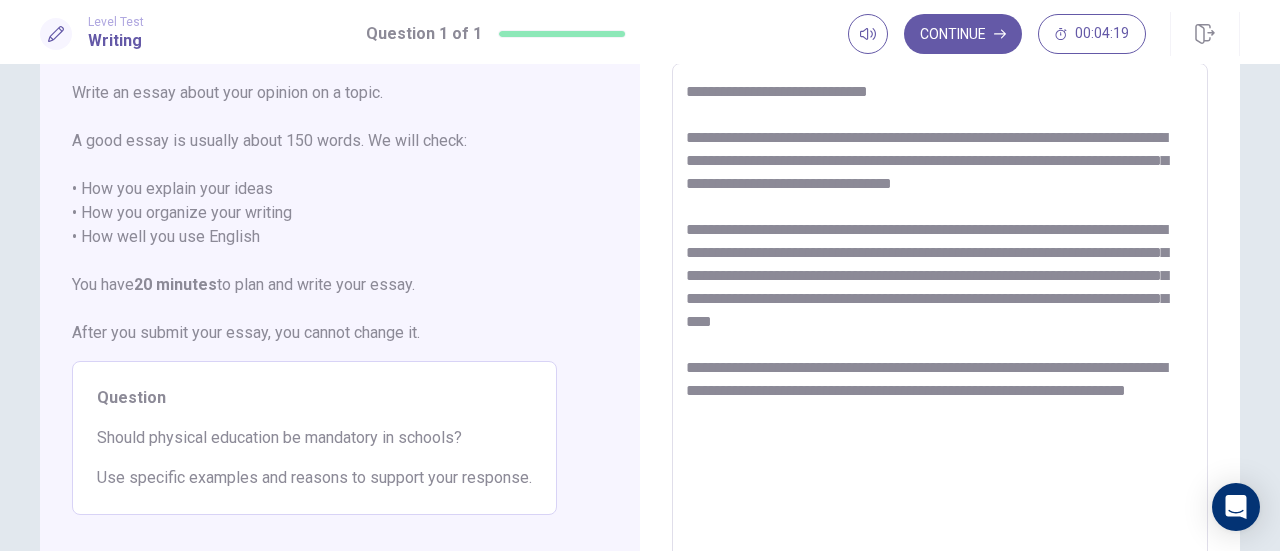 click on "**********" at bounding box center [940, 340] 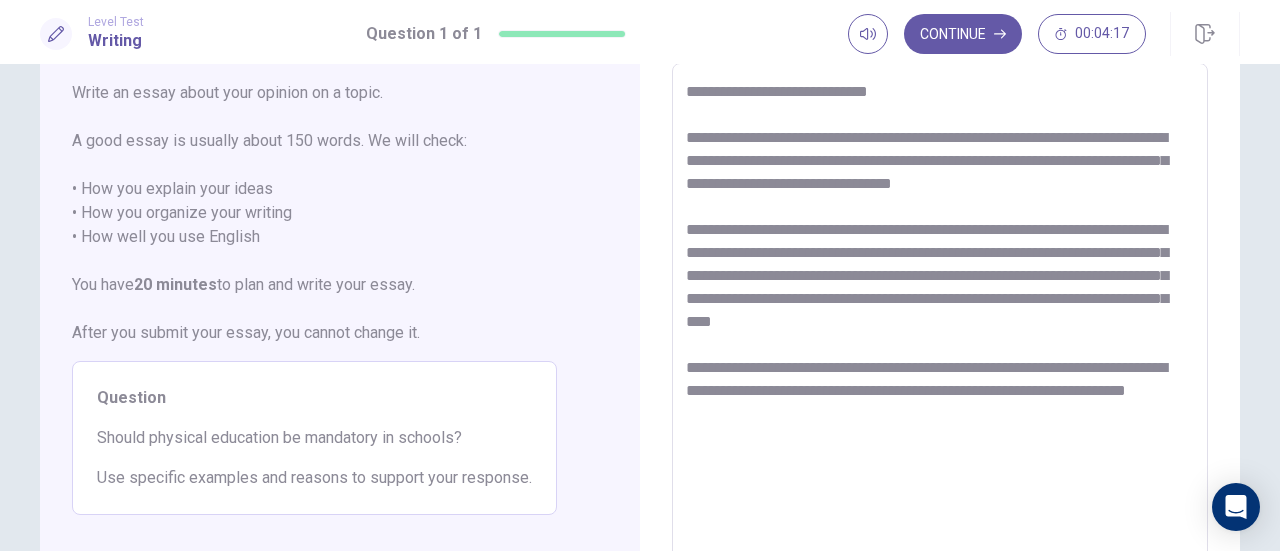 click on "**********" at bounding box center [940, 340] 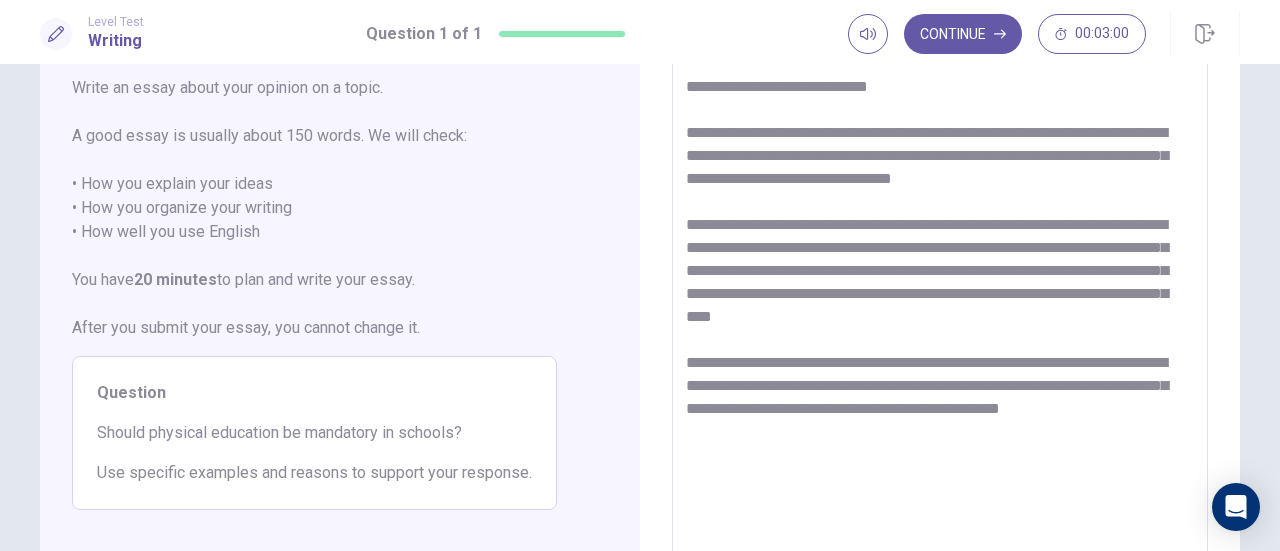 scroll, scrollTop: 146, scrollLeft: 0, axis: vertical 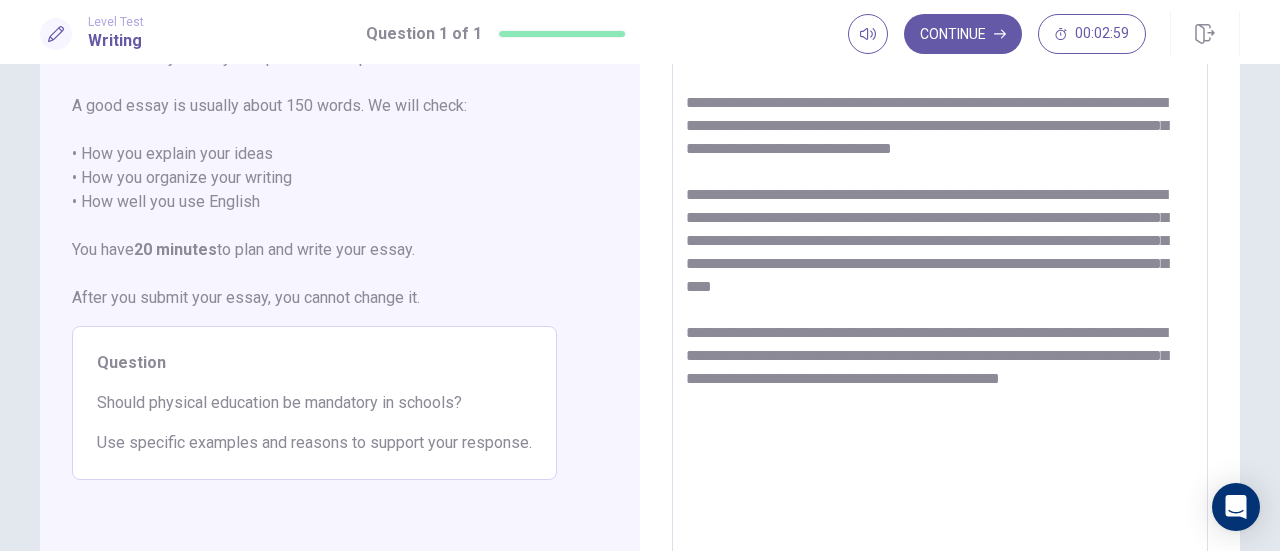 click on "**********" at bounding box center [940, 305] 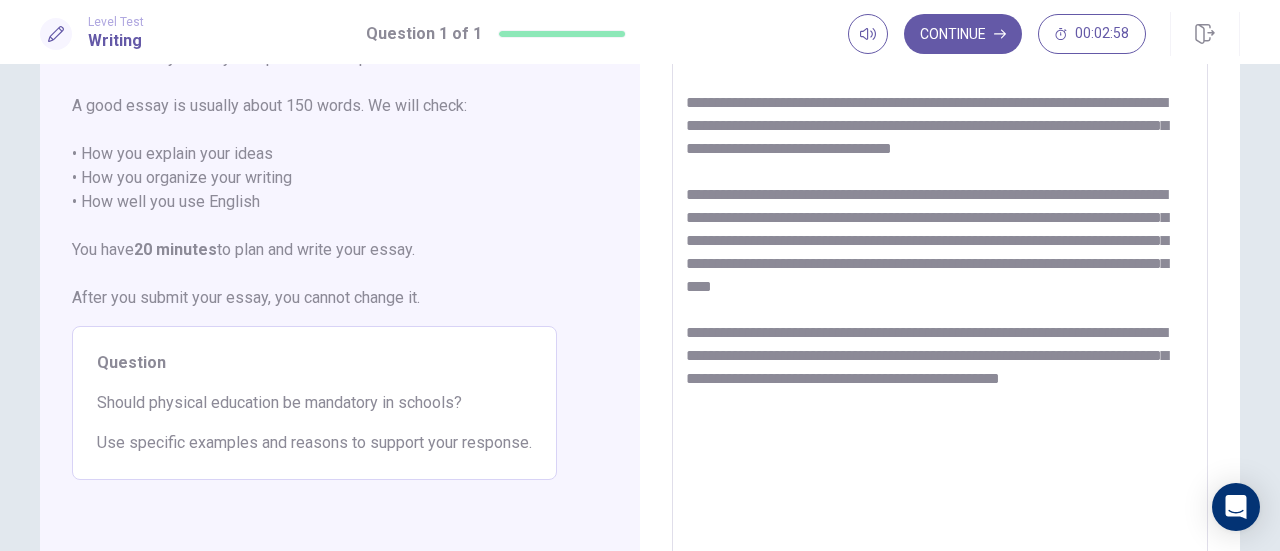 click on "**********" at bounding box center [940, 305] 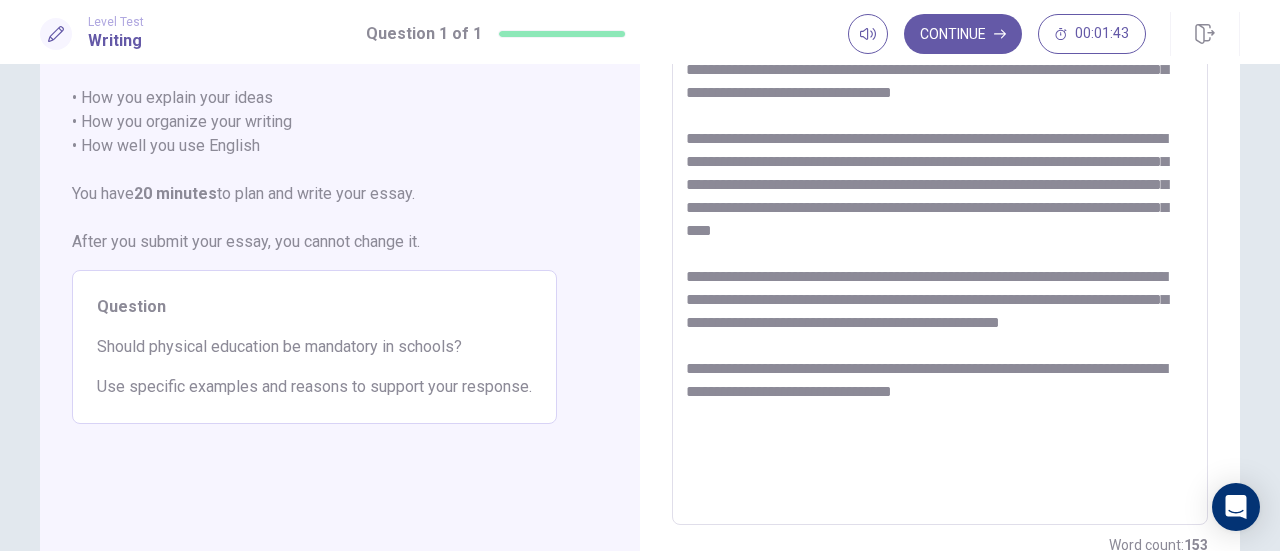 scroll, scrollTop: 192, scrollLeft: 0, axis: vertical 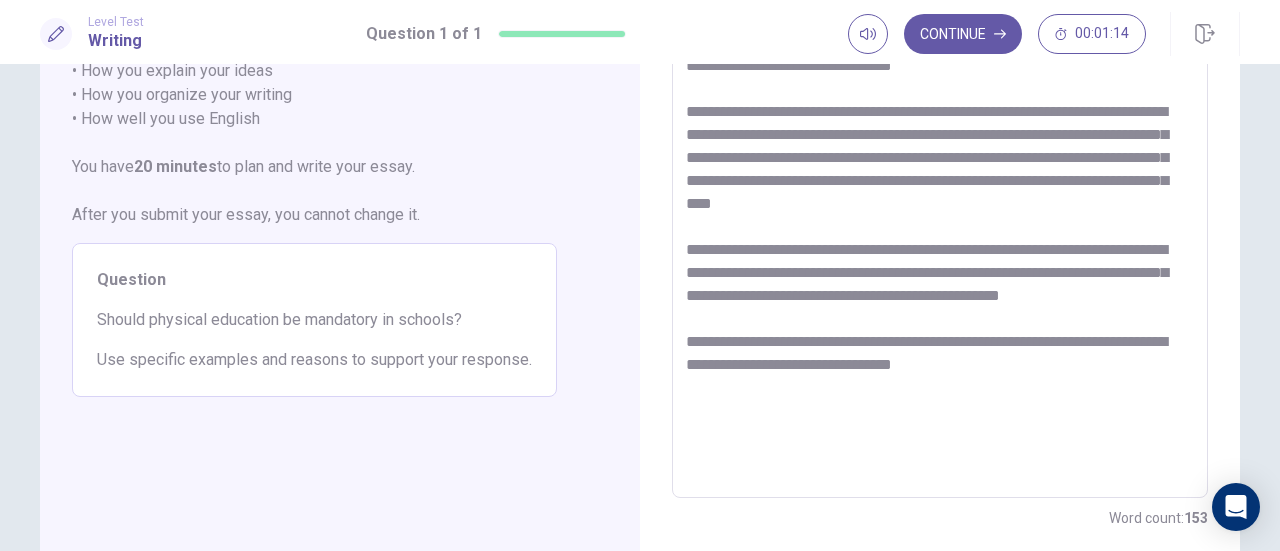 click on "**********" at bounding box center [940, 222] 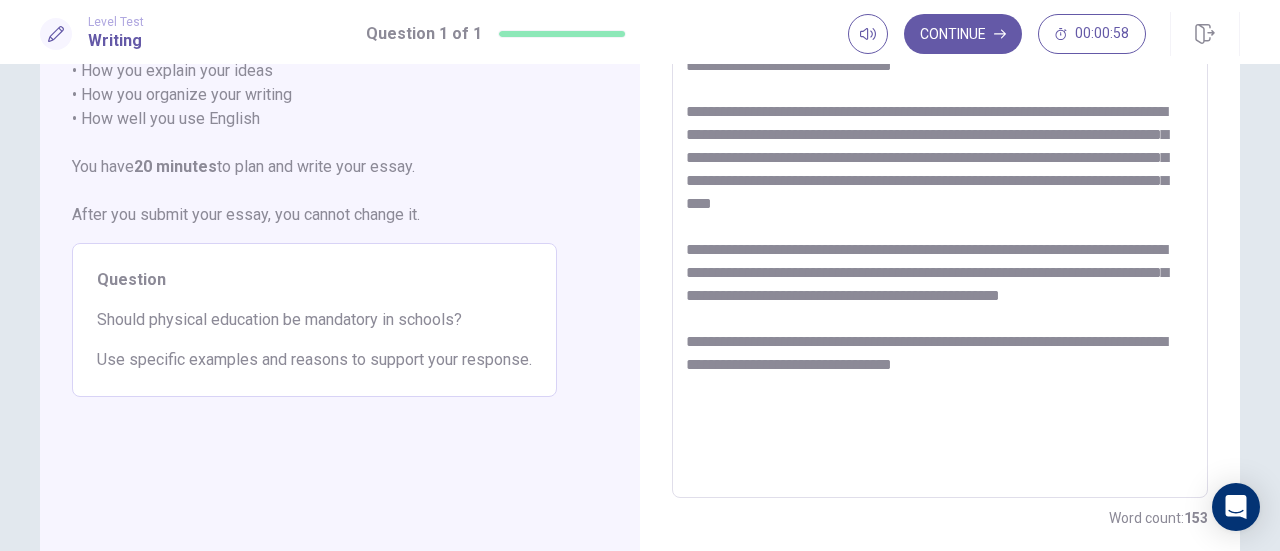 click on "**********" at bounding box center [940, 222] 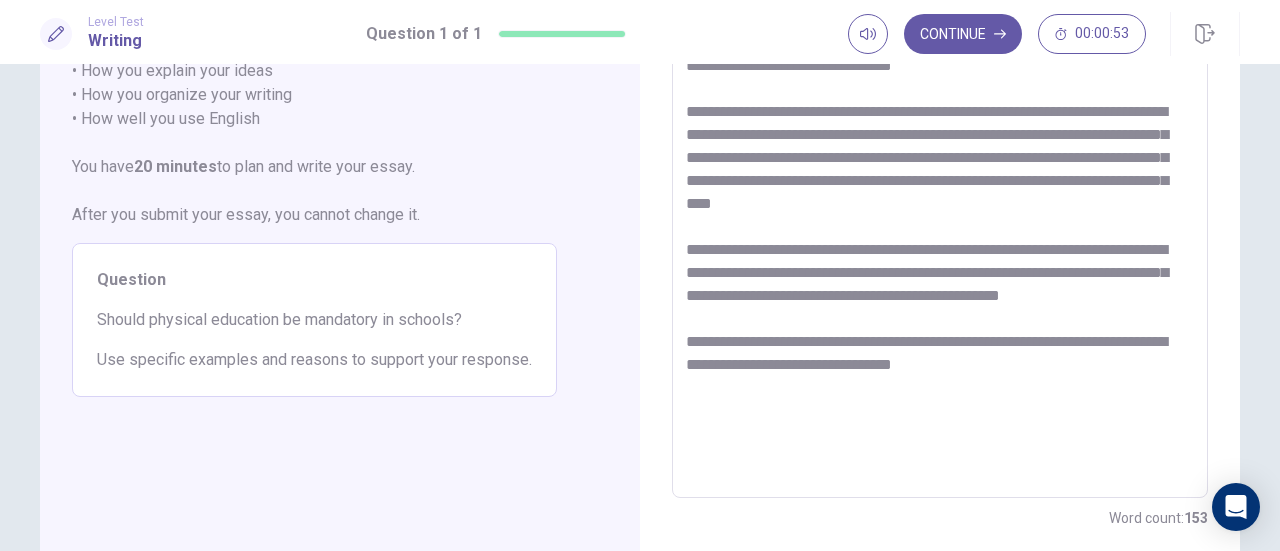 click on "**********" at bounding box center (940, 222) 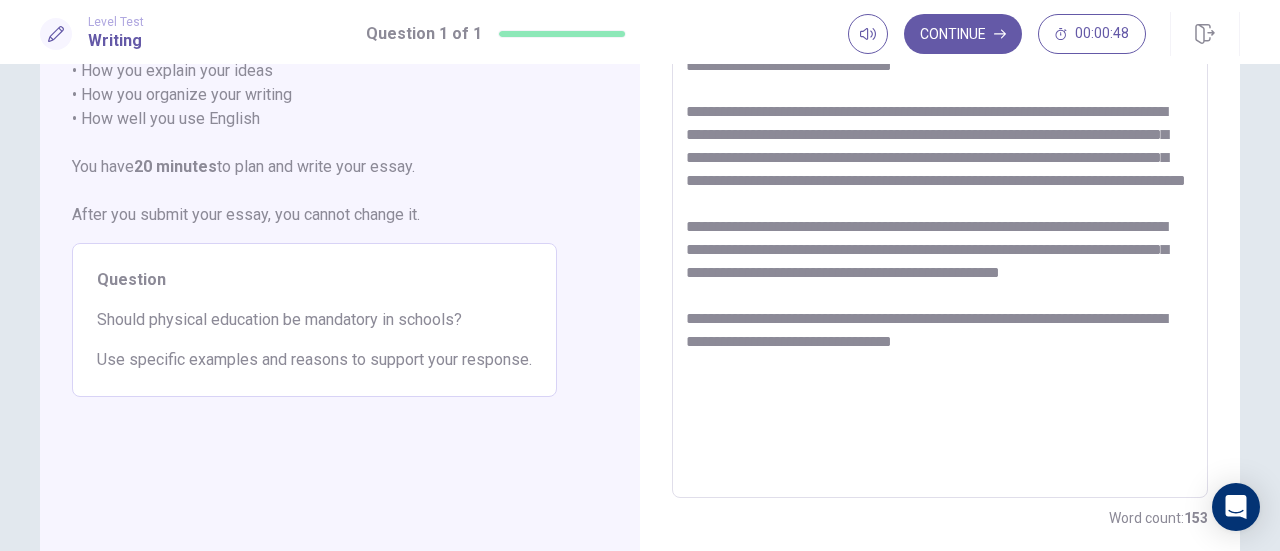 click on "**********" at bounding box center [940, 222] 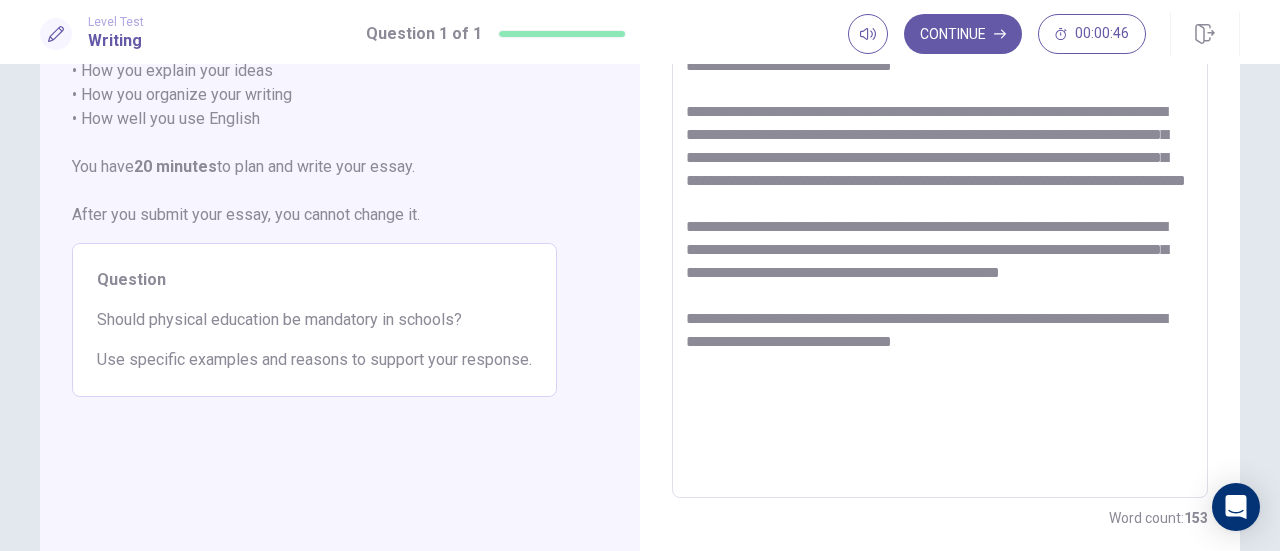 click on "**********" at bounding box center [940, 222] 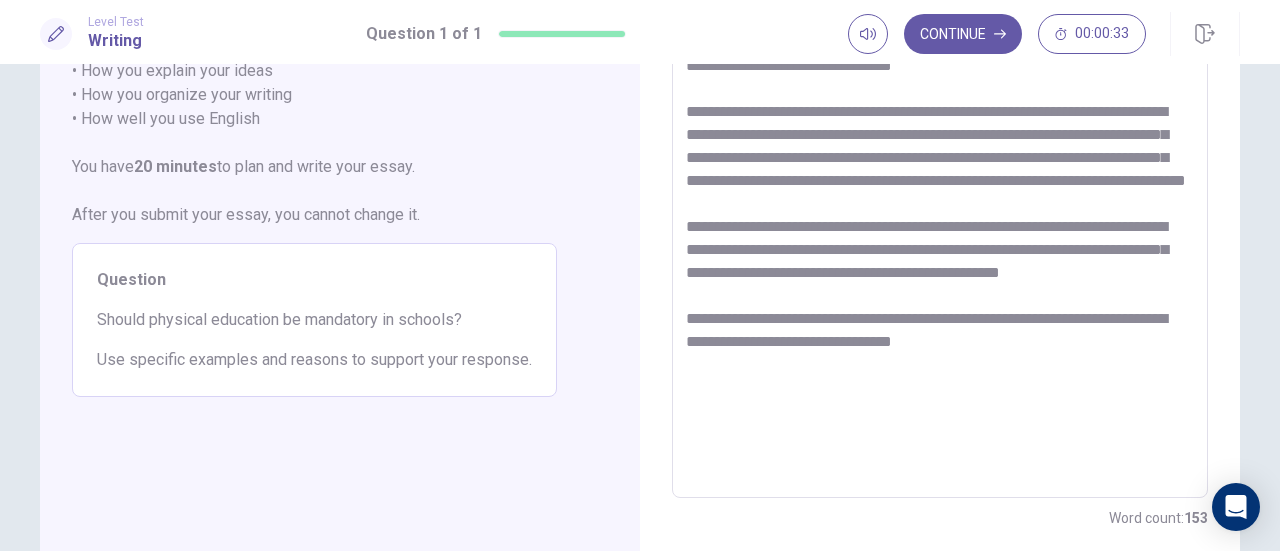 click on "**********" at bounding box center (940, 222) 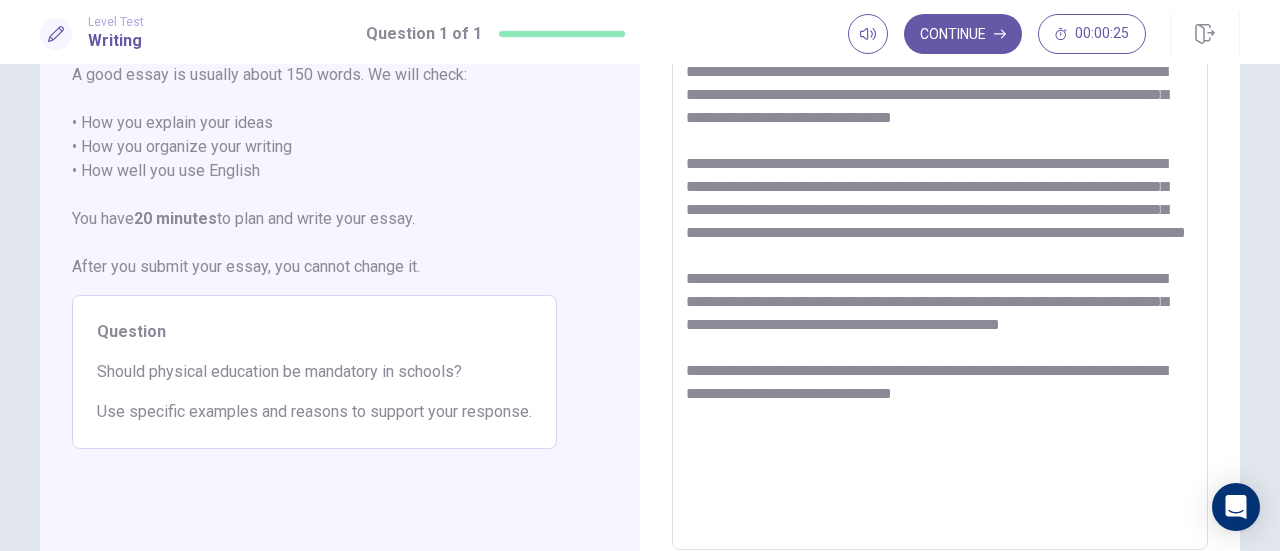scroll, scrollTop: 198, scrollLeft: 0, axis: vertical 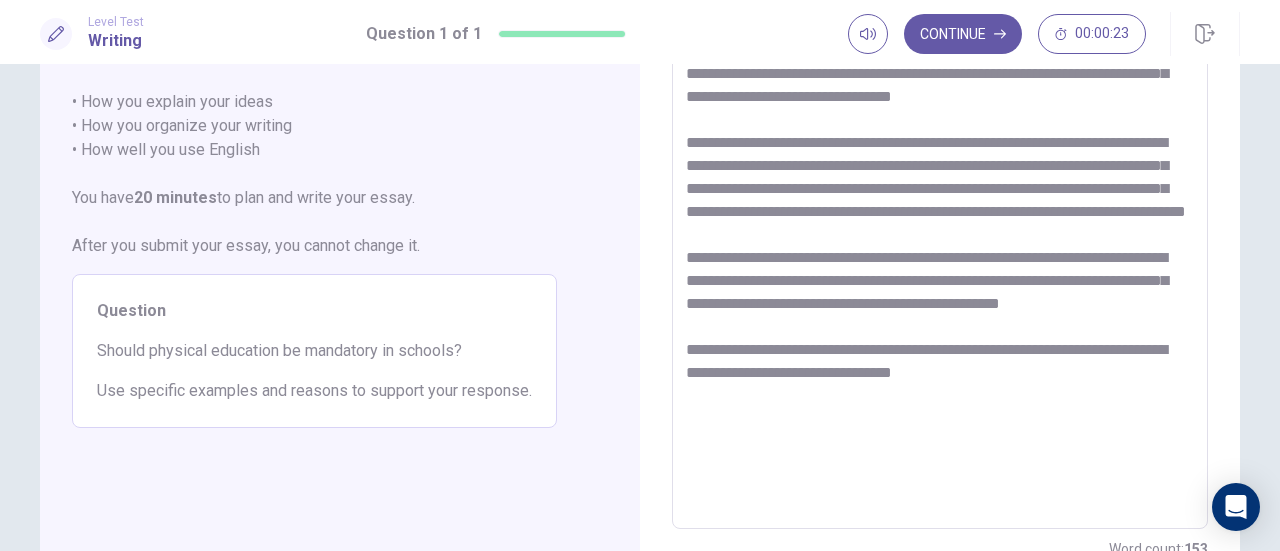 click on "**********" at bounding box center [940, 253] 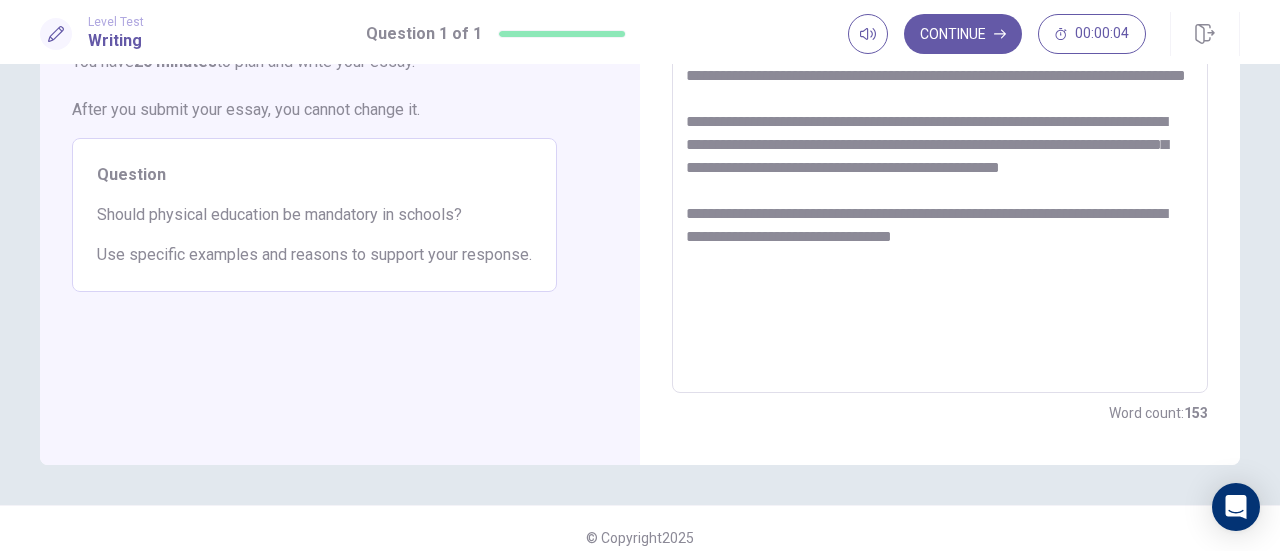 scroll, scrollTop: 352, scrollLeft: 0, axis: vertical 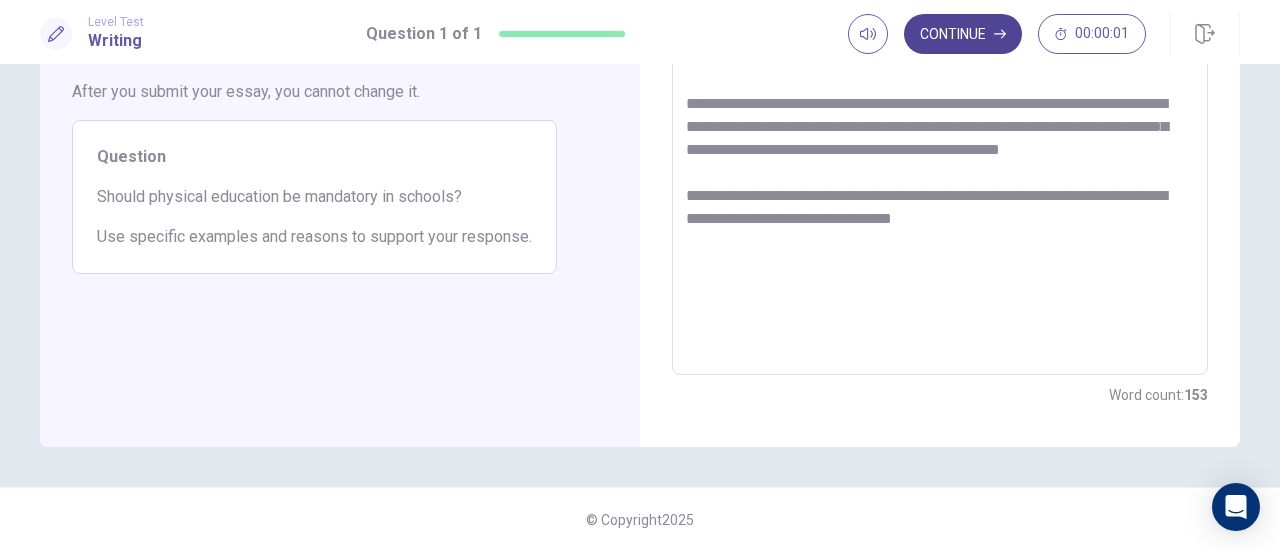 type on "**********" 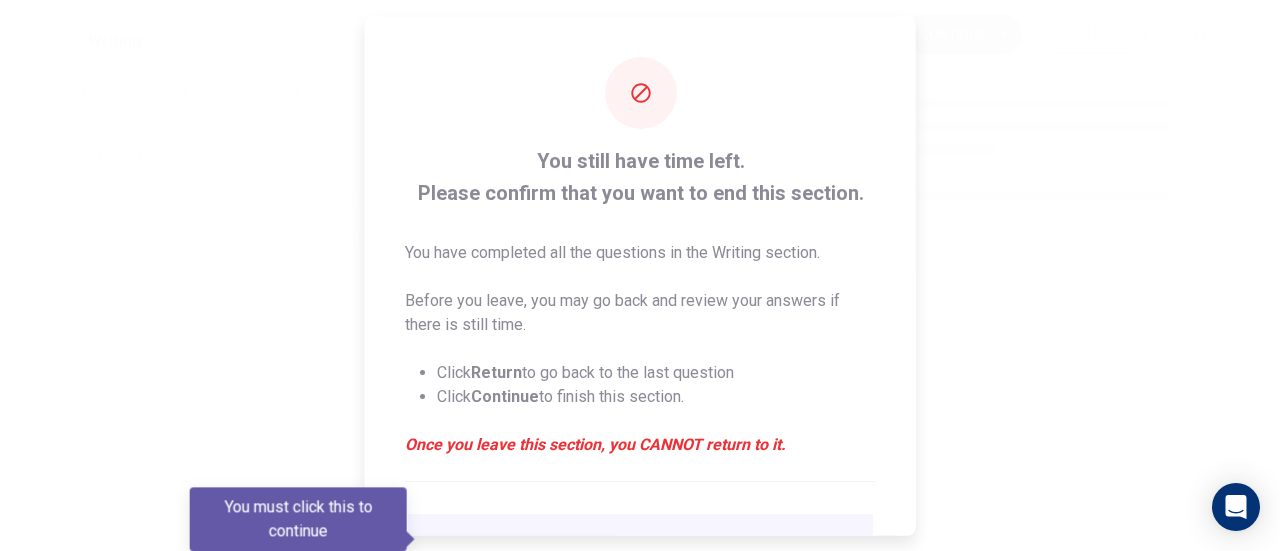 click at bounding box center [640, 275] 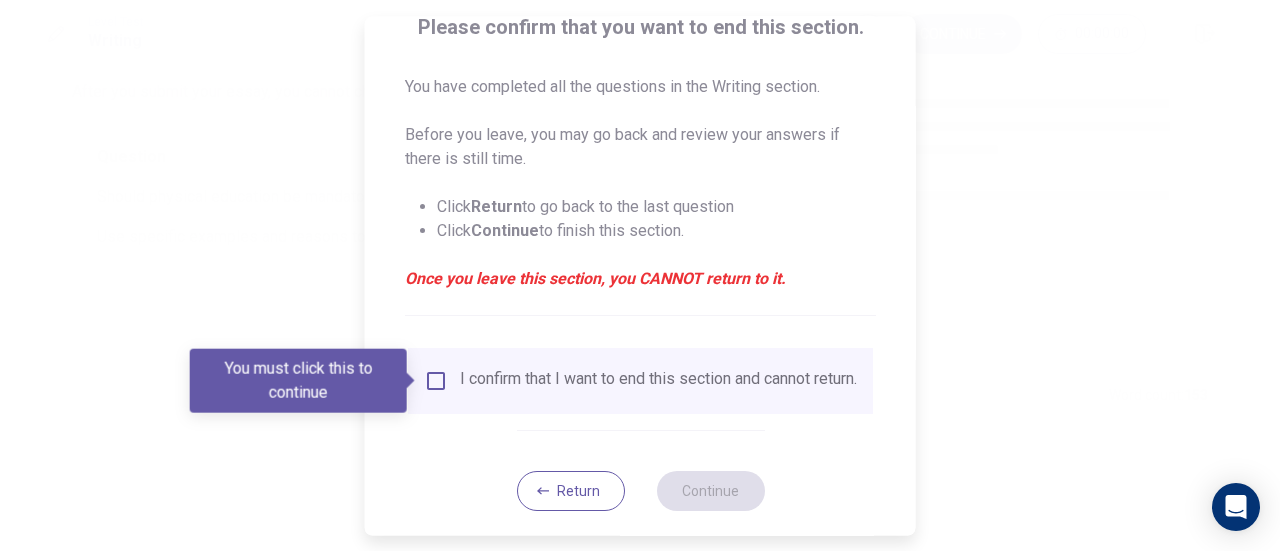 scroll, scrollTop: 180, scrollLeft: 0, axis: vertical 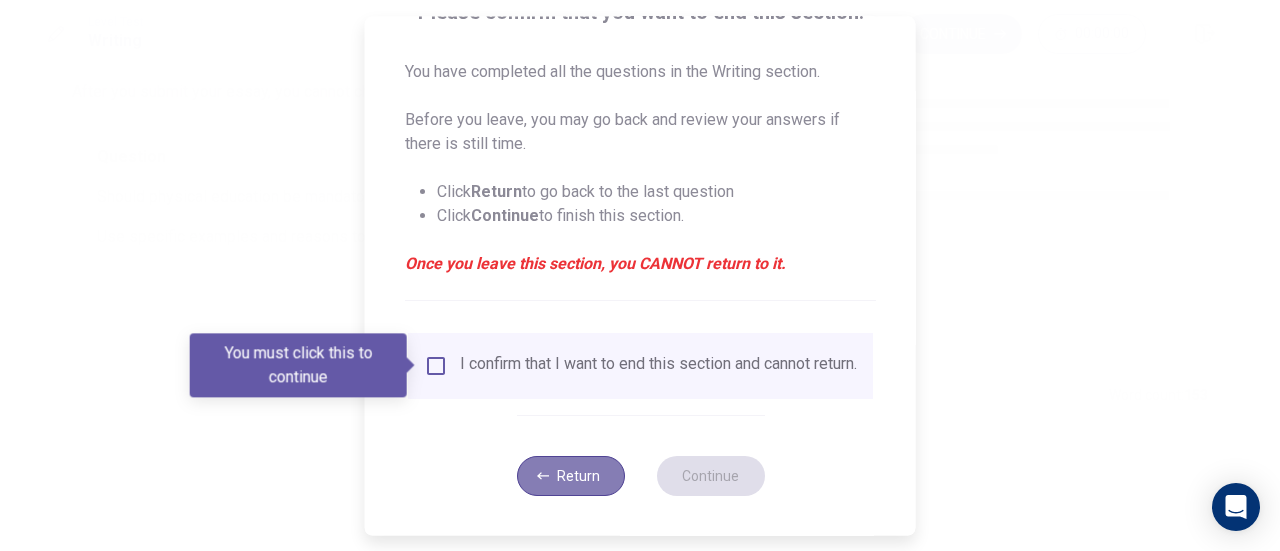 click on "Return" at bounding box center (570, 476) 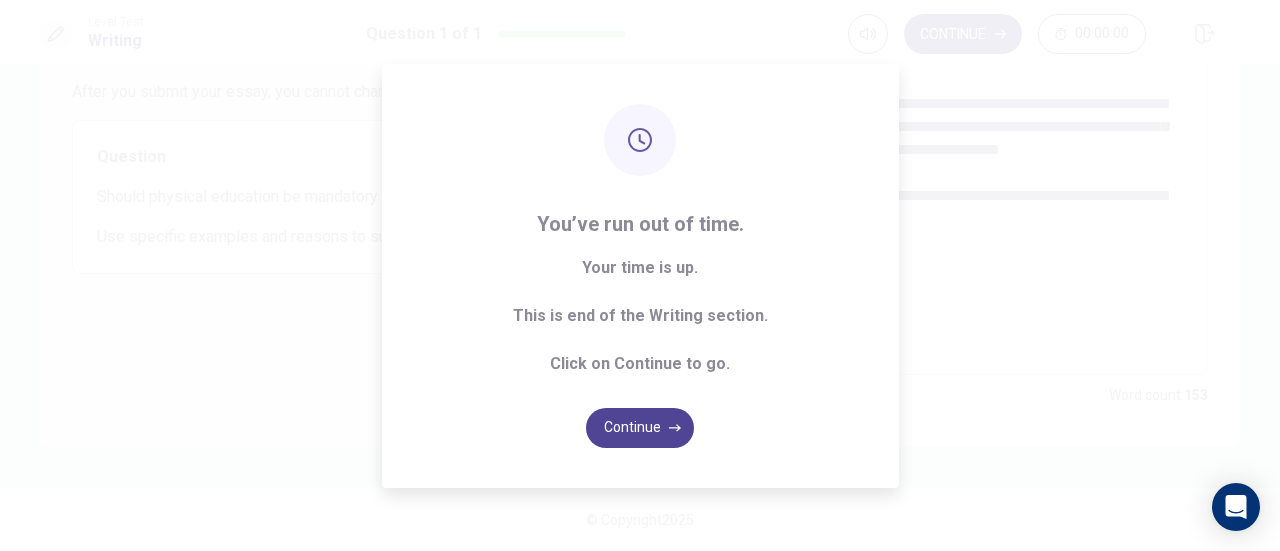 click on "Continue" at bounding box center [640, 428] 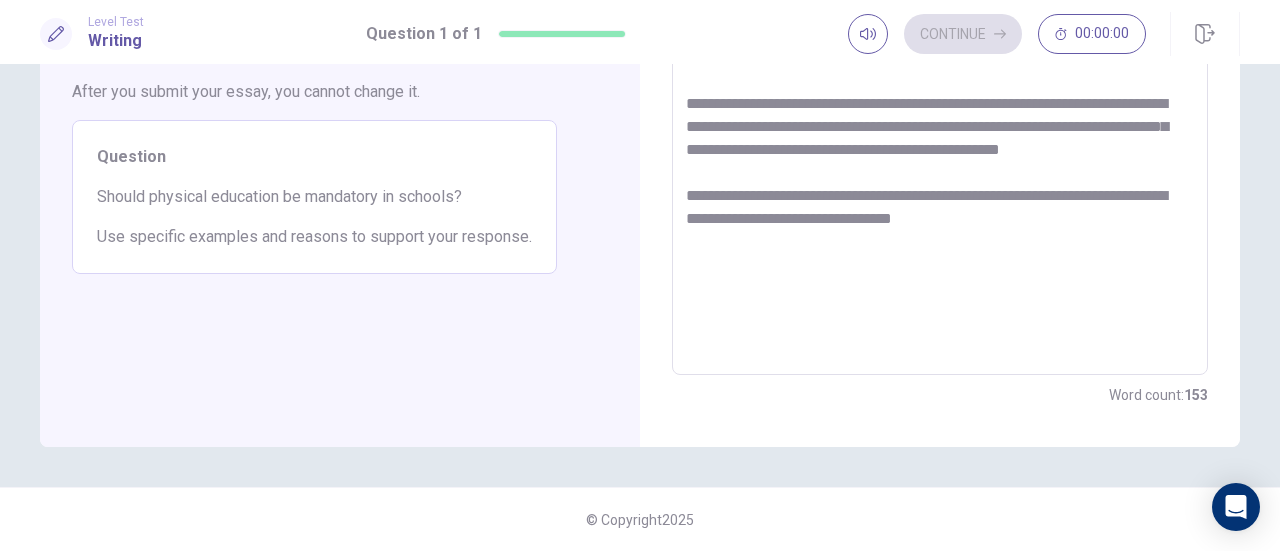 scroll, scrollTop: 176, scrollLeft: 0, axis: vertical 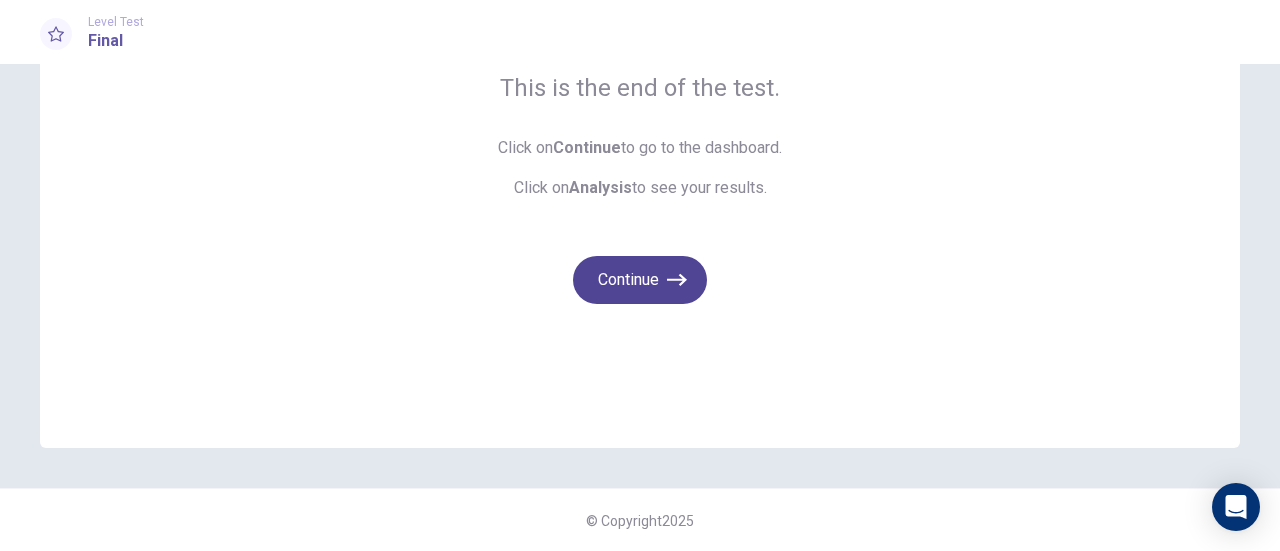 click on "Continue" at bounding box center [640, 280] 